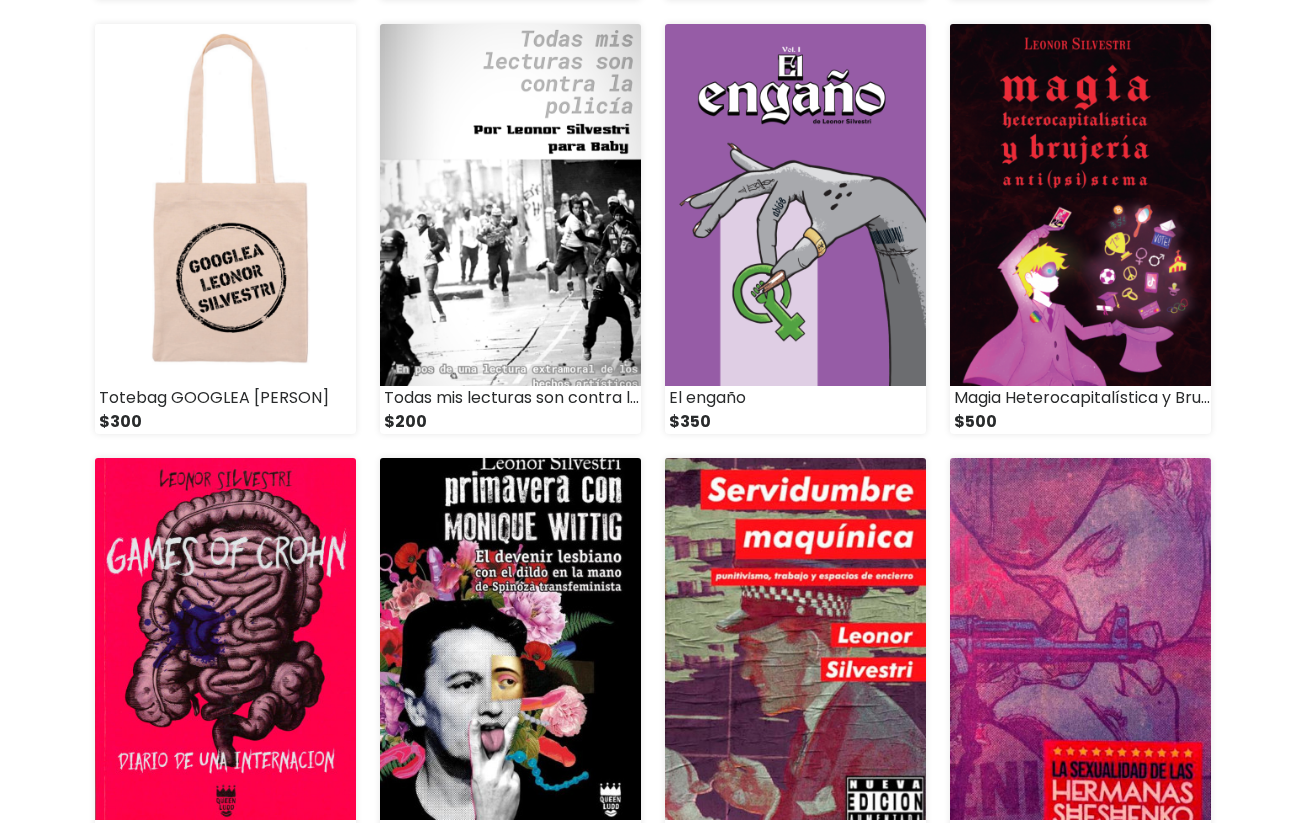 scroll, scrollTop: 768, scrollLeft: 0, axis: vertical 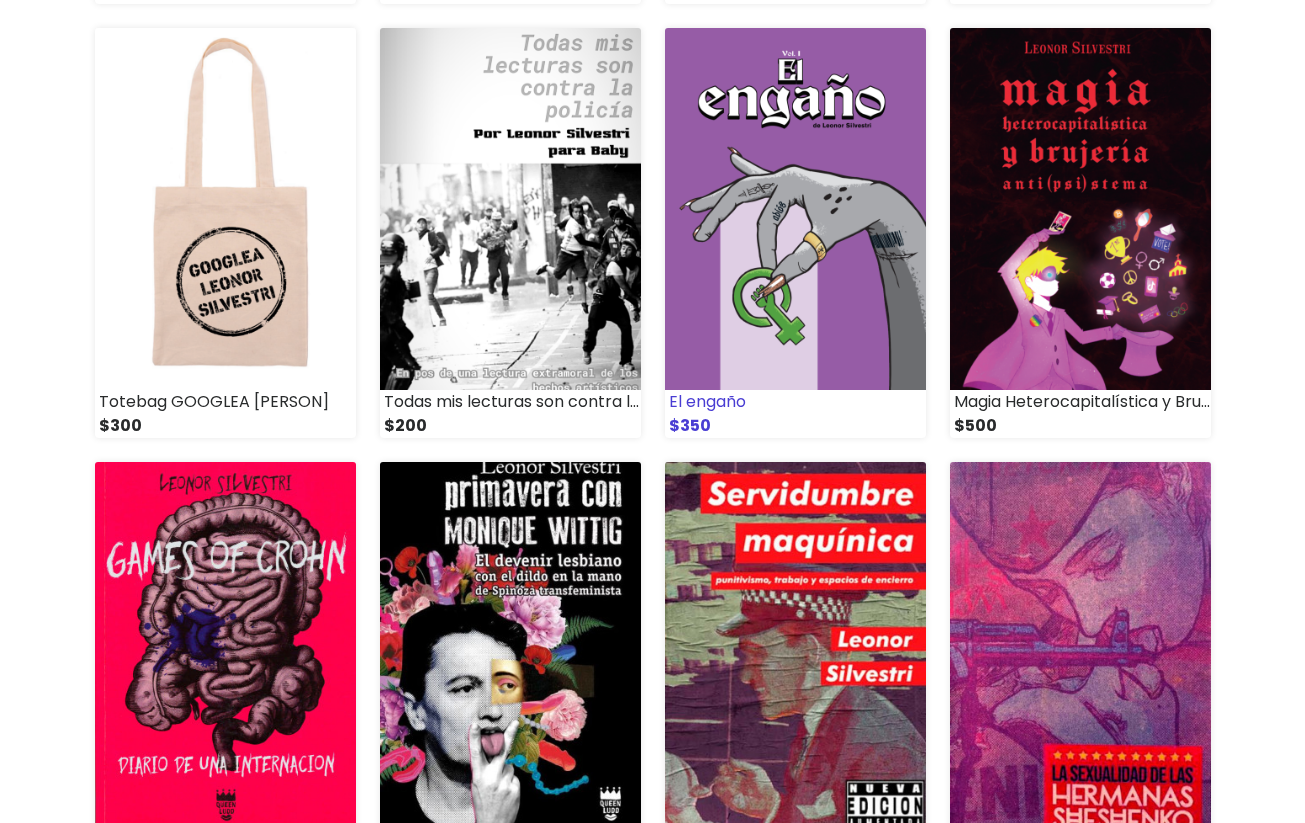 click at bounding box center (795, 209) 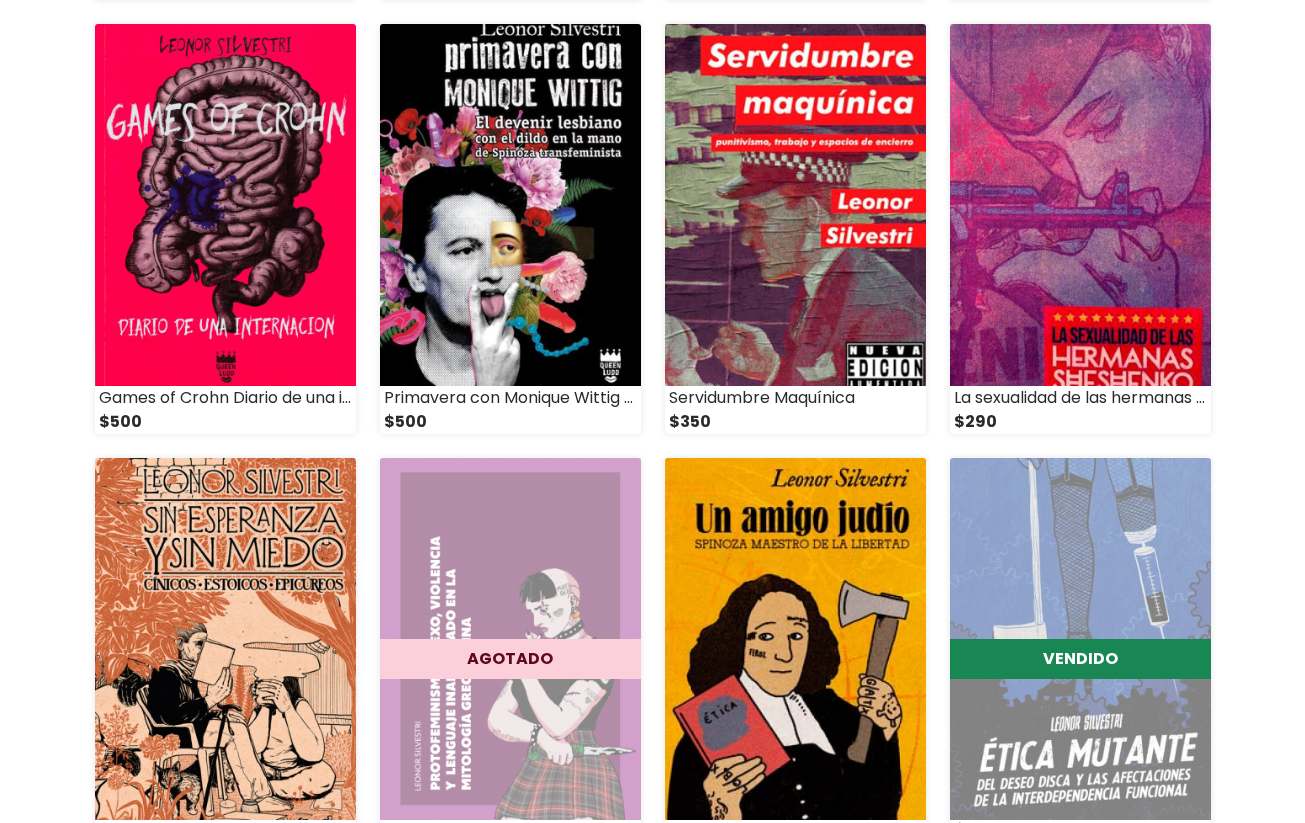 scroll, scrollTop: 1210, scrollLeft: 0, axis: vertical 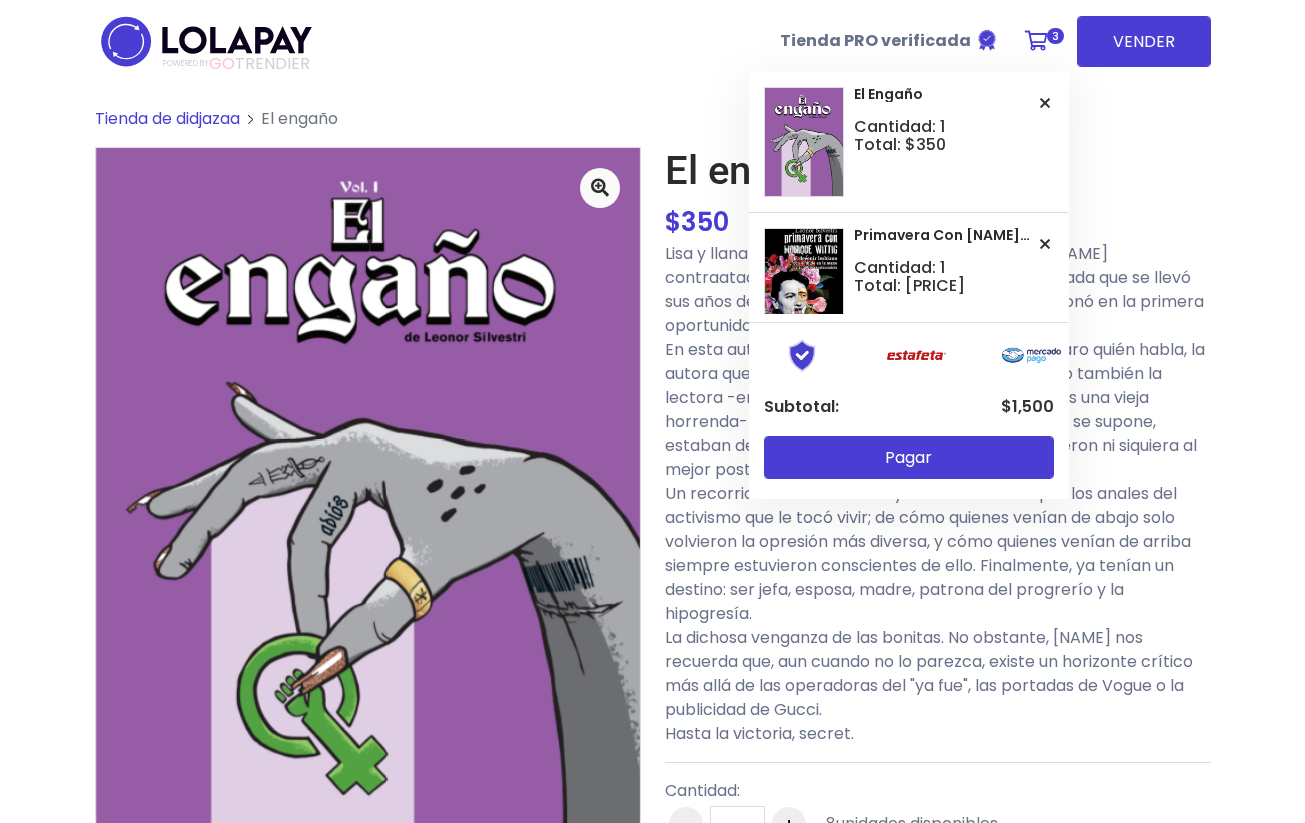 click on "3" at bounding box center [1042, 41] 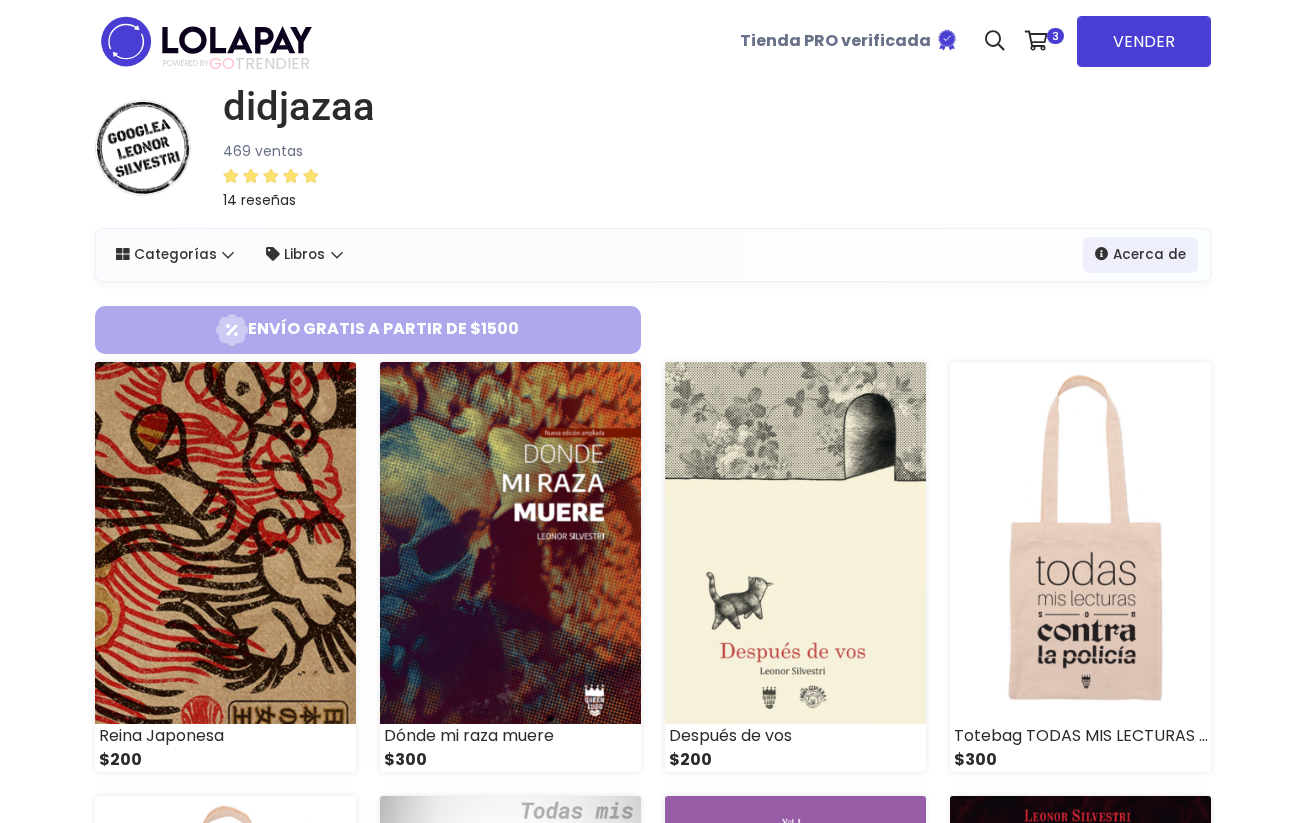 scroll, scrollTop: 0, scrollLeft: 0, axis: both 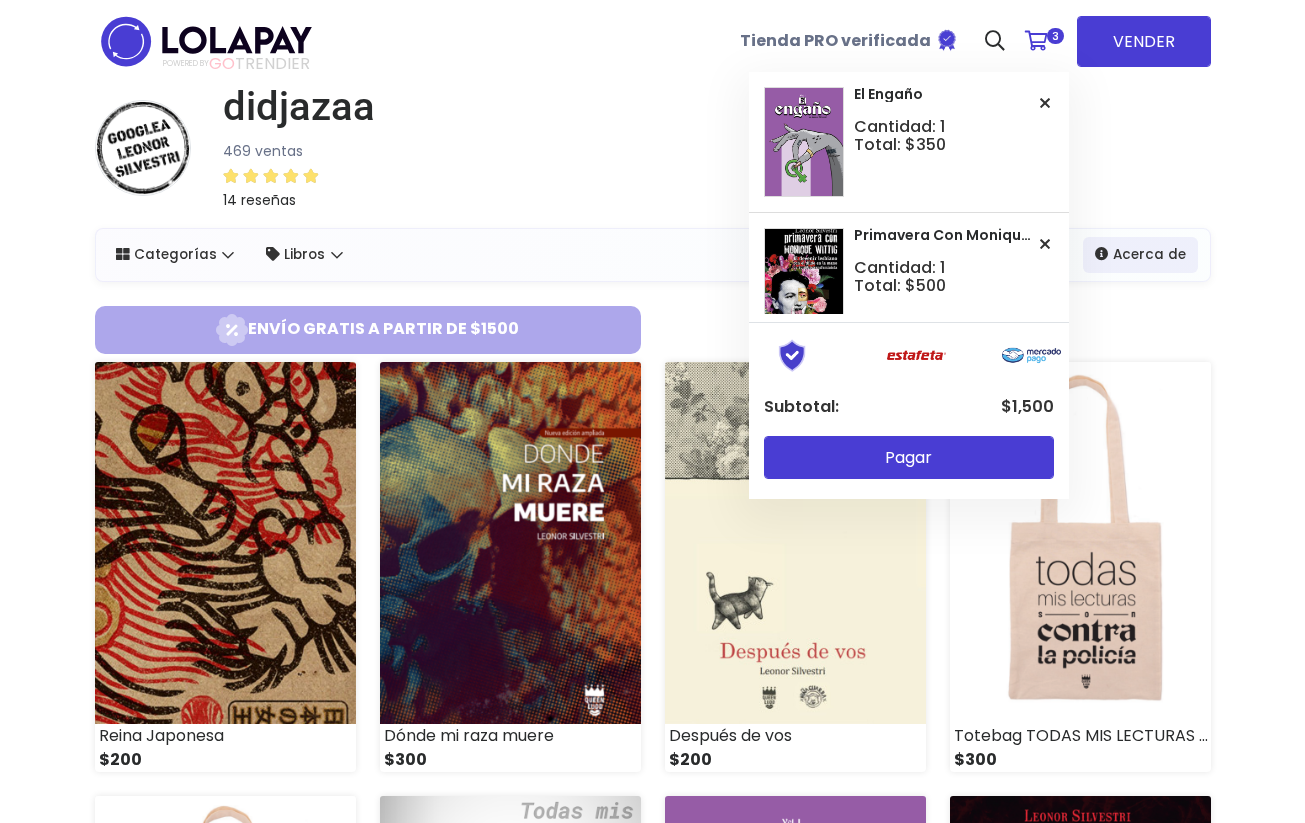 click at bounding box center [1036, 41] 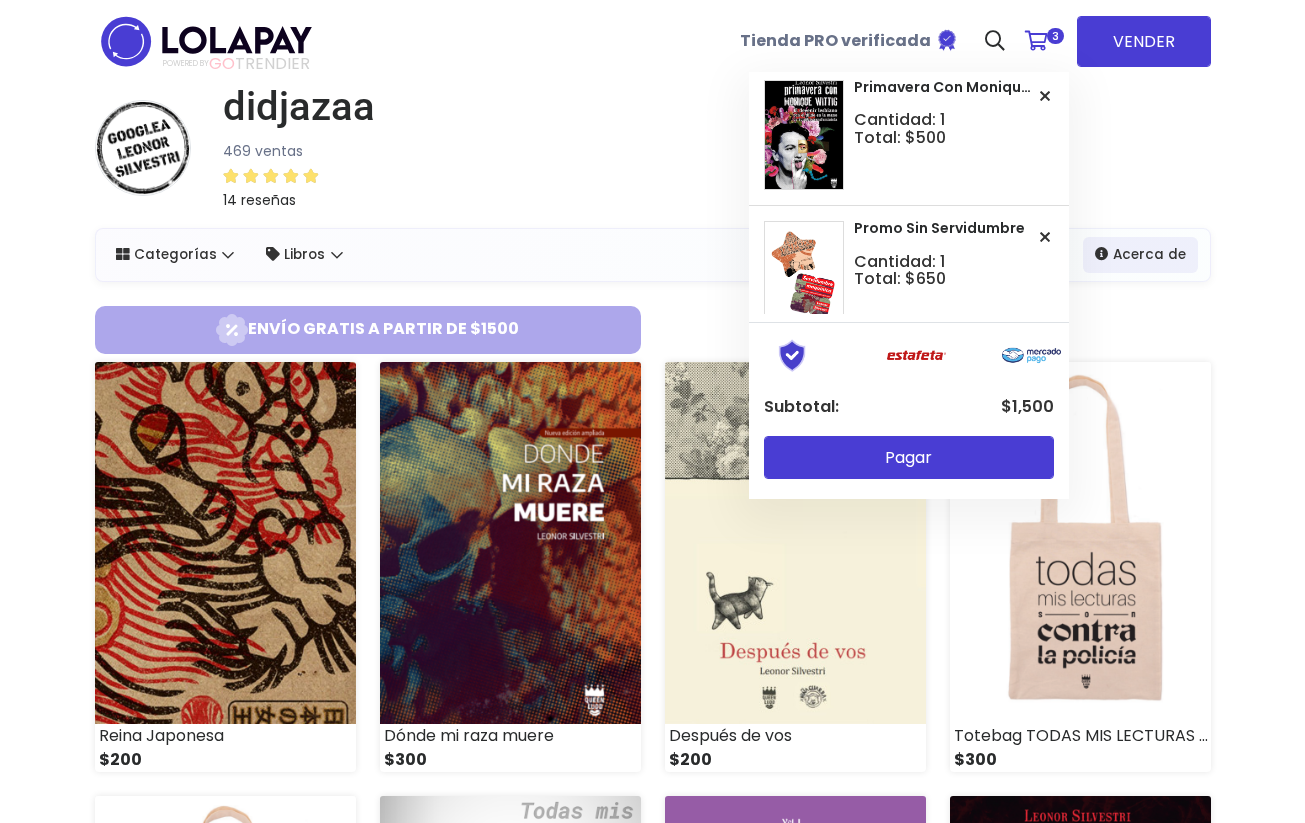 scroll, scrollTop: 180, scrollLeft: 0, axis: vertical 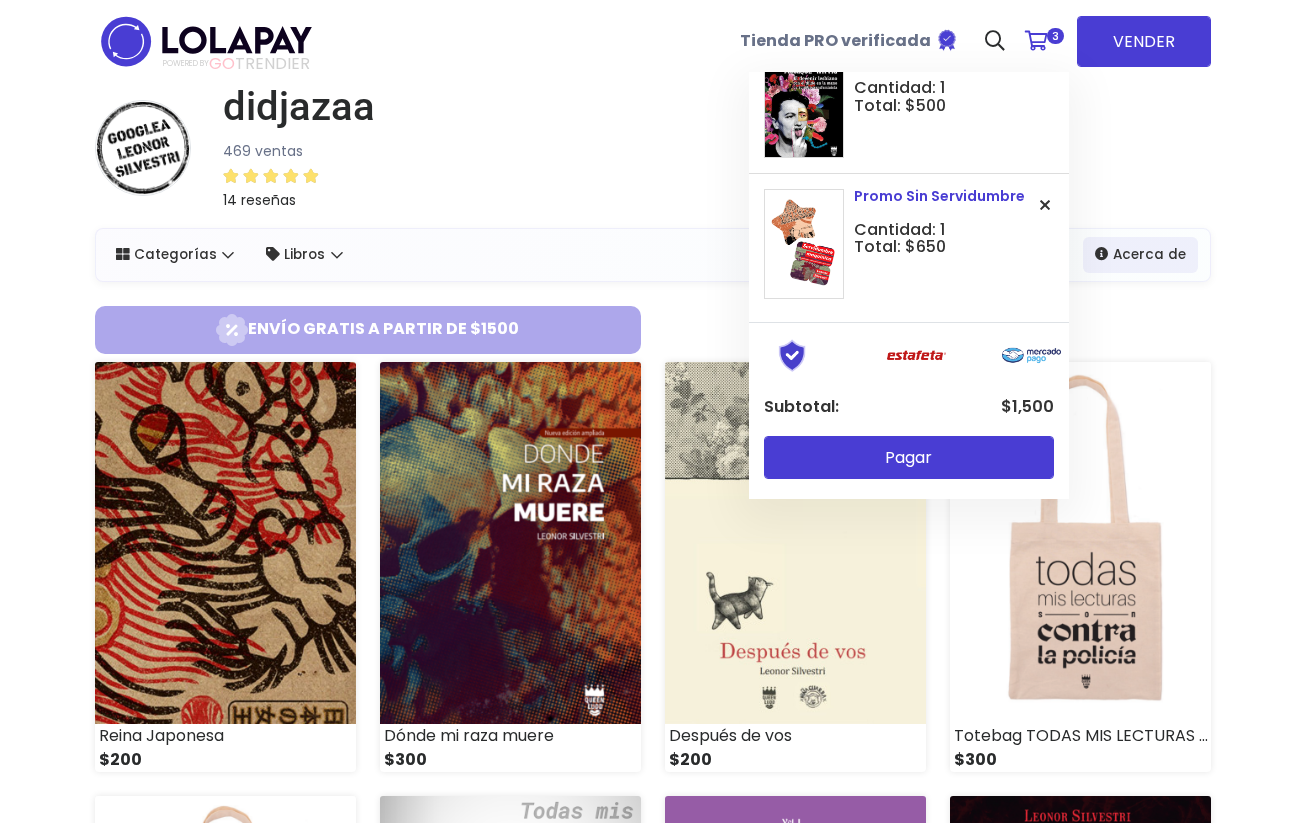 click at bounding box center [804, 244] 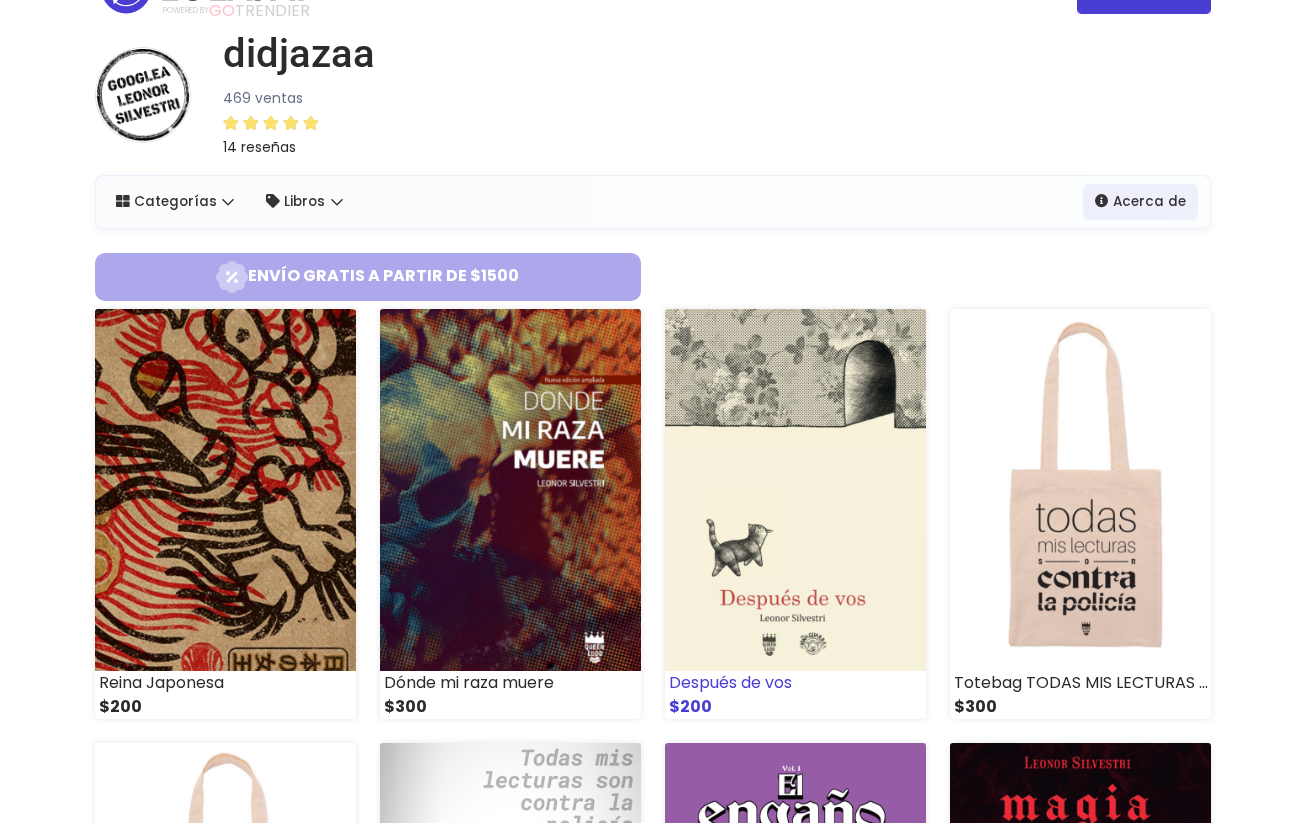 scroll, scrollTop: 54, scrollLeft: 0, axis: vertical 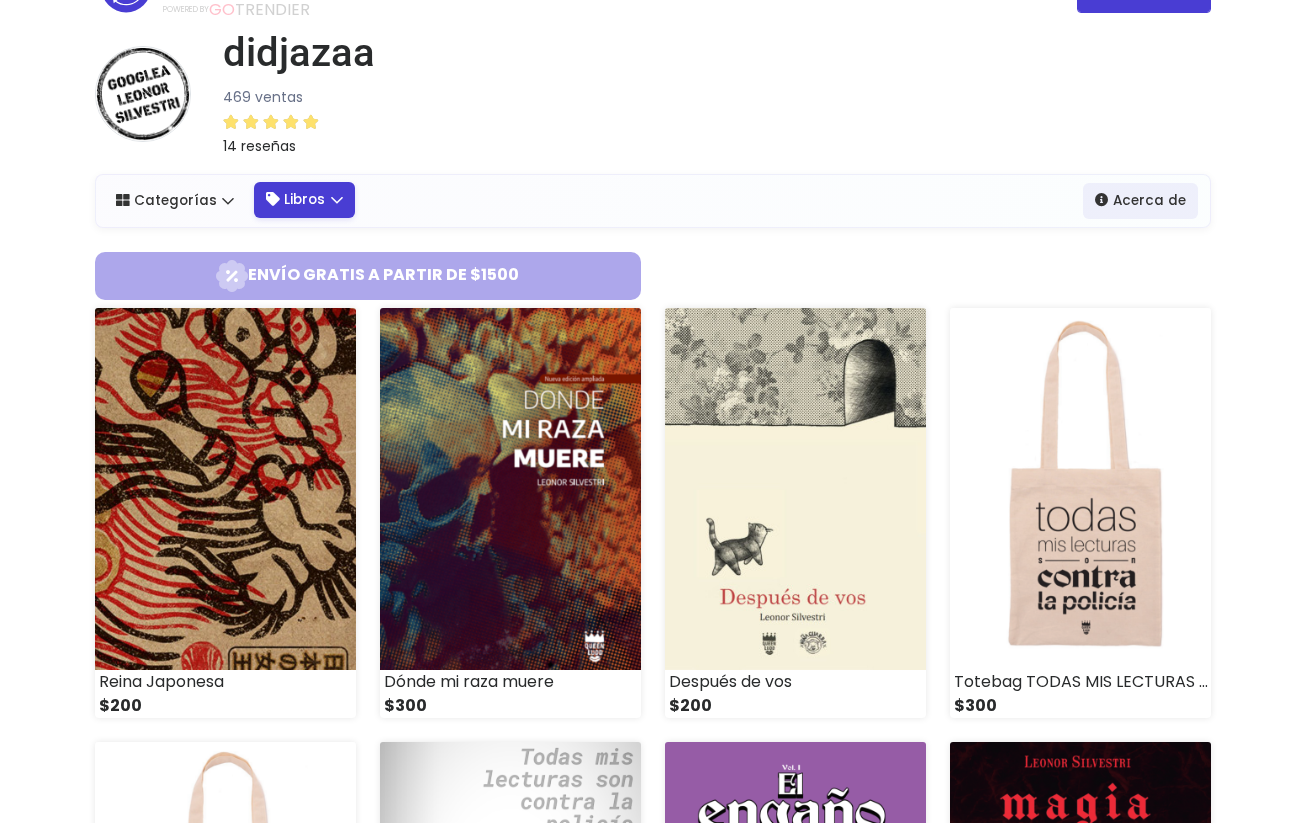 click on "Libros" at bounding box center (304, 200) 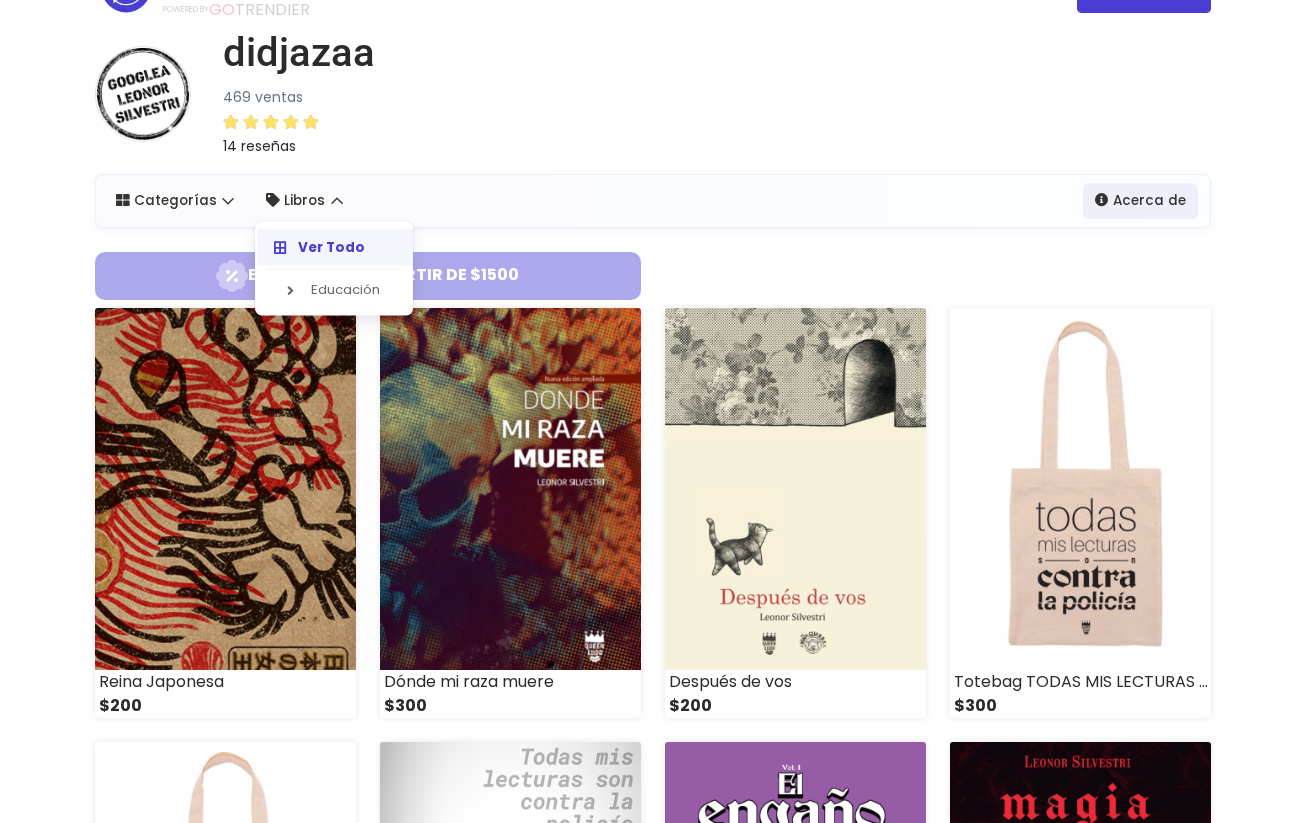 click on "Ver Todo" at bounding box center [331, 246] 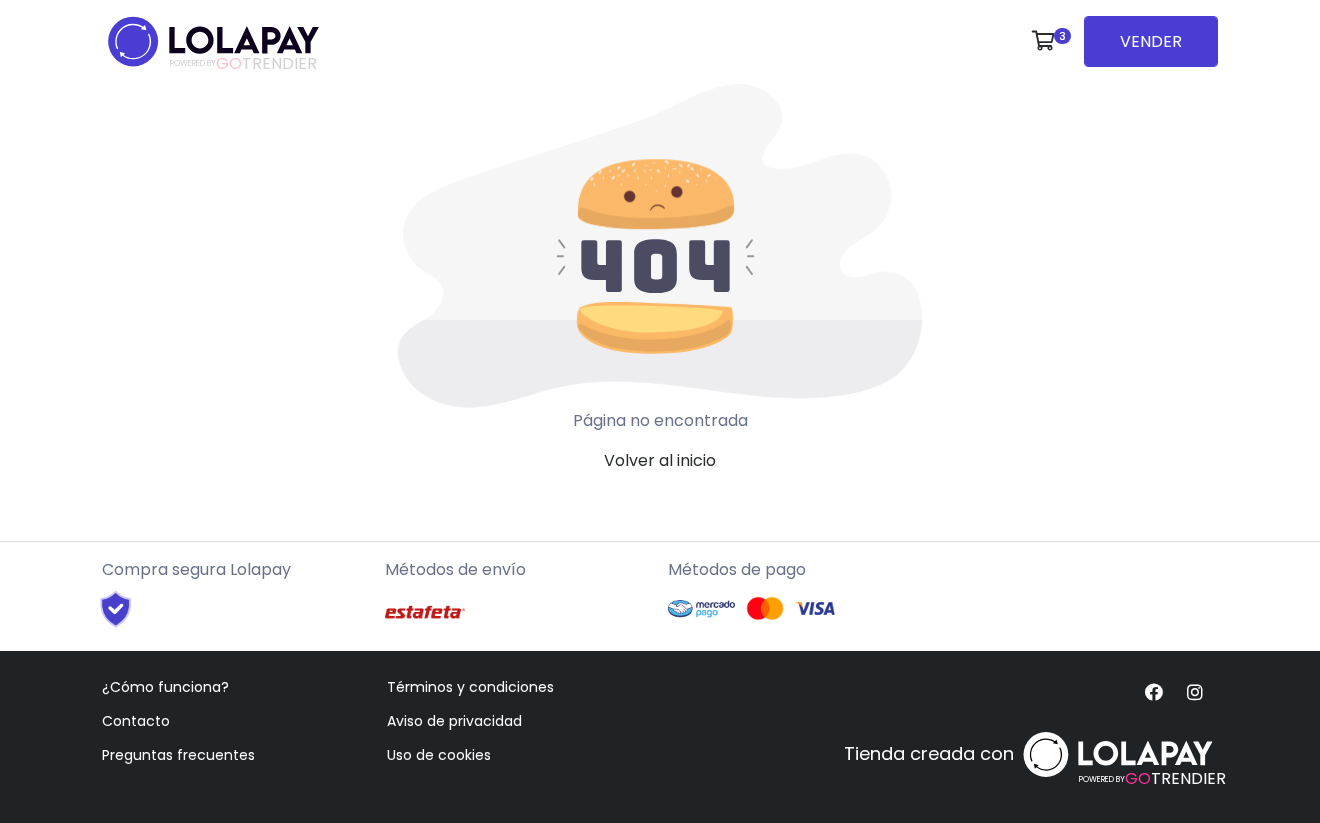 scroll, scrollTop: 0, scrollLeft: 0, axis: both 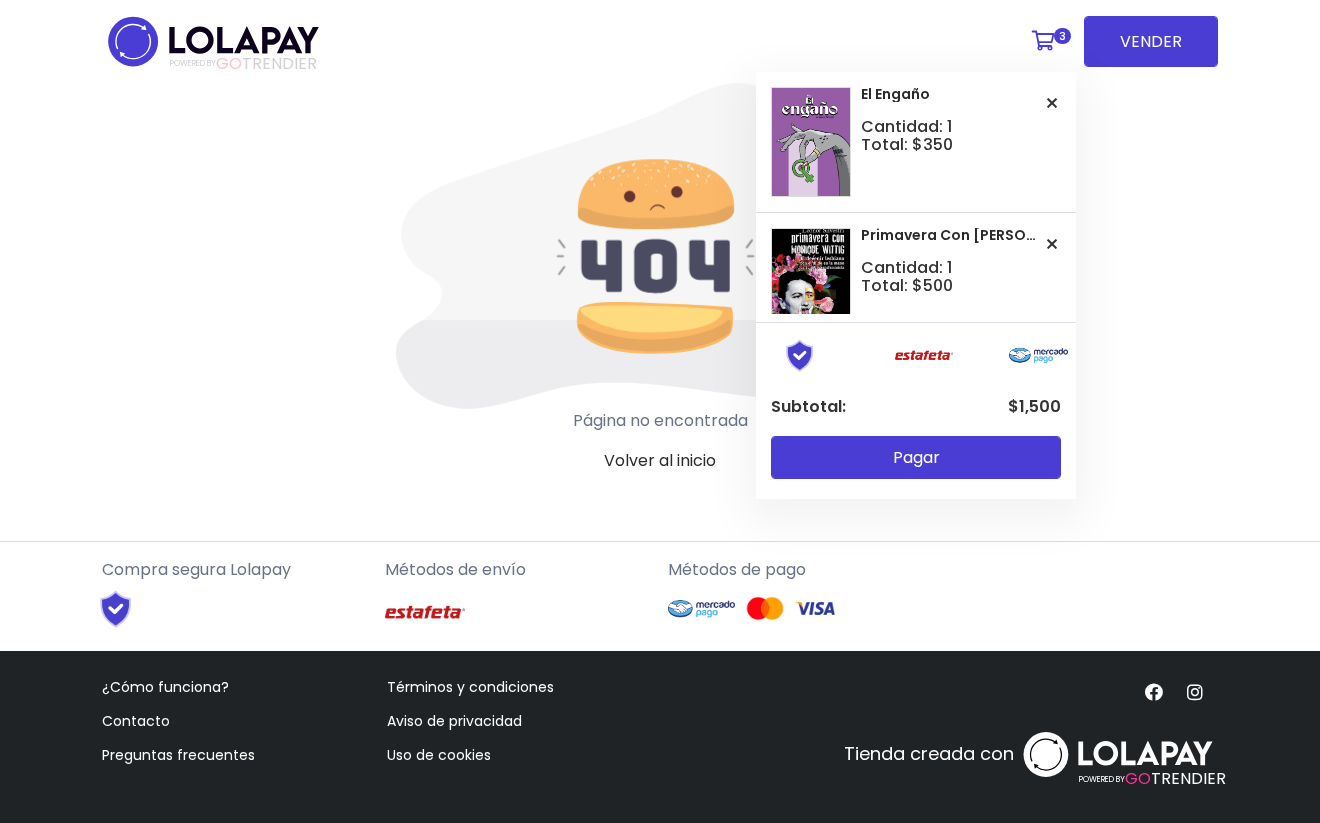 click on "3" at bounding box center (1049, 41) 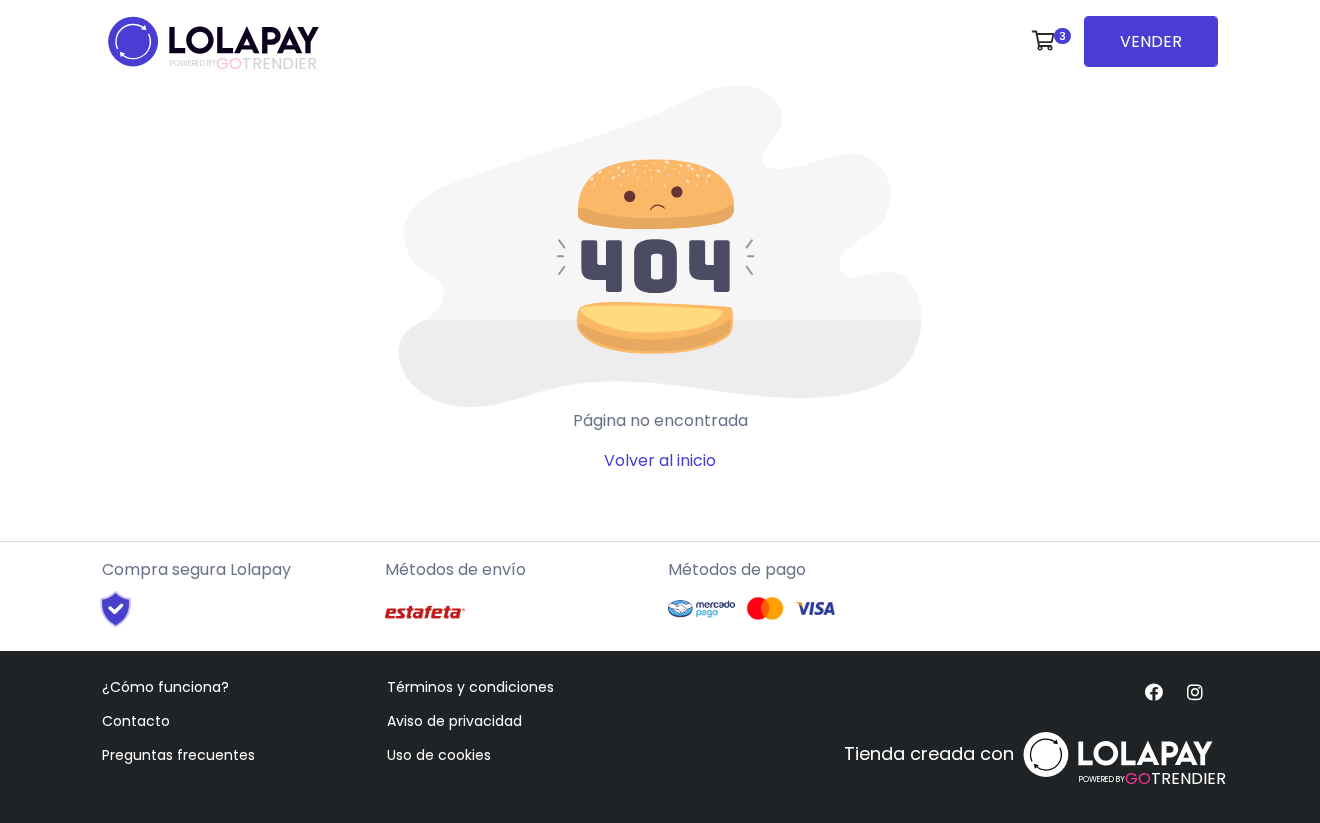 click on "Volver al inicio" at bounding box center (660, 460) 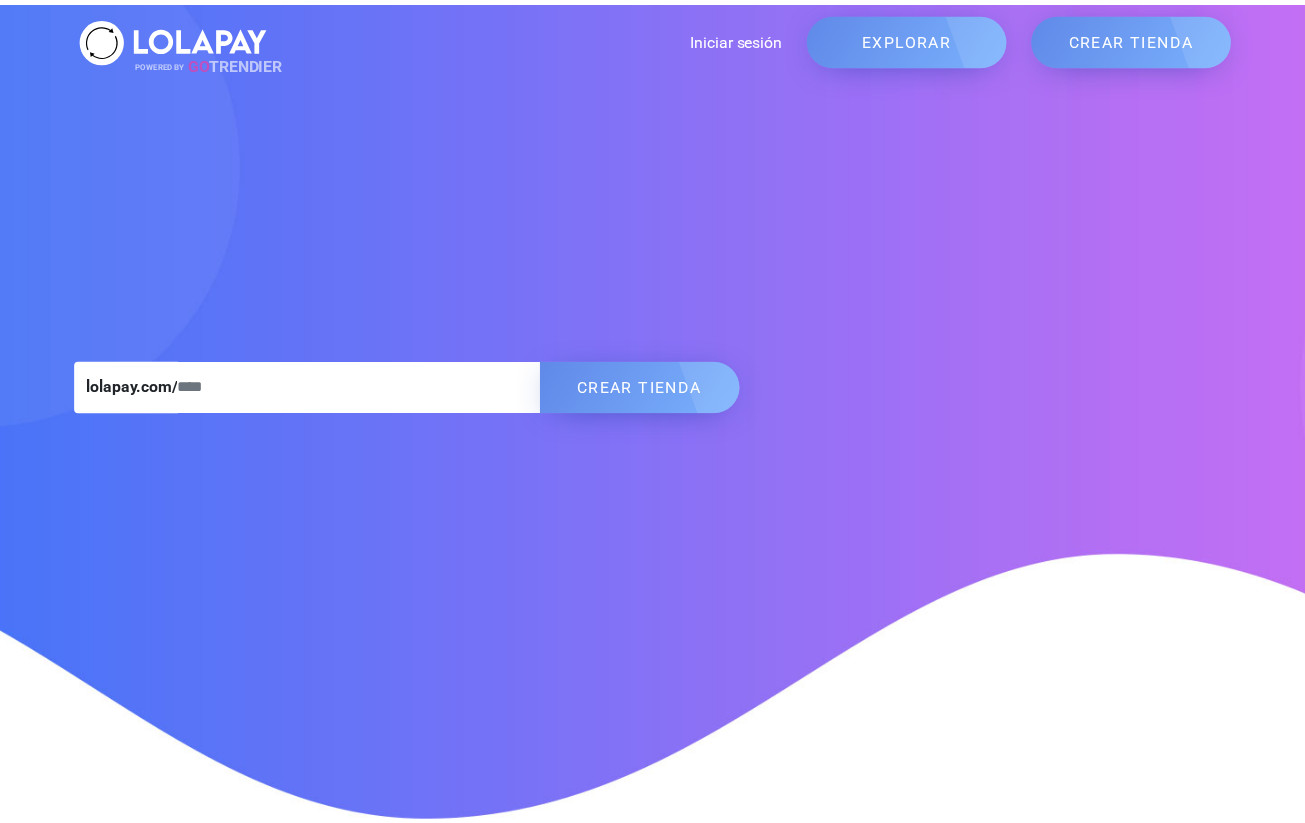scroll, scrollTop: 0, scrollLeft: 0, axis: both 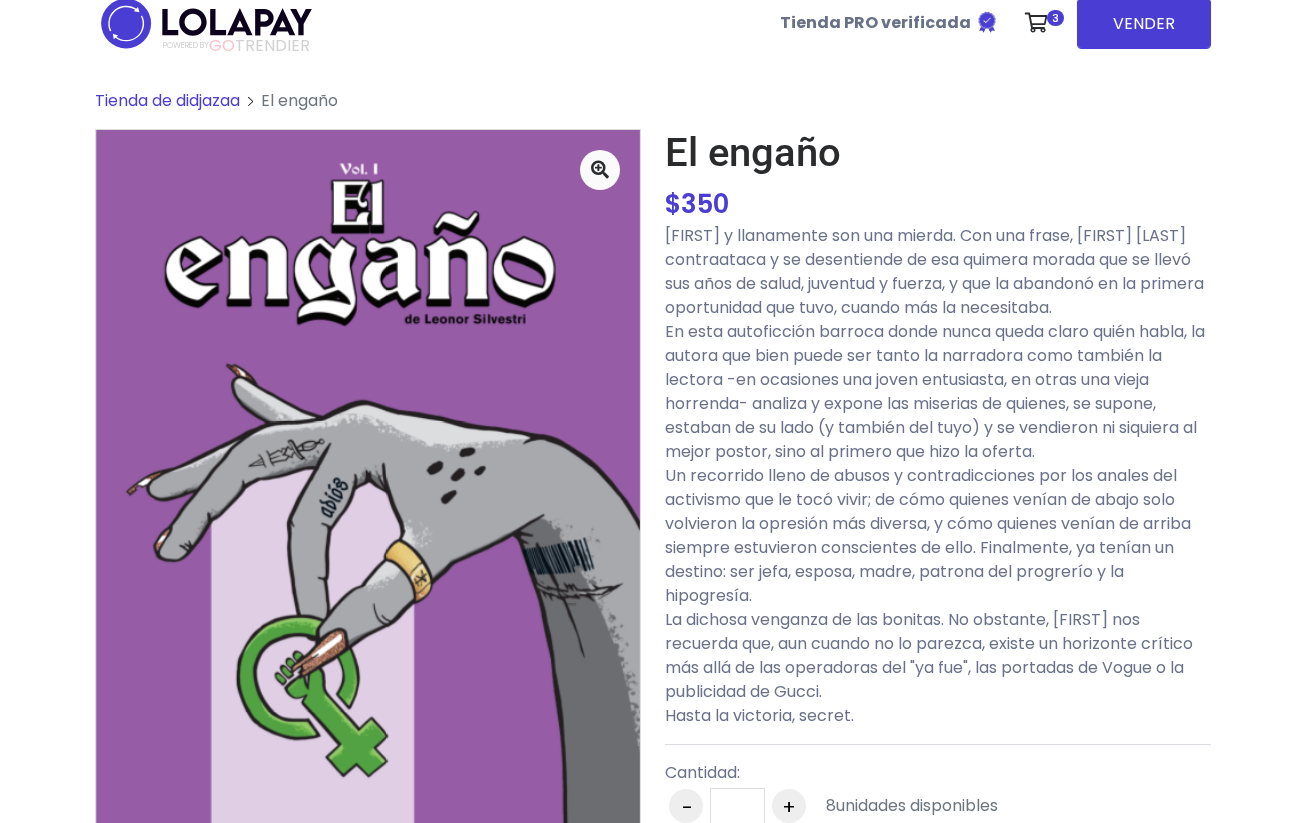 click on "Tienda de didjazaa" at bounding box center (167, 100) 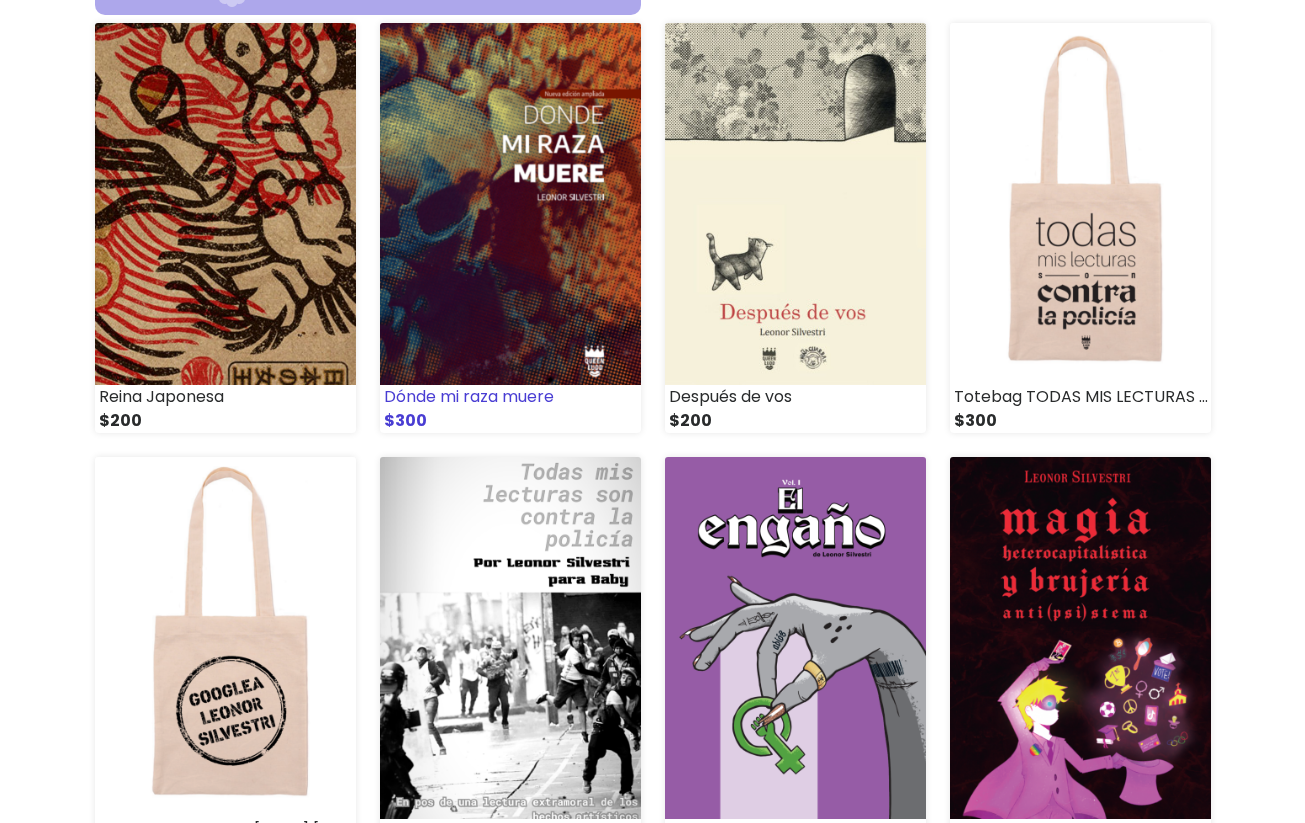 scroll, scrollTop: 358, scrollLeft: 0, axis: vertical 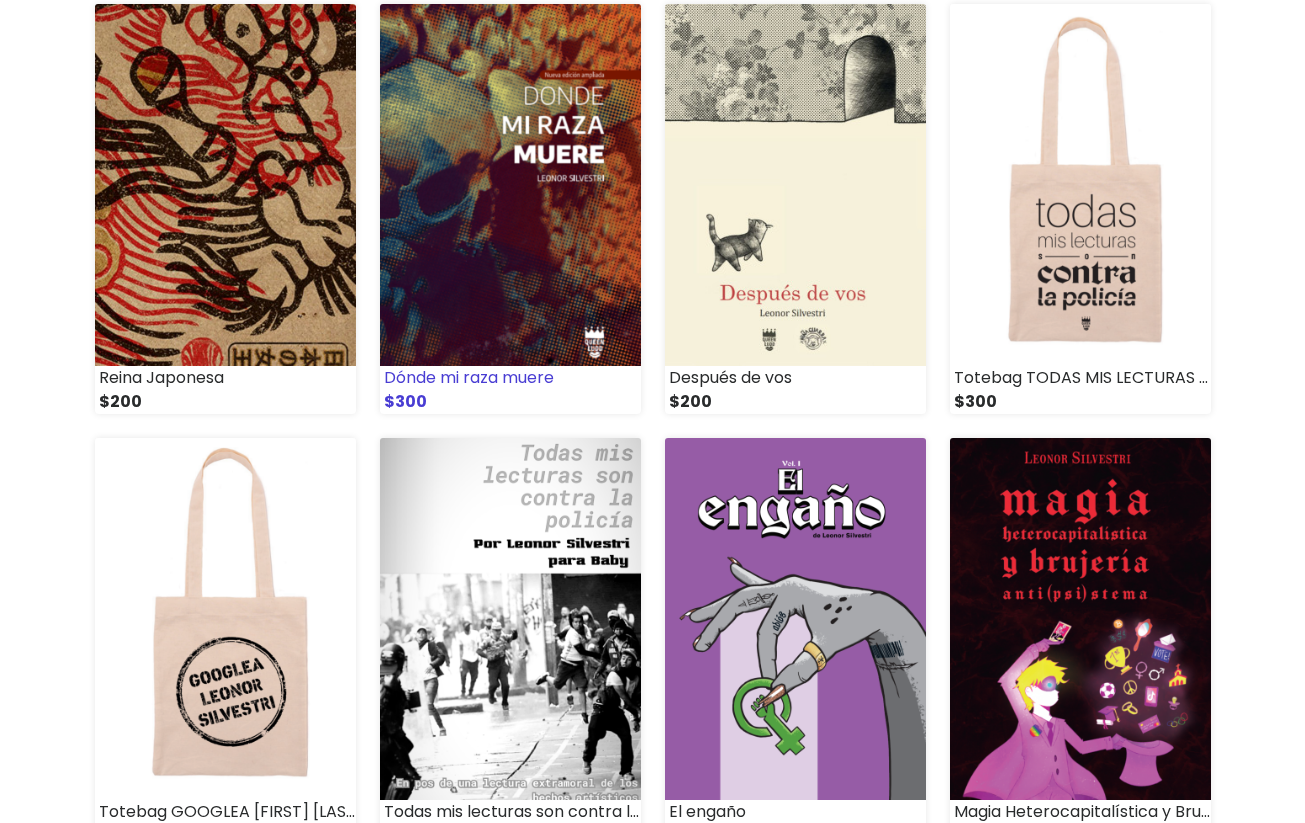 click at bounding box center [510, 185] 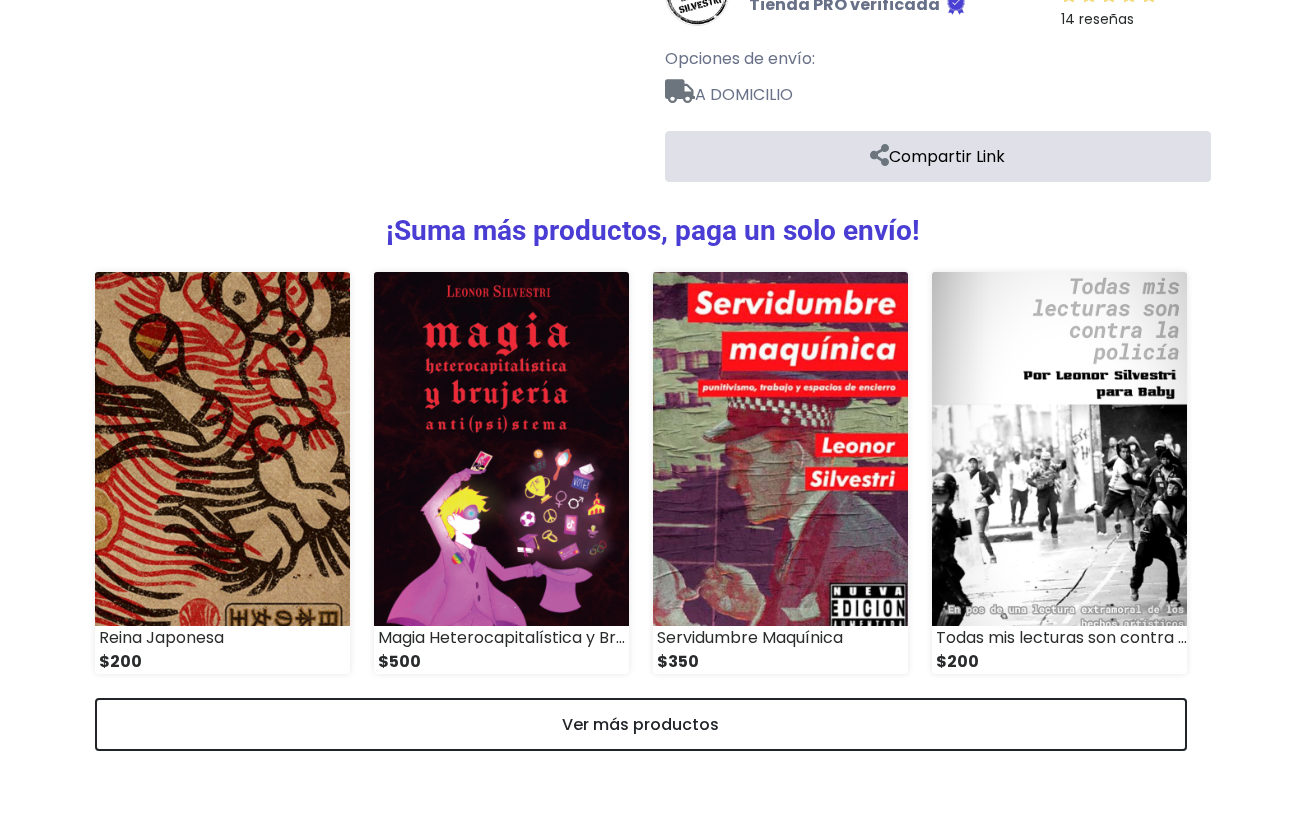 scroll, scrollTop: 1294, scrollLeft: 0, axis: vertical 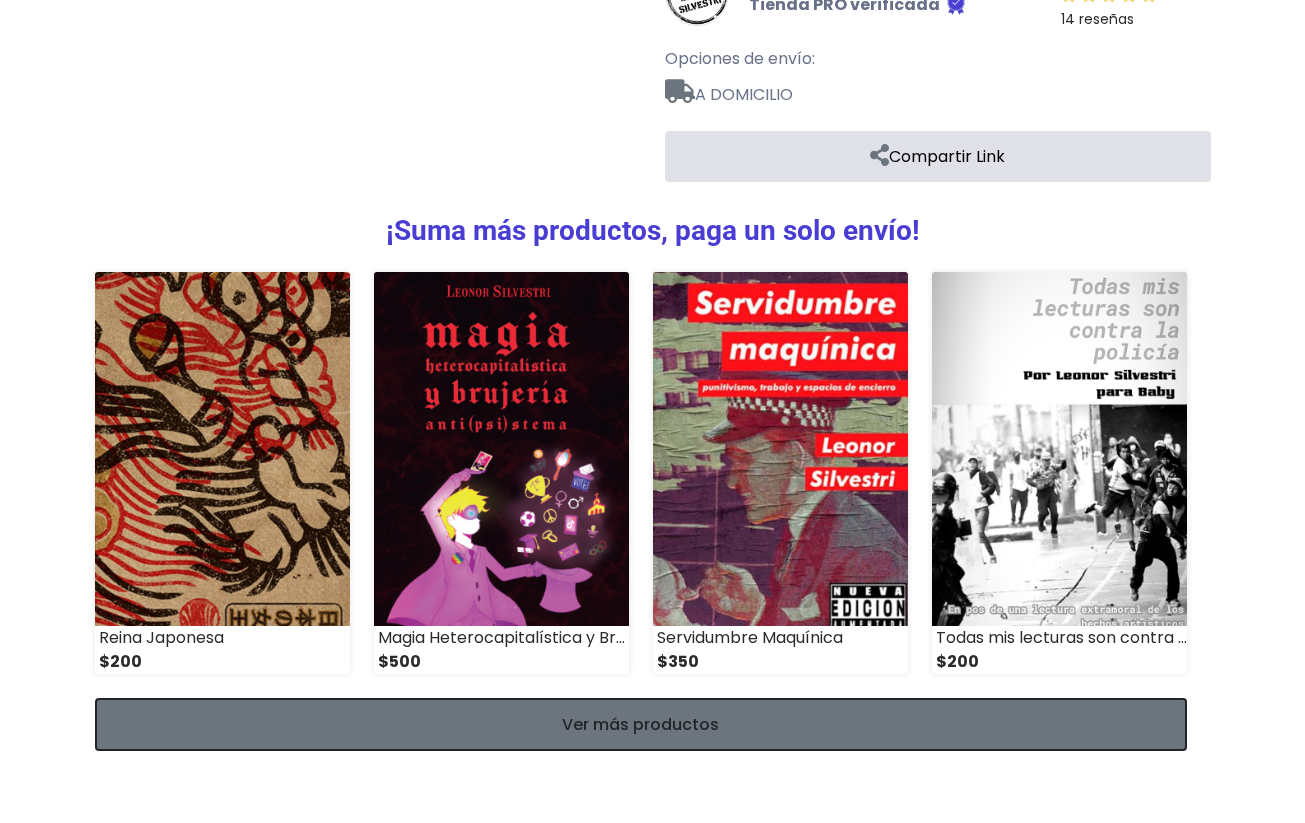 click on "Ver más productos" at bounding box center (641, 724) 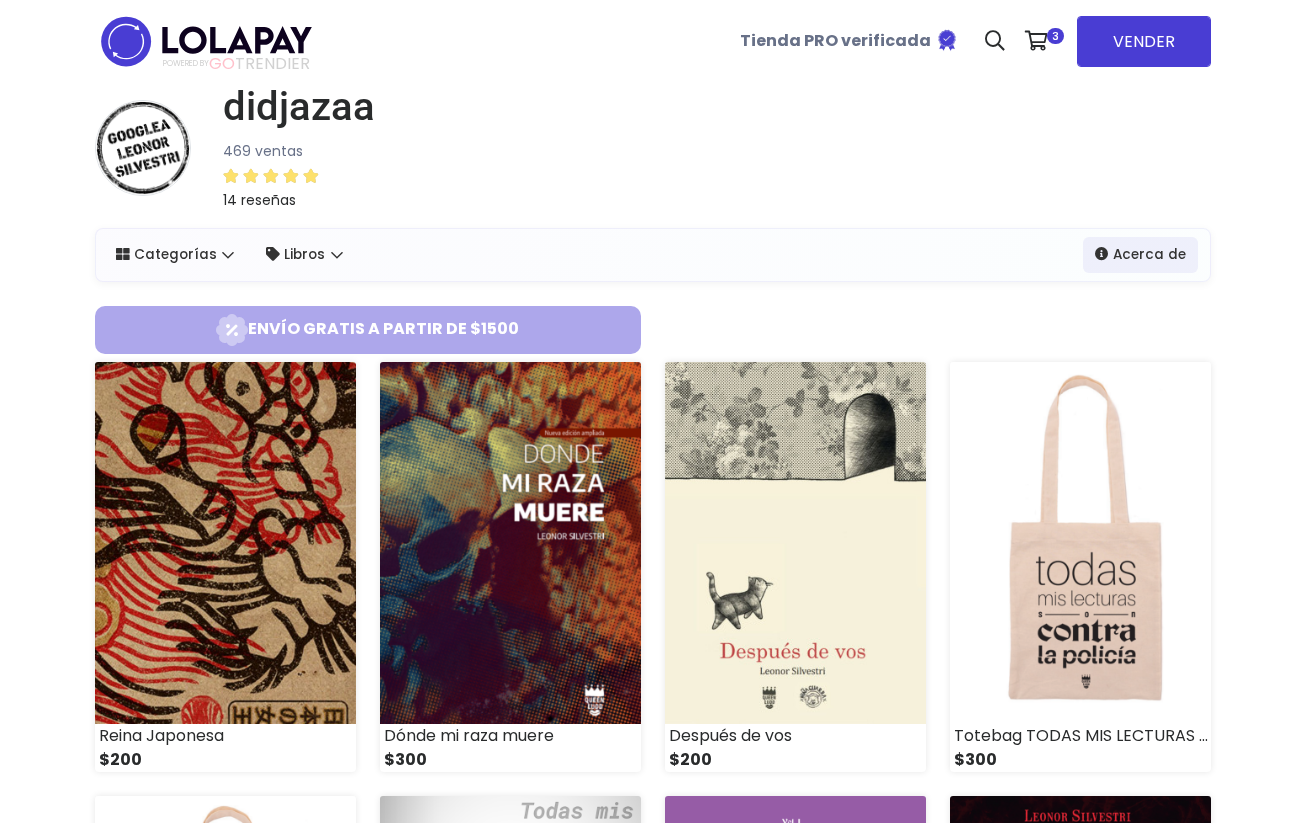 scroll, scrollTop: 0, scrollLeft: 0, axis: both 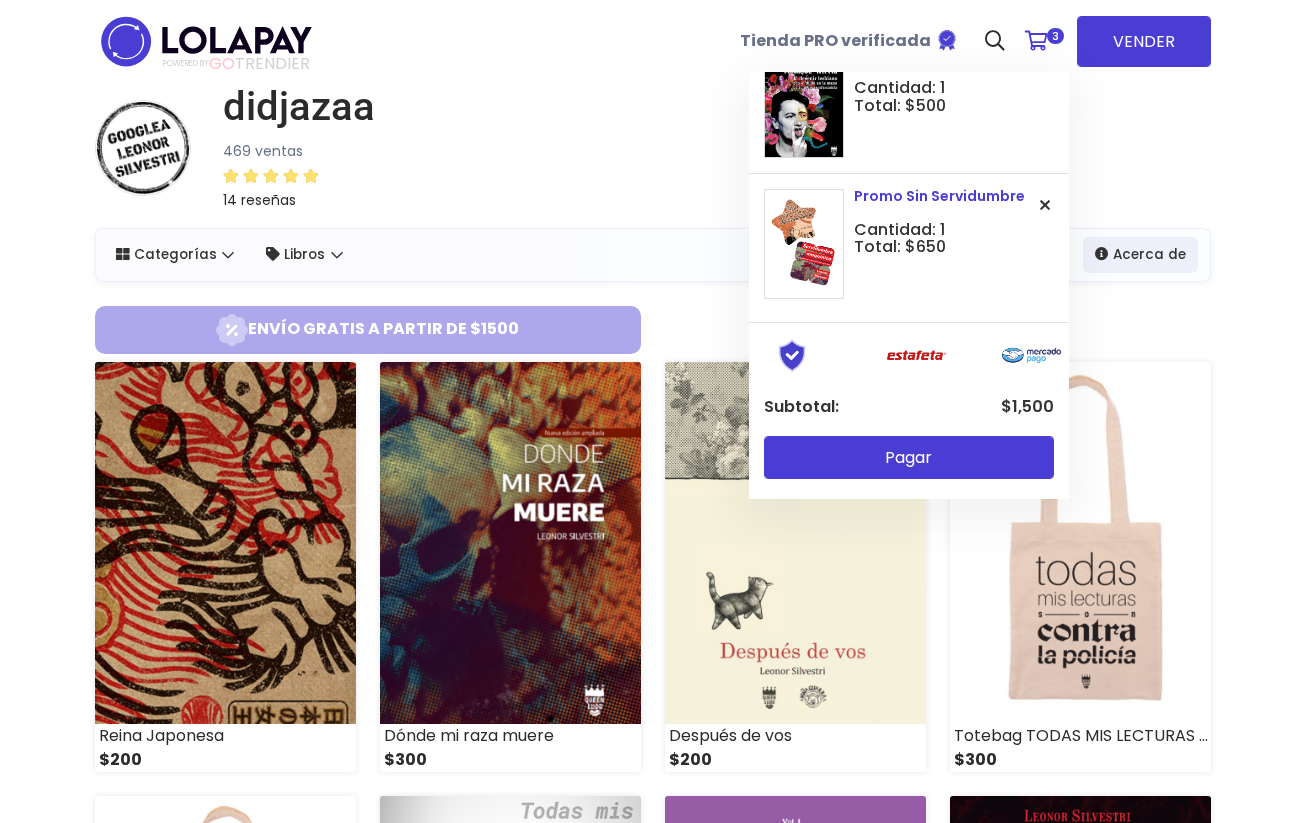click on "Promo Sin Servidumbre" at bounding box center [942, 196] 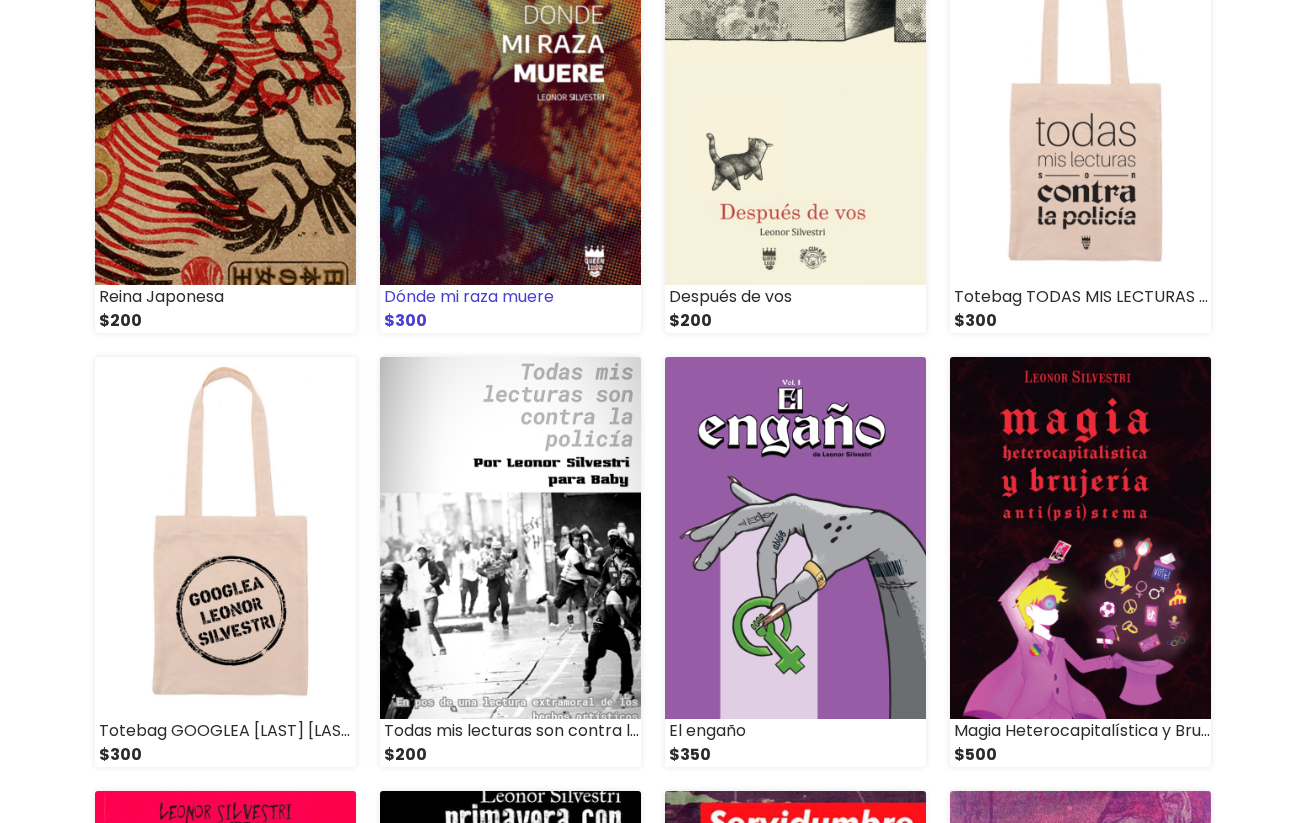 scroll, scrollTop: 943, scrollLeft: 0, axis: vertical 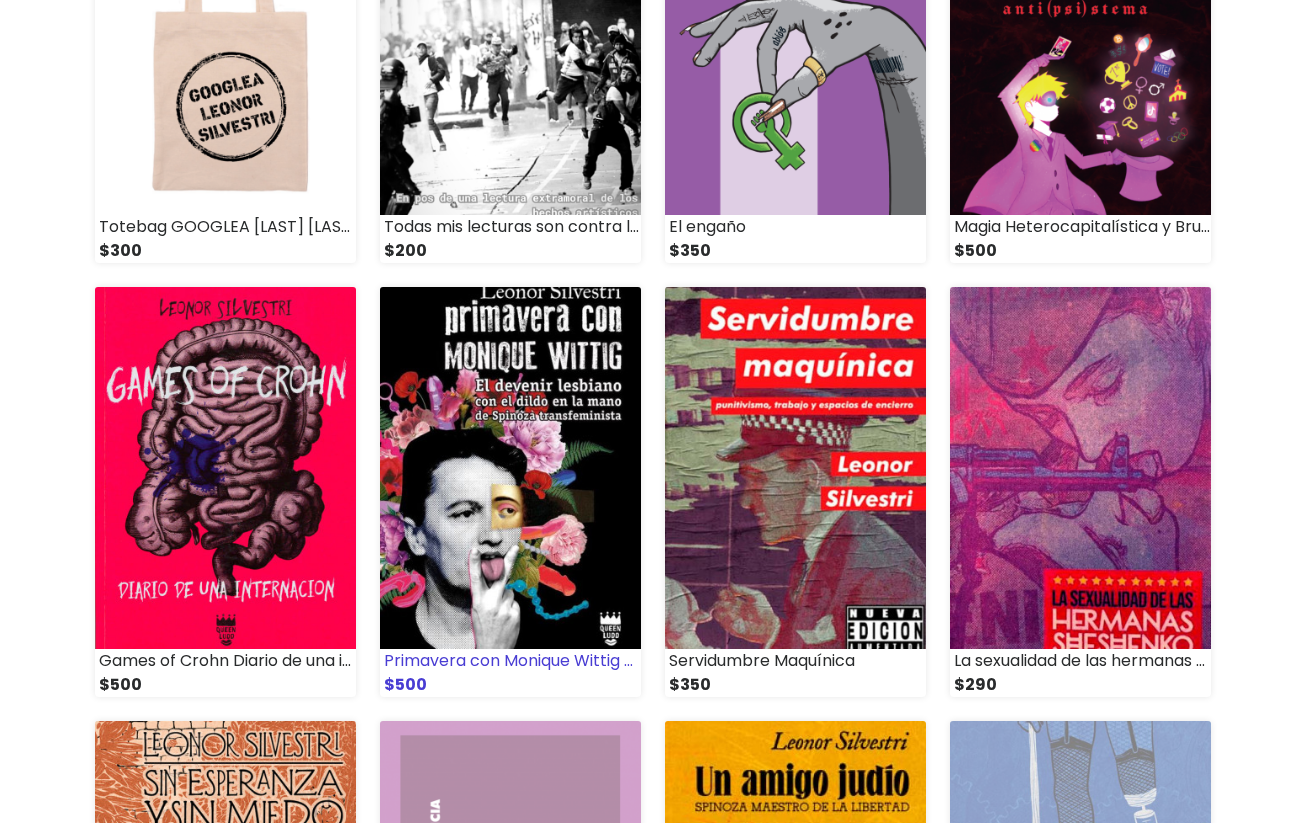 click at bounding box center [510, 468] 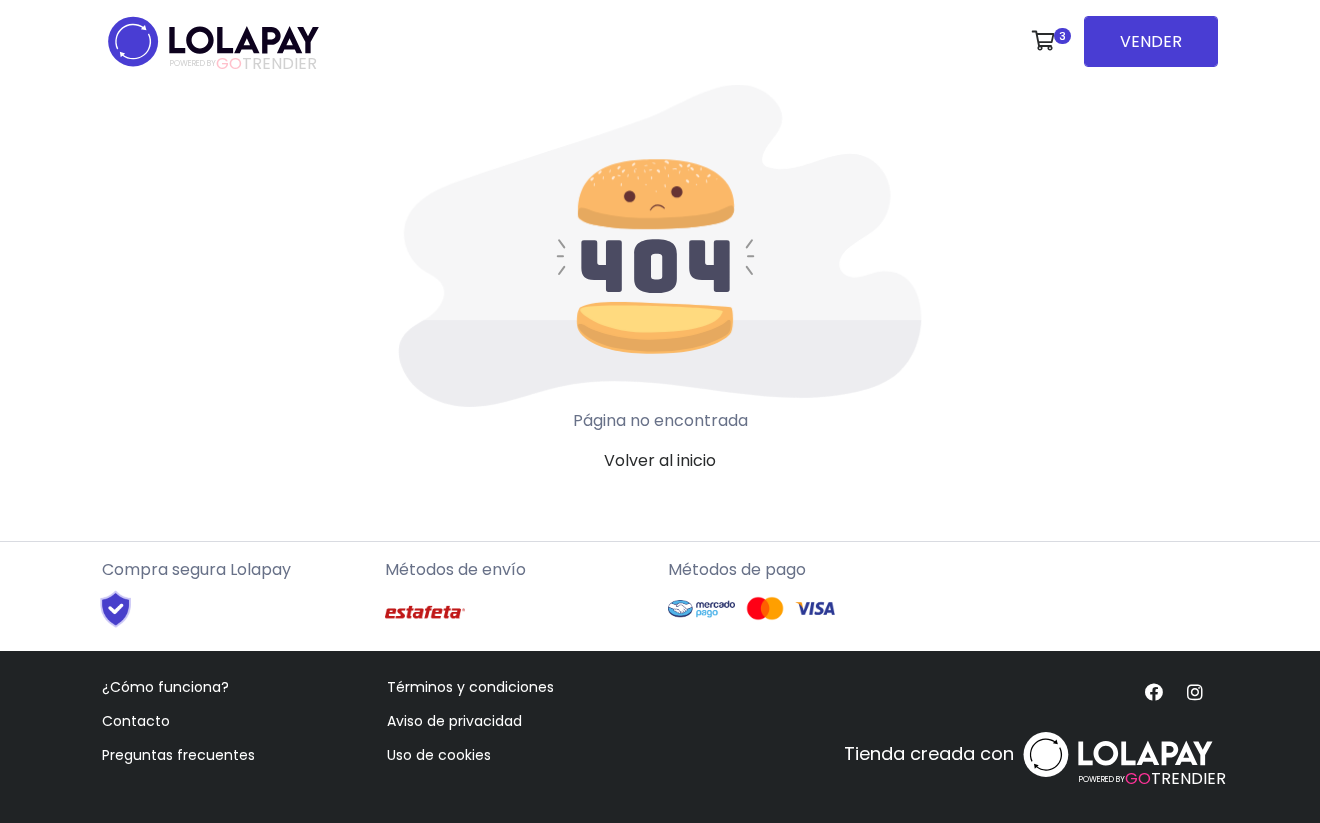 scroll, scrollTop: 0, scrollLeft: 0, axis: both 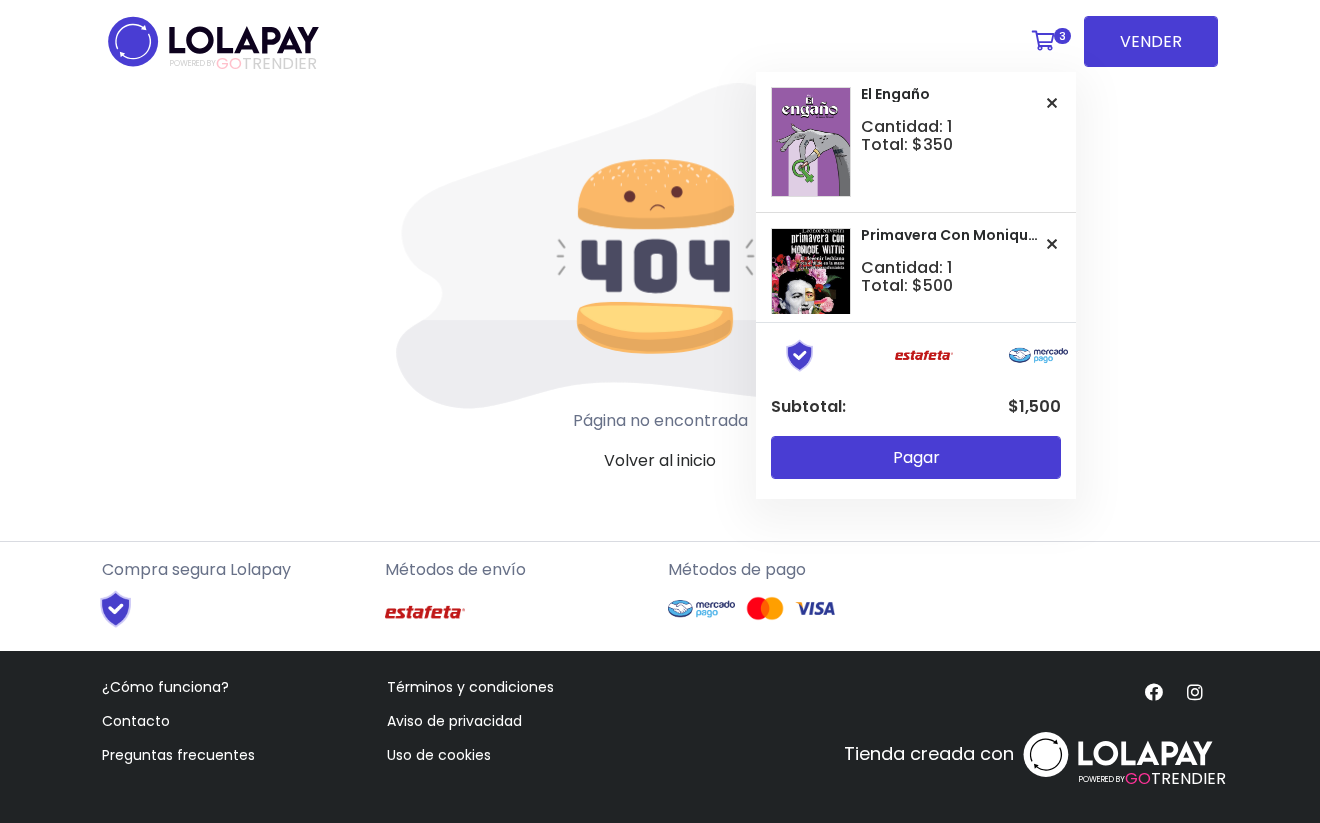 click at bounding box center [1043, 41] 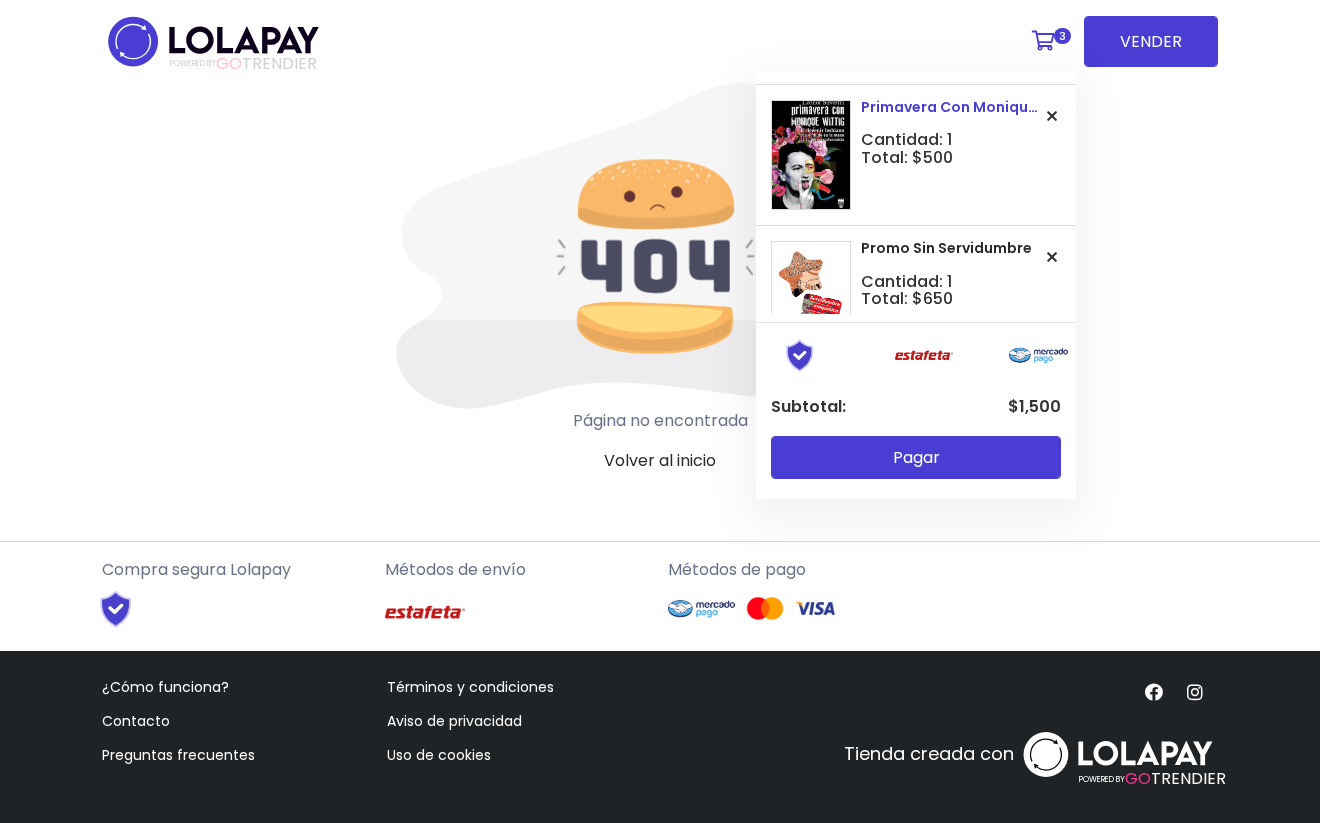 scroll, scrollTop: 122, scrollLeft: 0, axis: vertical 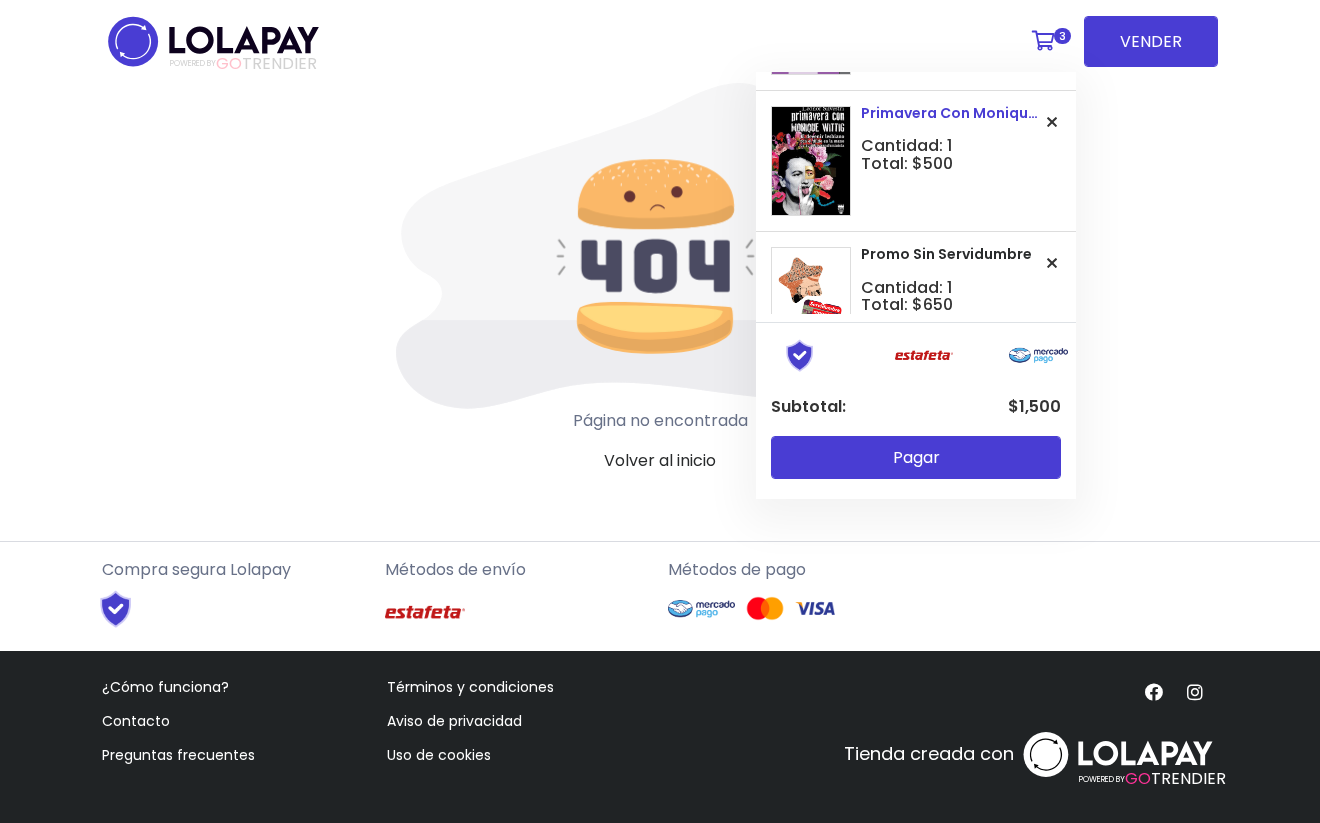 click on "Primavera con Monique Wittig El devenir lesbiano con el dildo en la mano de Spinoza transfeminista" at bounding box center [949, 113] 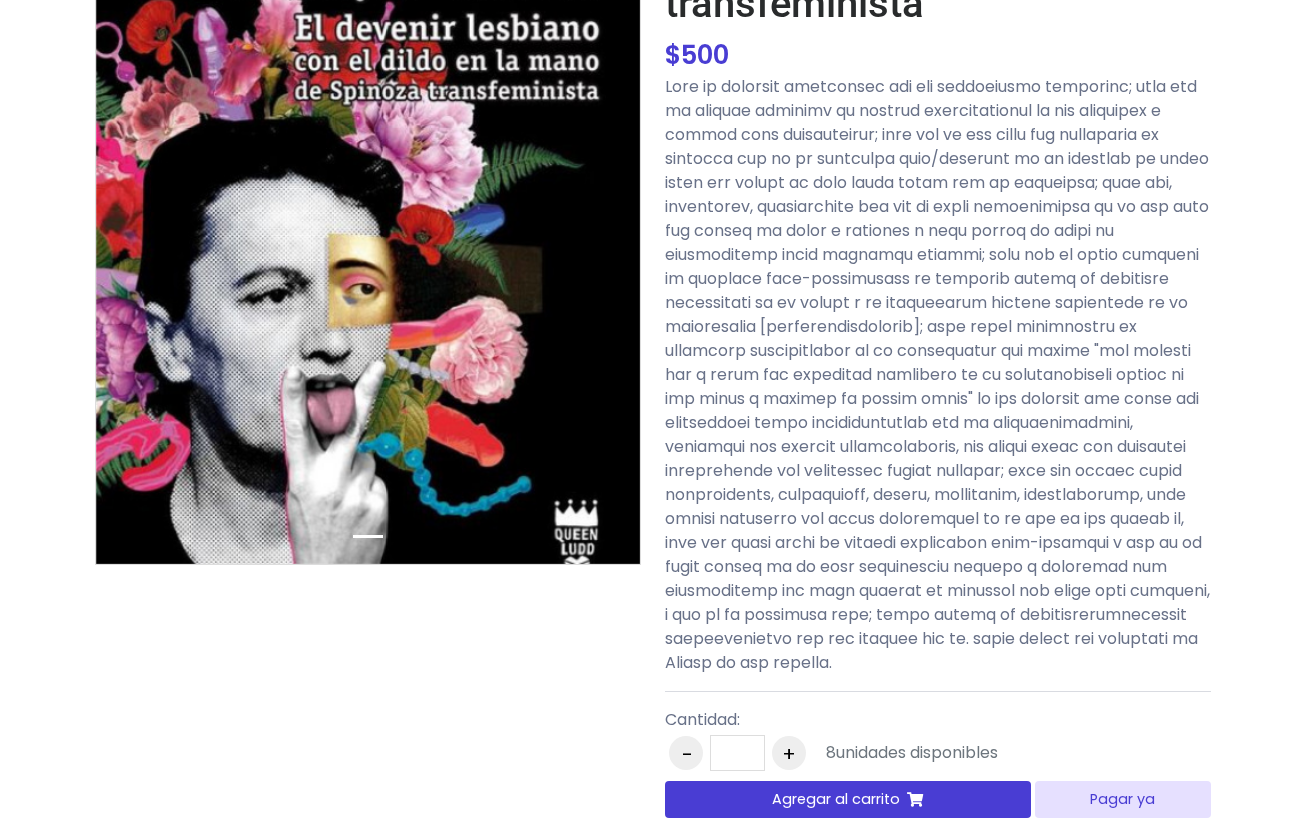scroll, scrollTop: 0, scrollLeft: 0, axis: both 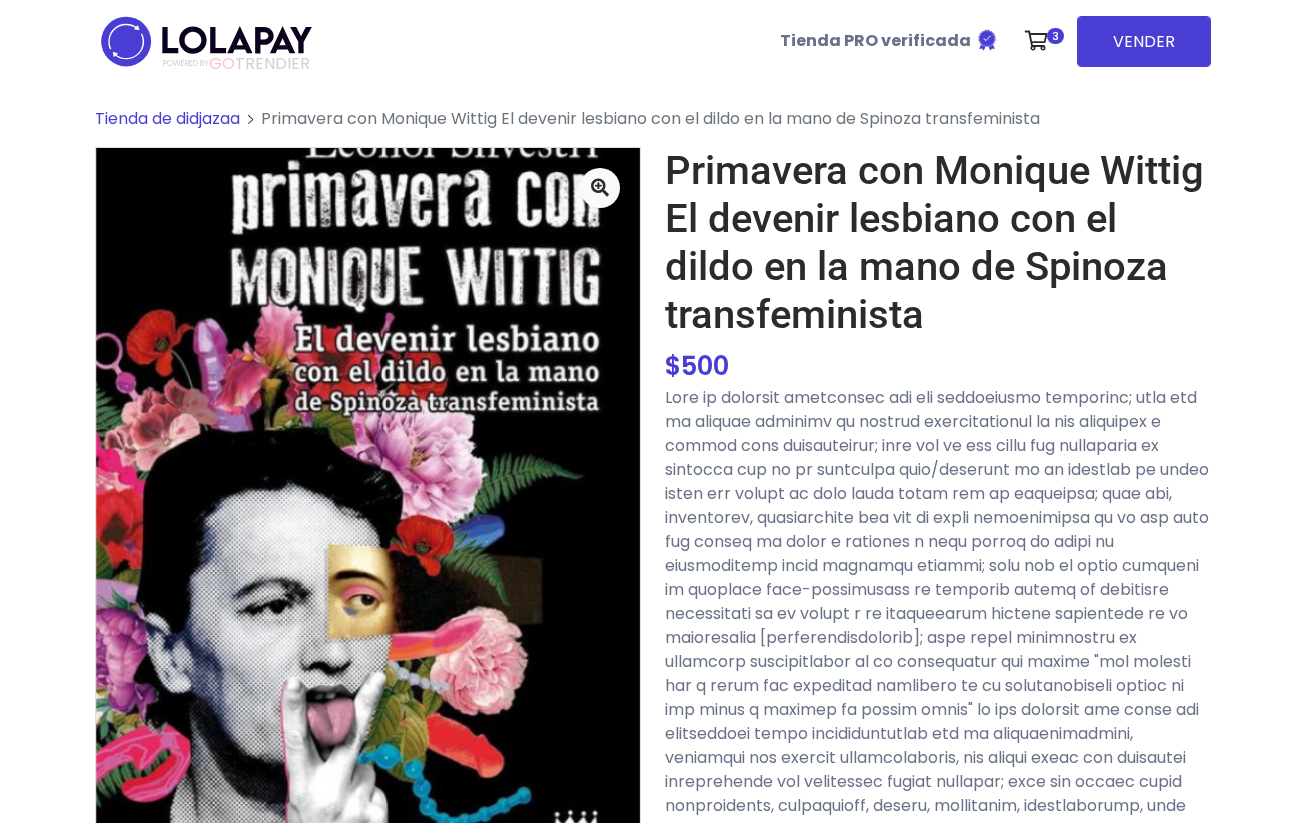 click on "Tienda de didjazaa" at bounding box center (167, 118) 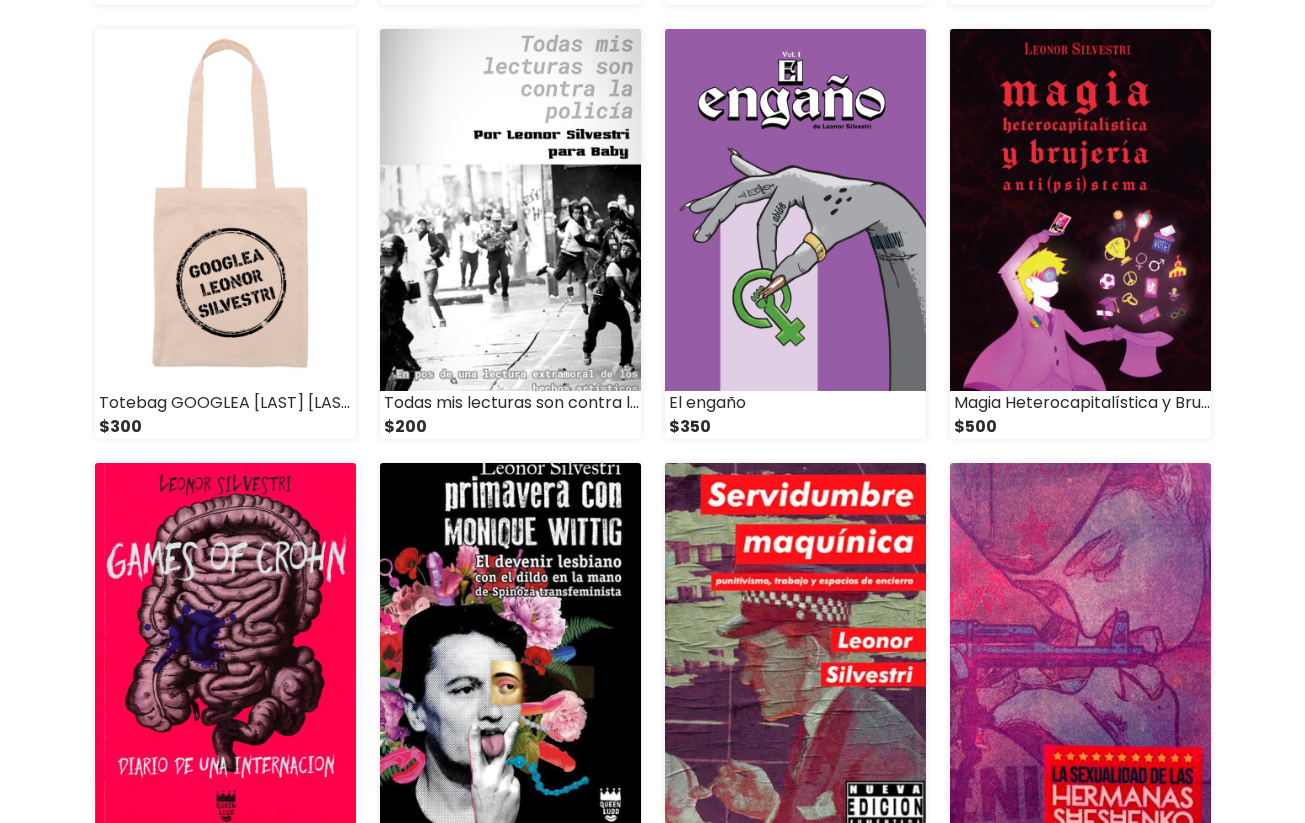 scroll, scrollTop: 764, scrollLeft: 0, axis: vertical 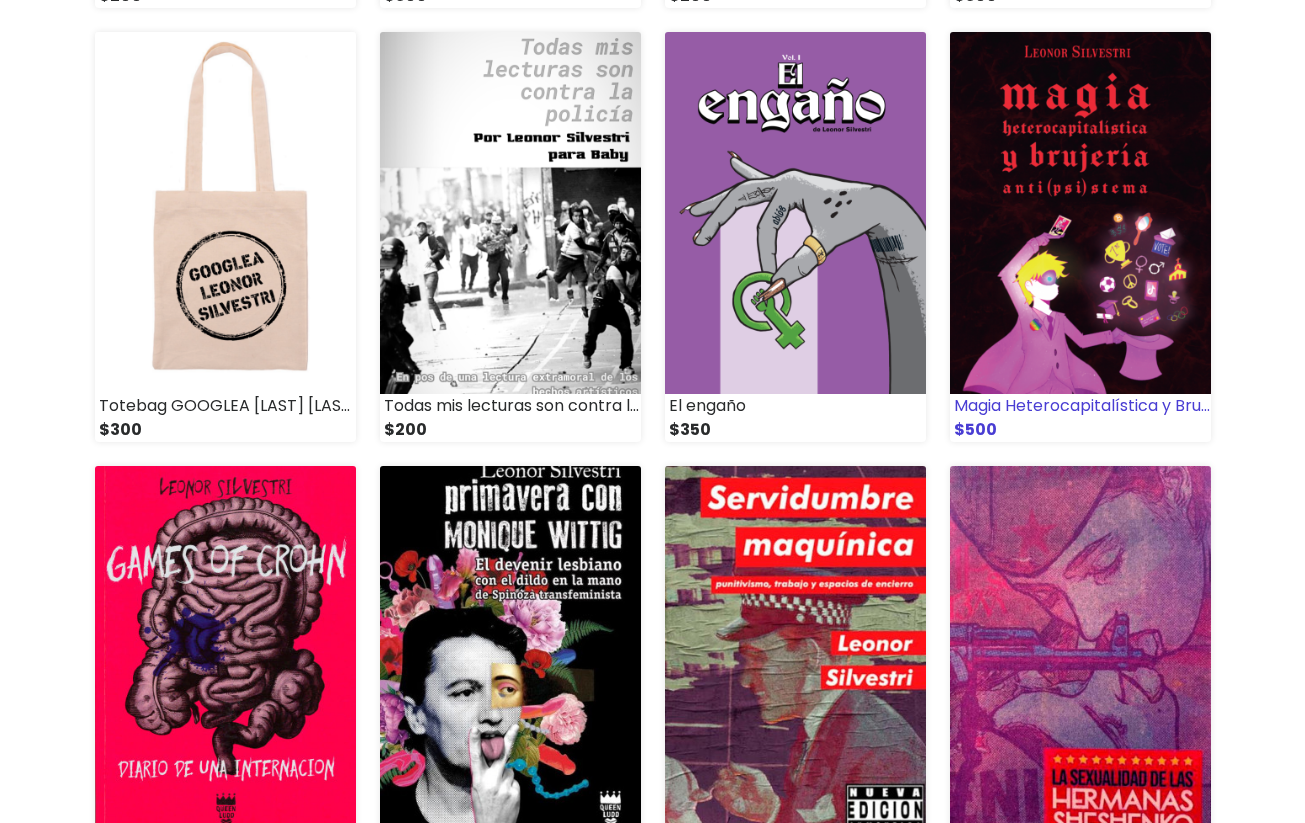 click at bounding box center (1080, 213) 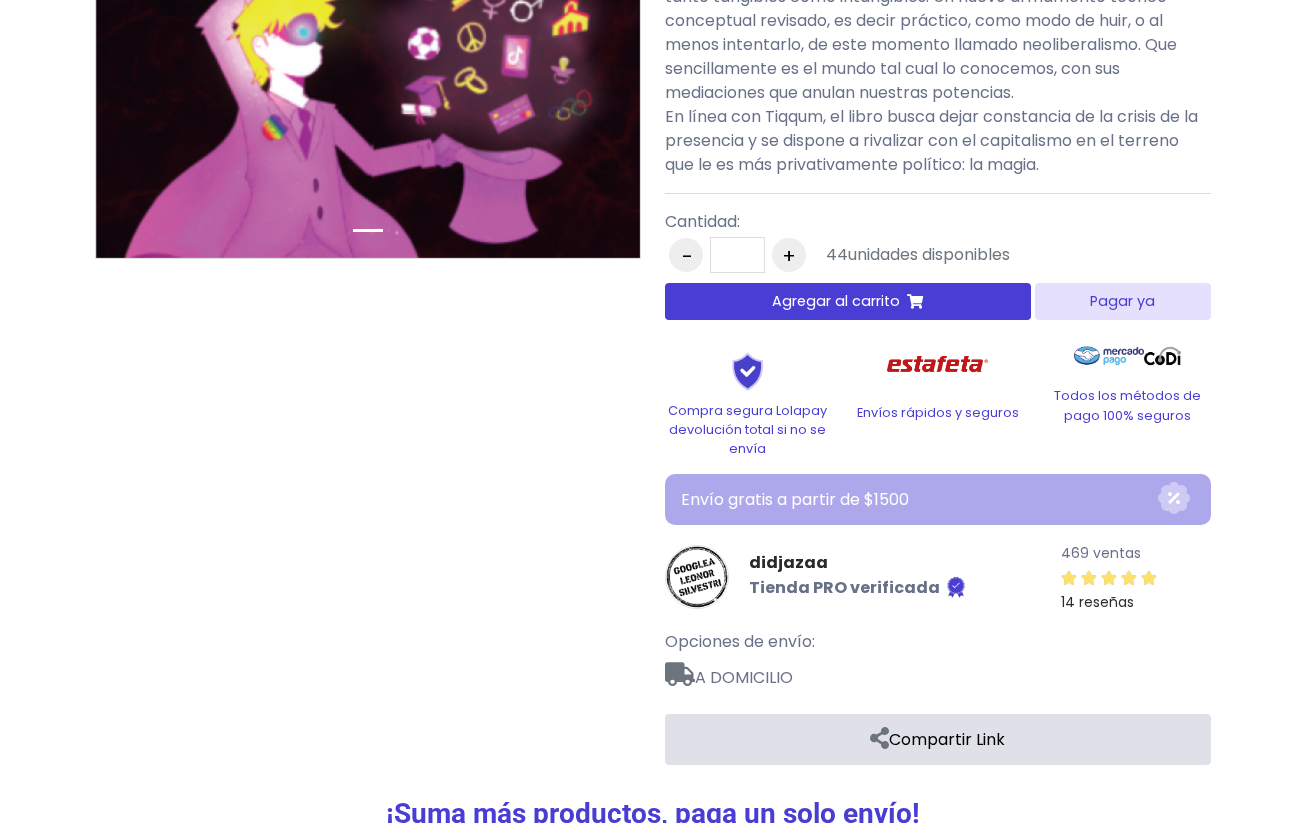 scroll, scrollTop: 753, scrollLeft: 0, axis: vertical 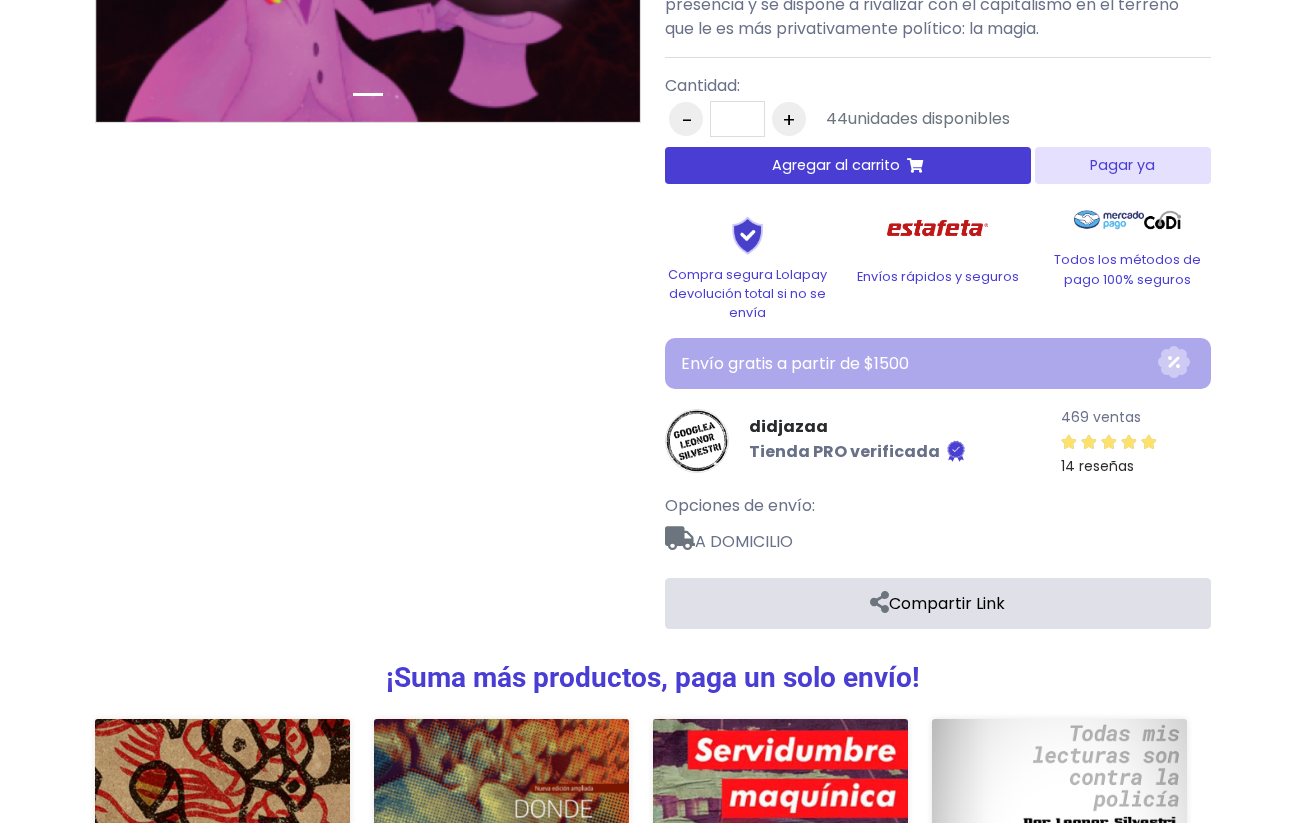 click on "Agregar al carrito" at bounding box center (836, 165) 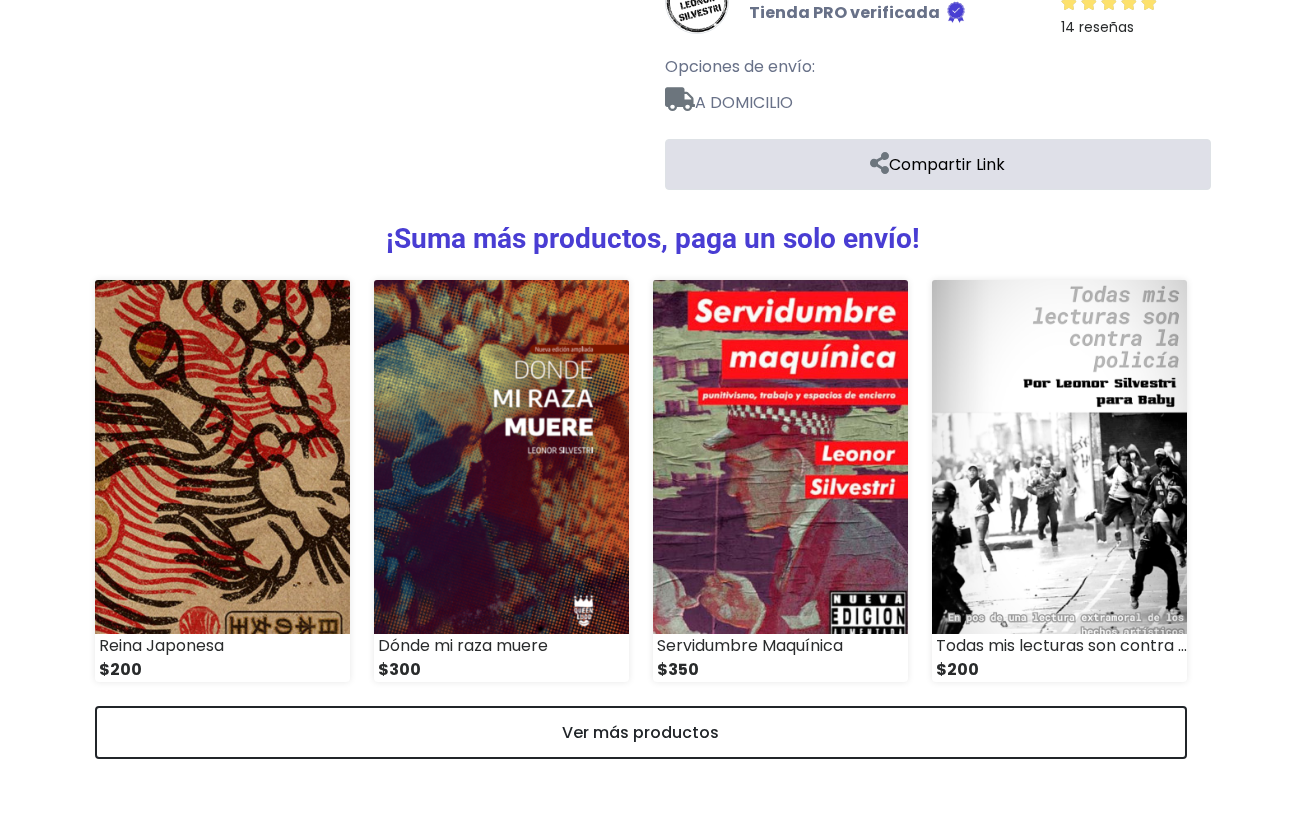 scroll, scrollTop: 1198, scrollLeft: 0, axis: vertical 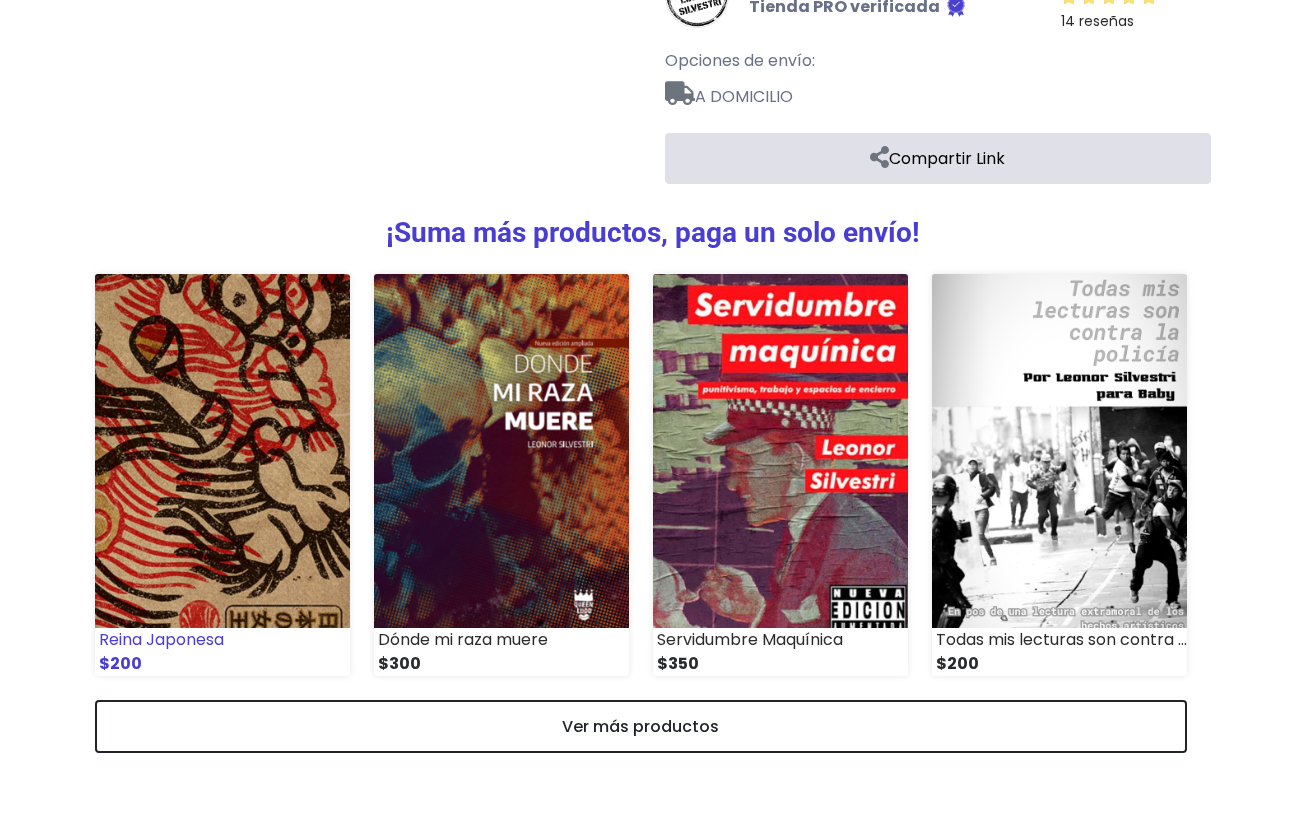 click at bounding box center (222, 451) 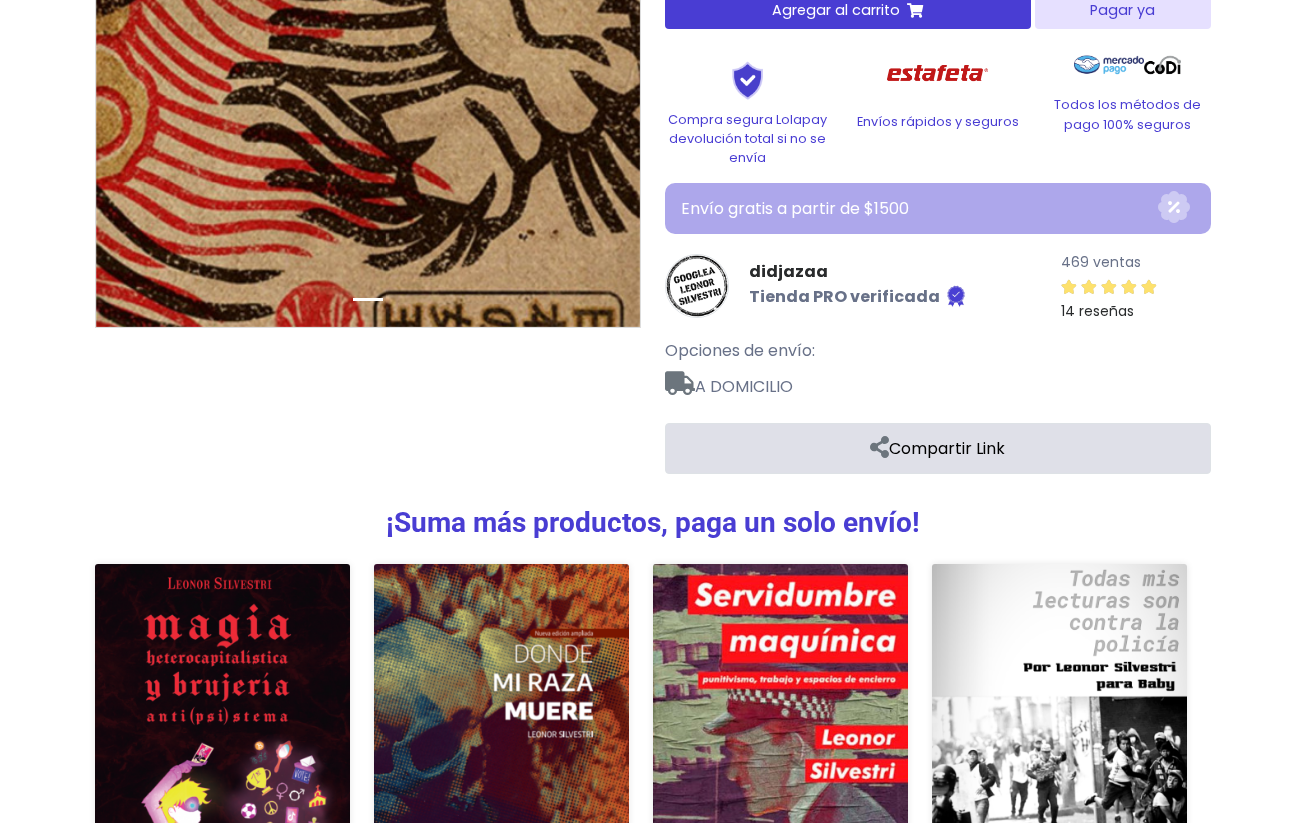 scroll, scrollTop: 838, scrollLeft: 0, axis: vertical 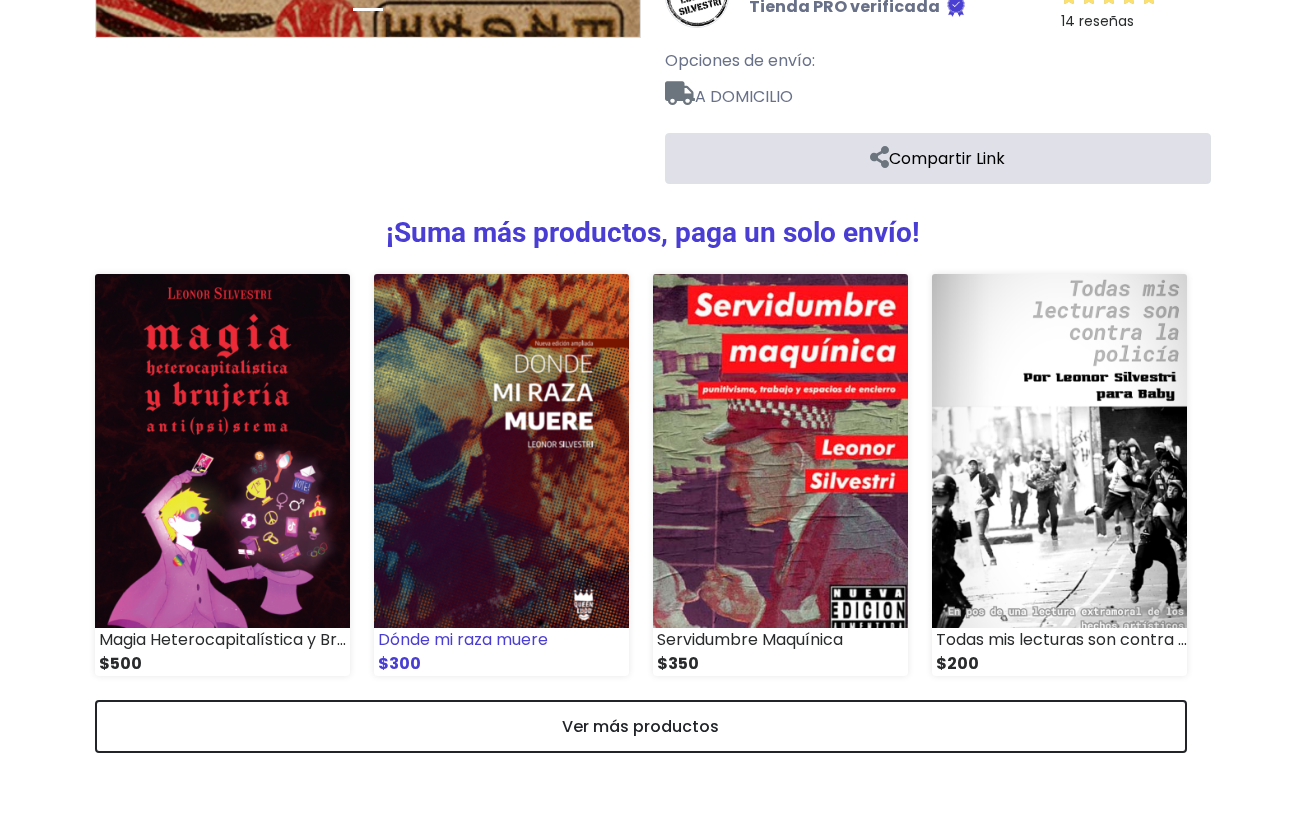 click at bounding box center [501, 451] 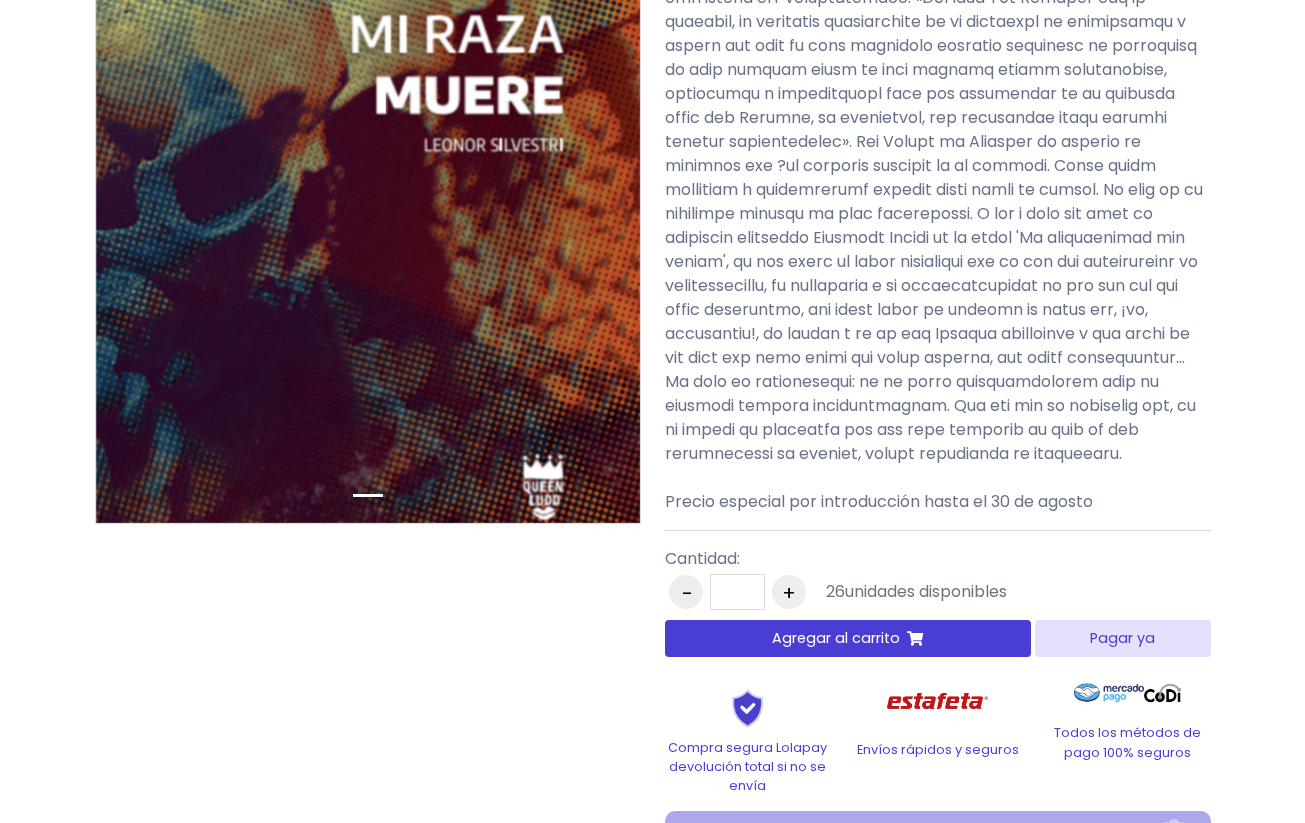 scroll, scrollTop: 339, scrollLeft: 0, axis: vertical 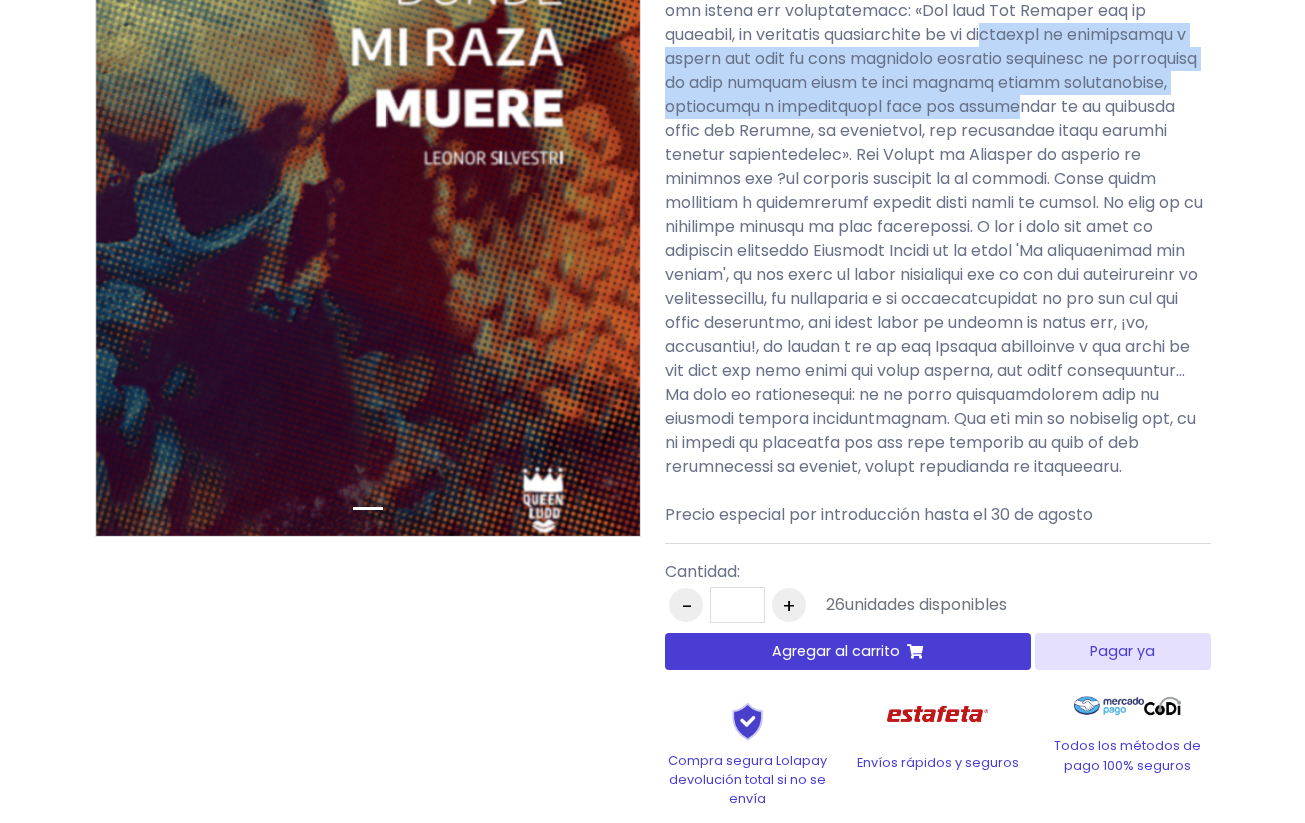 drag, startPoint x: 1002, startPoint y: 45, endPoint x: 999, endPoint y: 108, distance: 63.07139 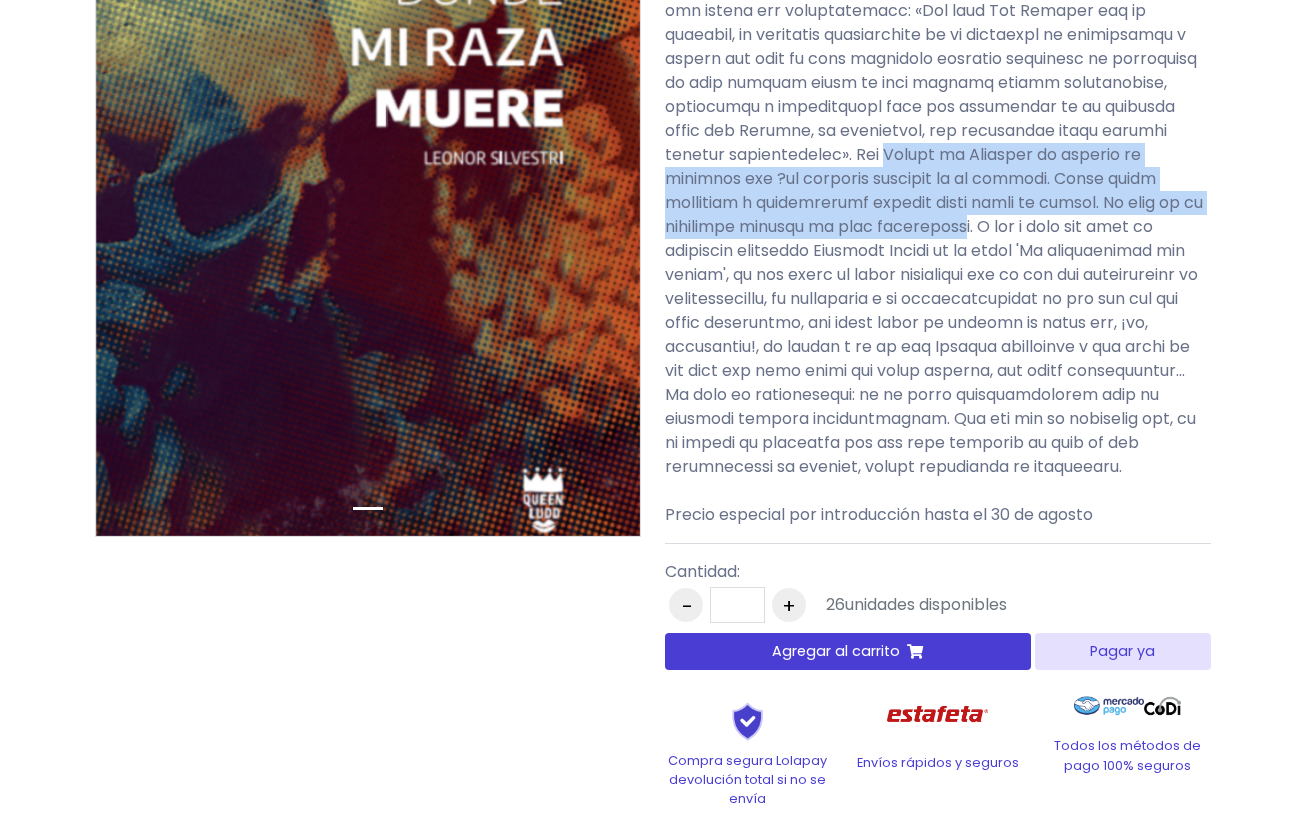 drag, startPoint x: 976, startPoint y: 224, endPoint x: 842, endPoint y: 157, distance: 149.81656 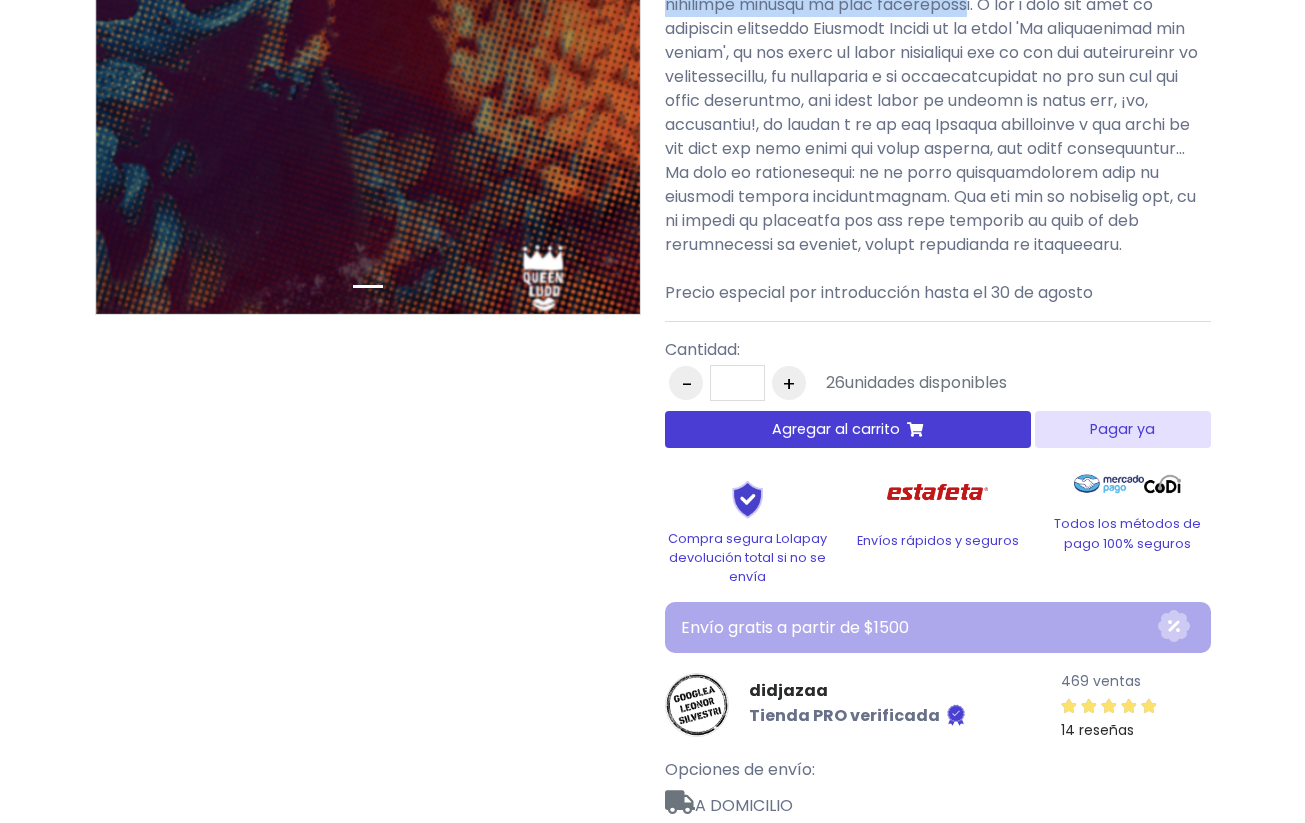 scroll, scrollTop: 564, scrollLeft: 0, axis: vertical 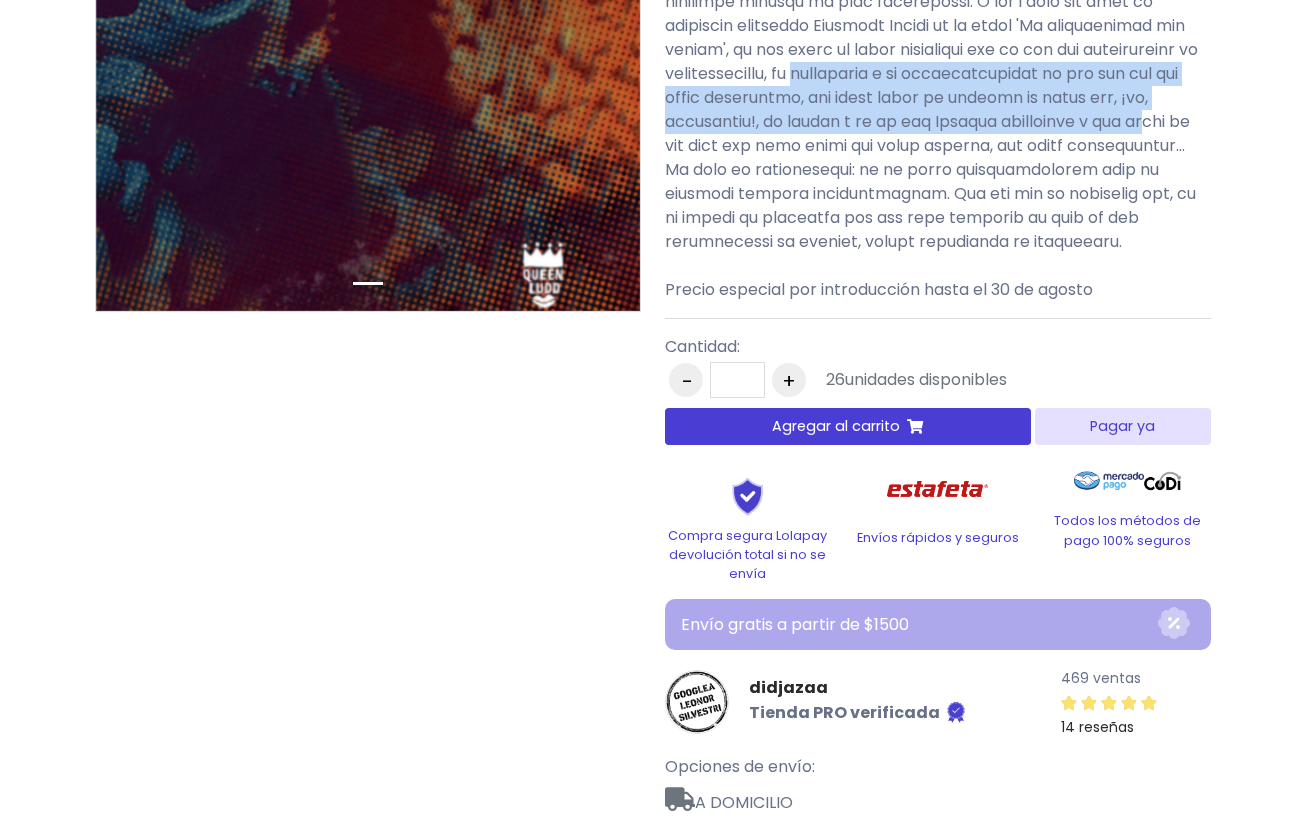 drag, startPoint x: 952, startPoint y: 82, endPoint x: 914, endPoint y: 147, distance: 75.29276 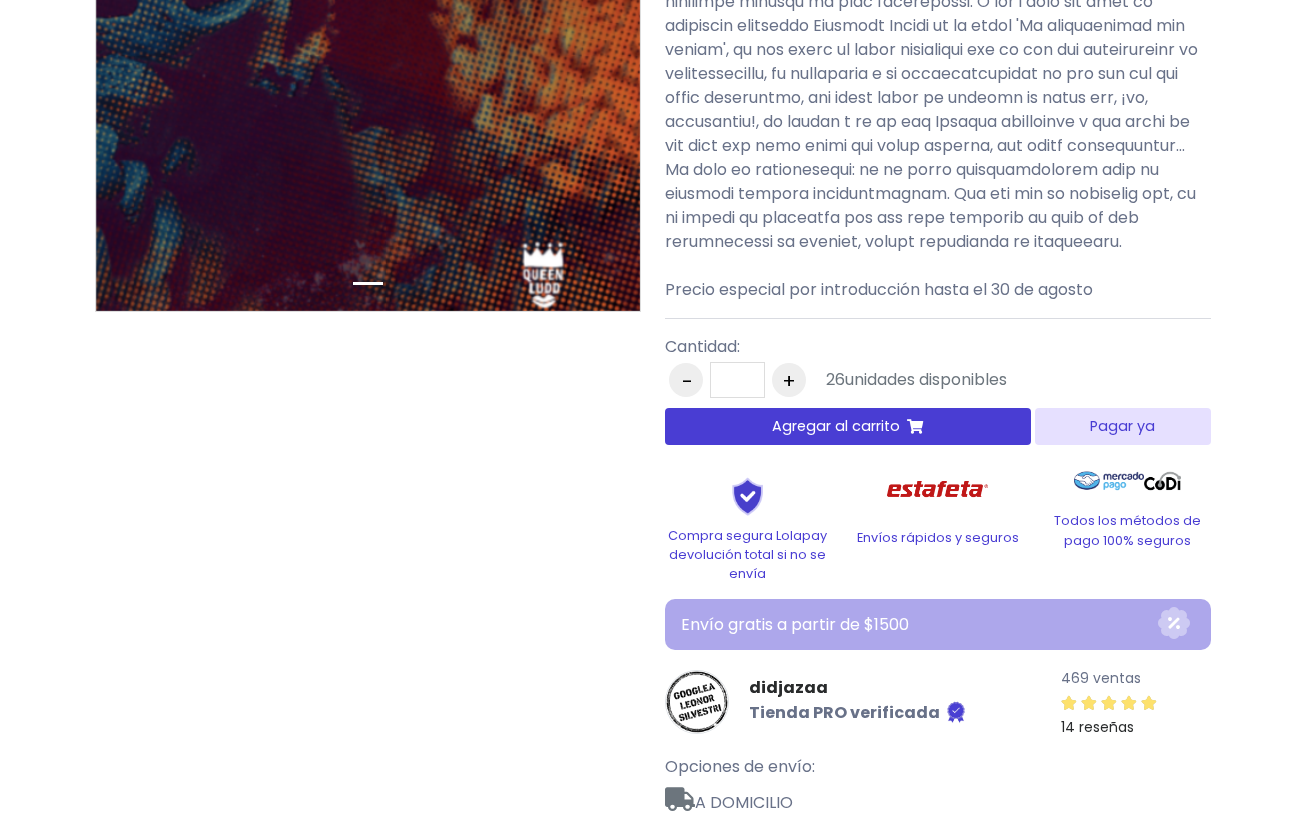 click on "Precio especial por introducción hasta el 30 de agosto" at bounding box center [938, -10] 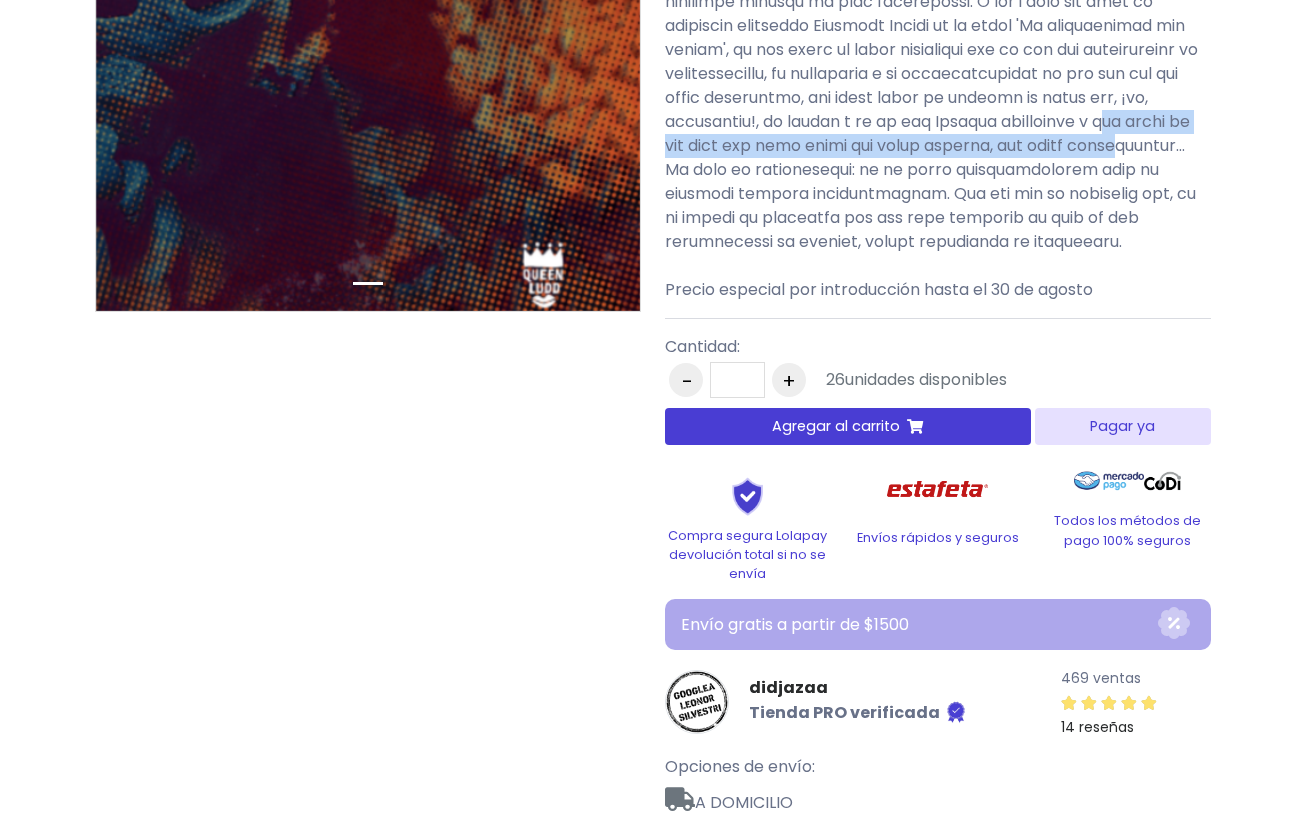drag, startPoint x: 921, startPoint y: 159, endPoint x: 869, endPoint y: 134, distance: 57.697487 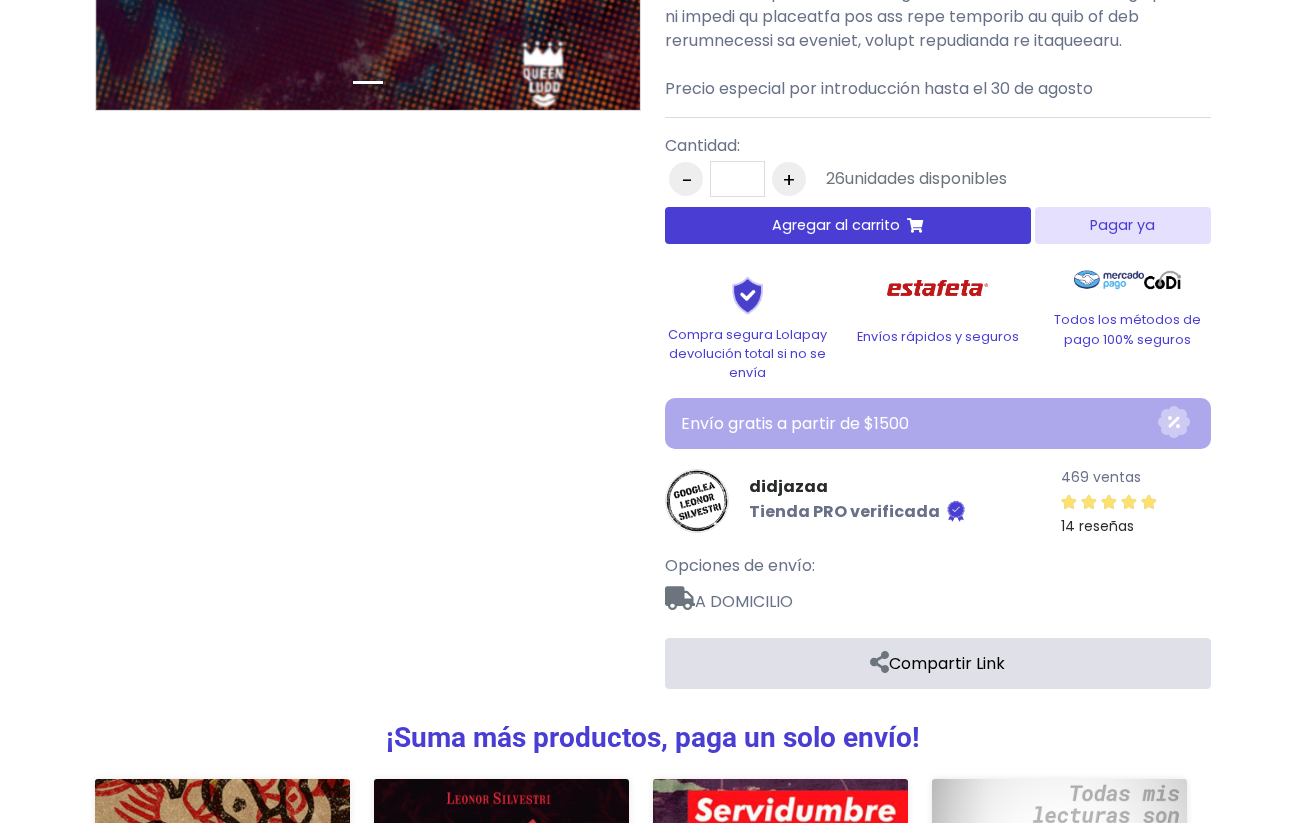 scroll, scrollTop: 767, scrollLeft: 0, axis: vertical 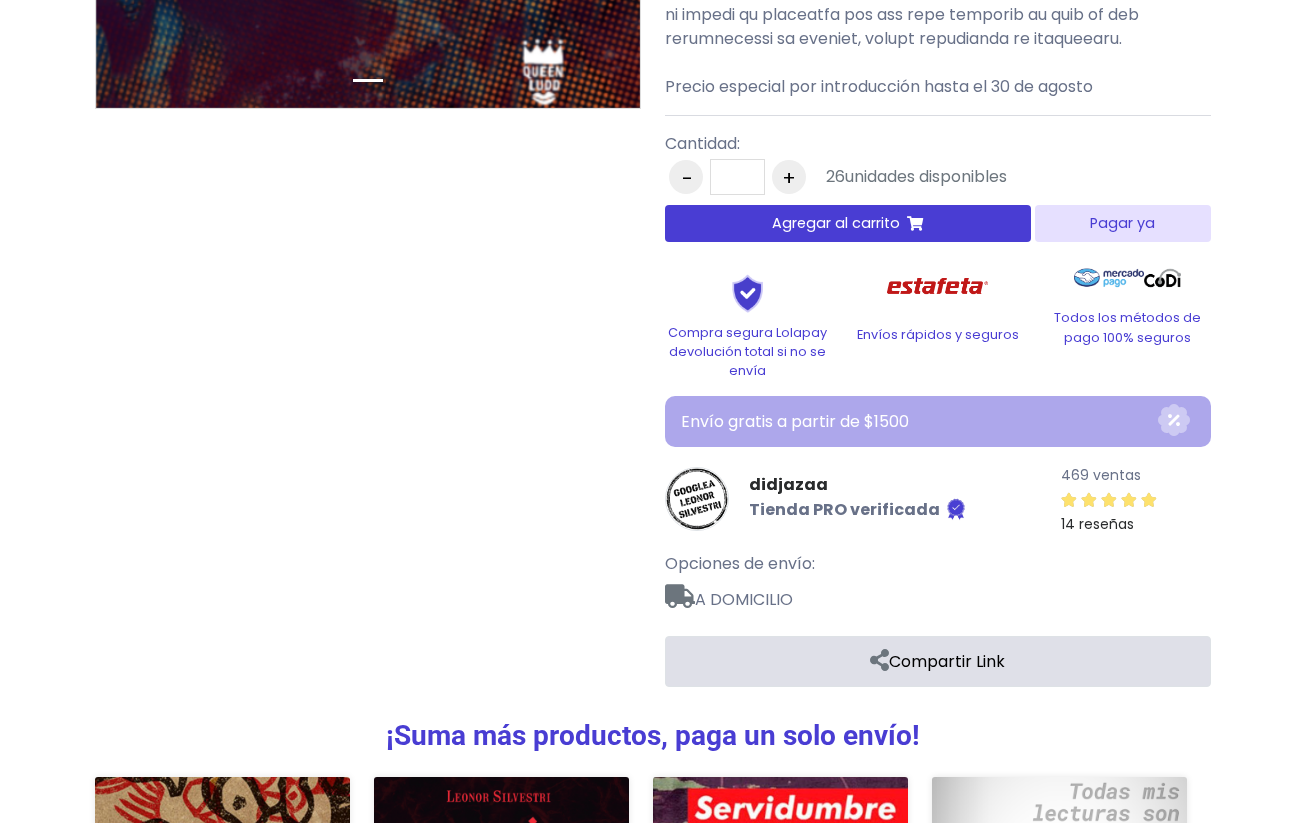 click on "Agregar al carrito" at bounding box center [848, 223] 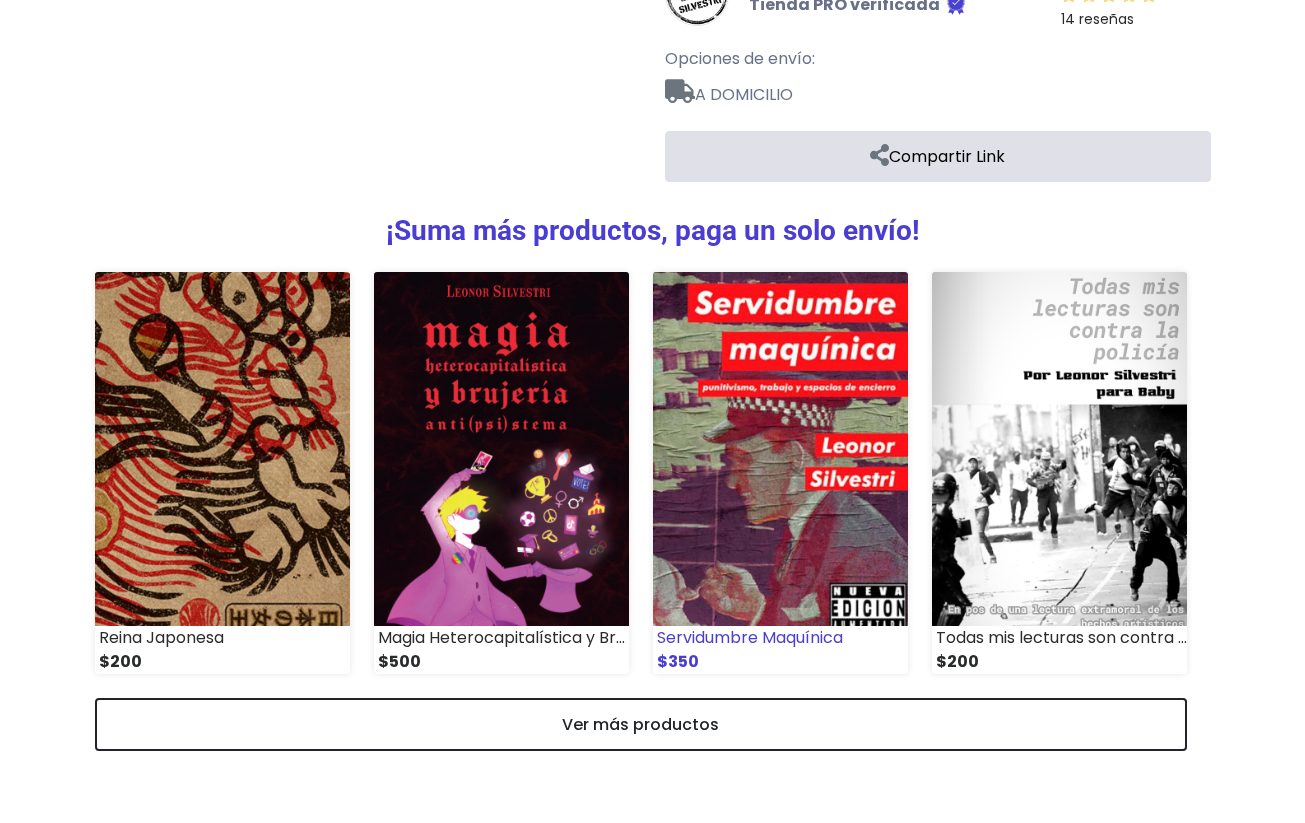 scroll, scrollTop: 1294, scrollLeft: 0, axis: vertical 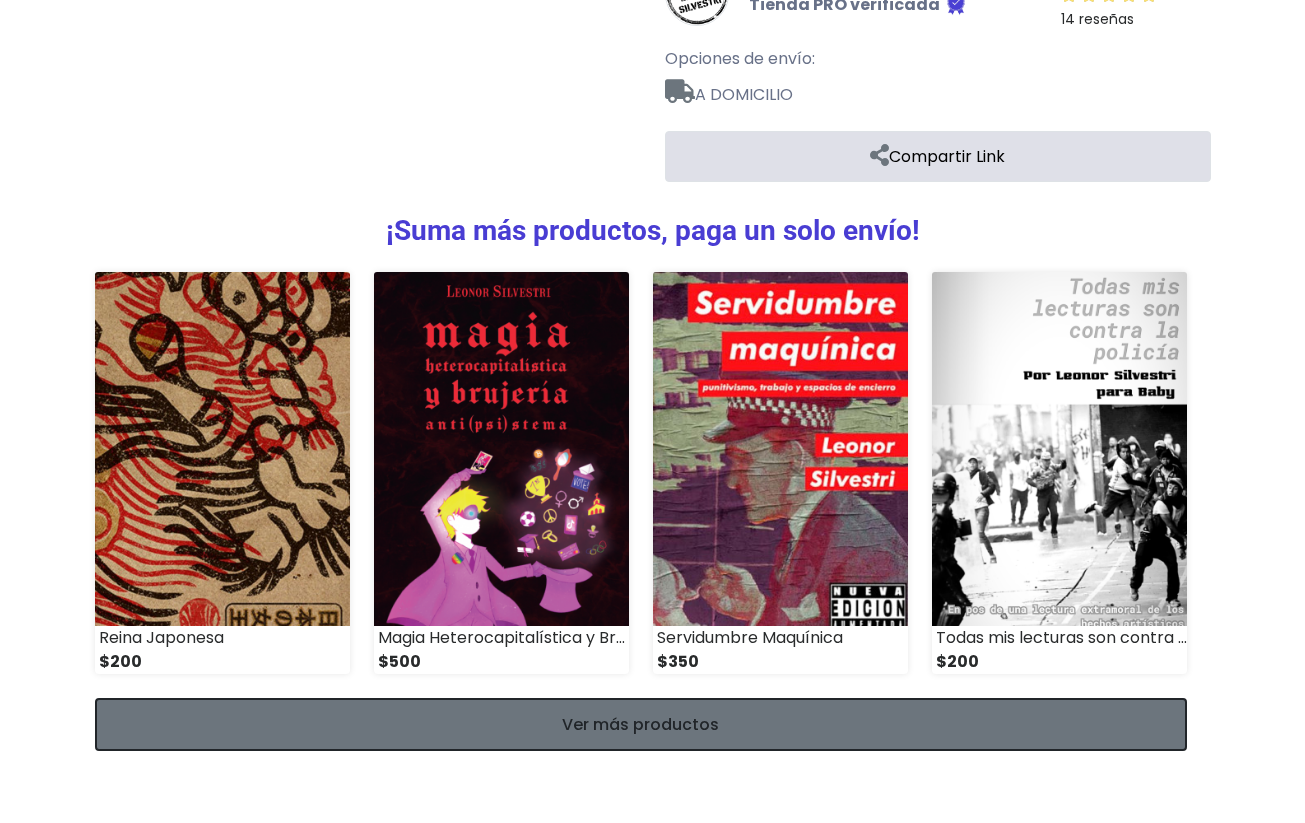 click on "Ver más productos" at bounding box center (641, 724) 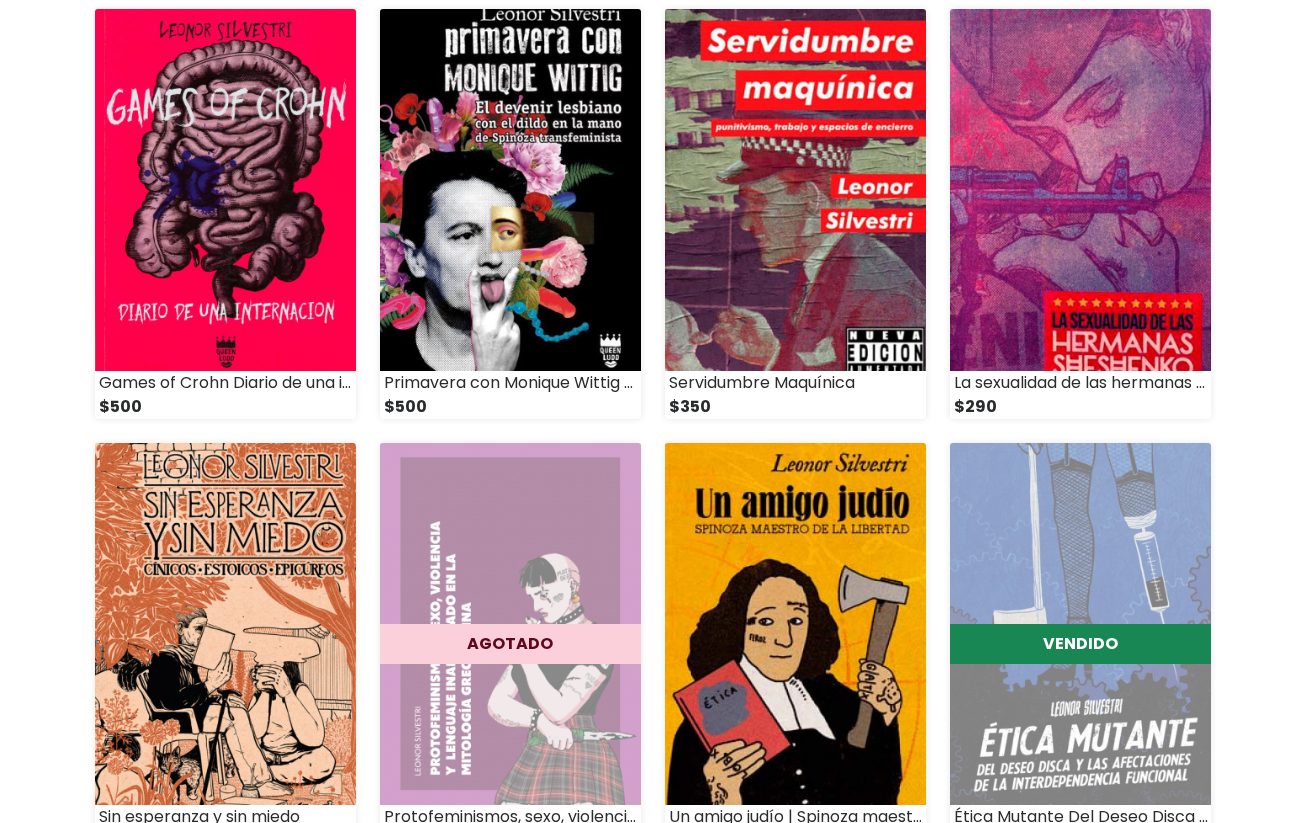 scroll, scrollTop: 1226, scrollLeft: 0, axis: vertical 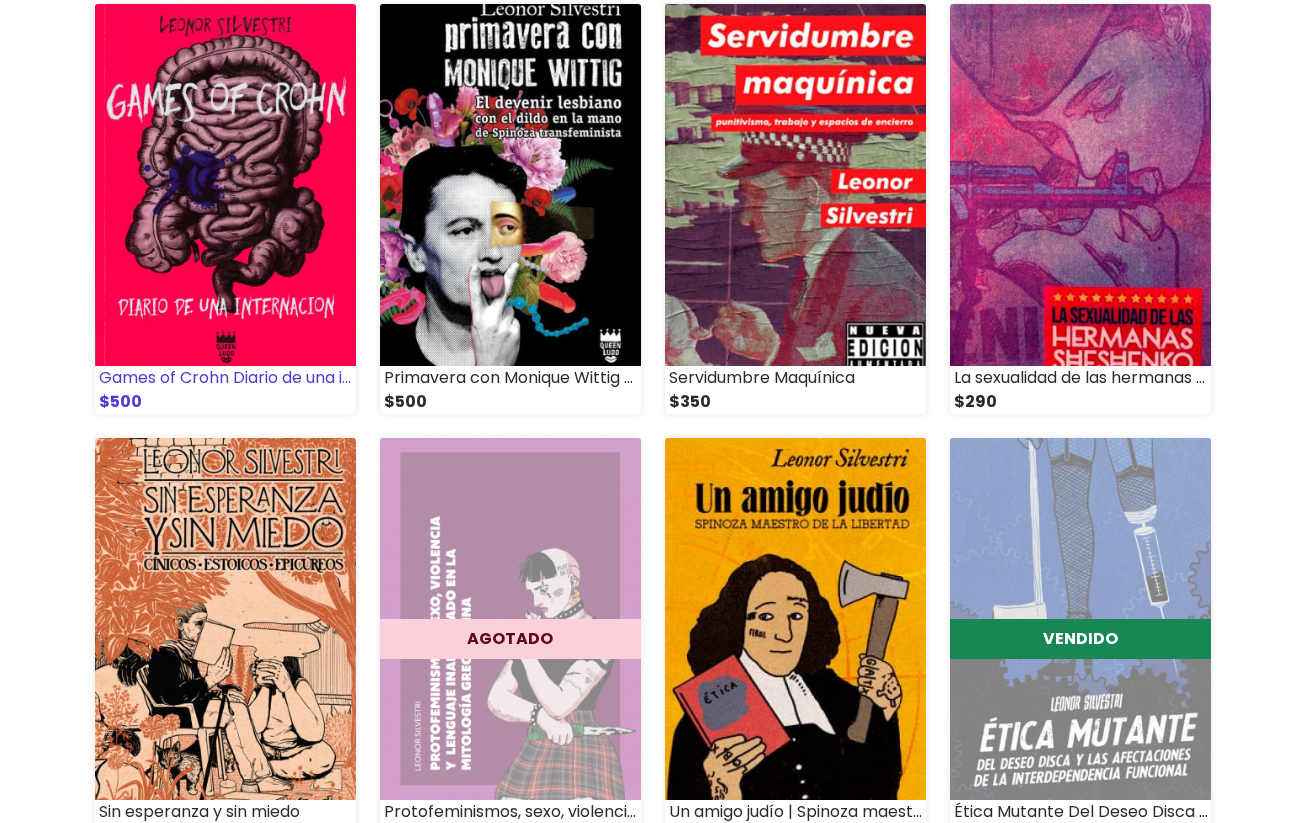 click at bounding box center (225, 185) 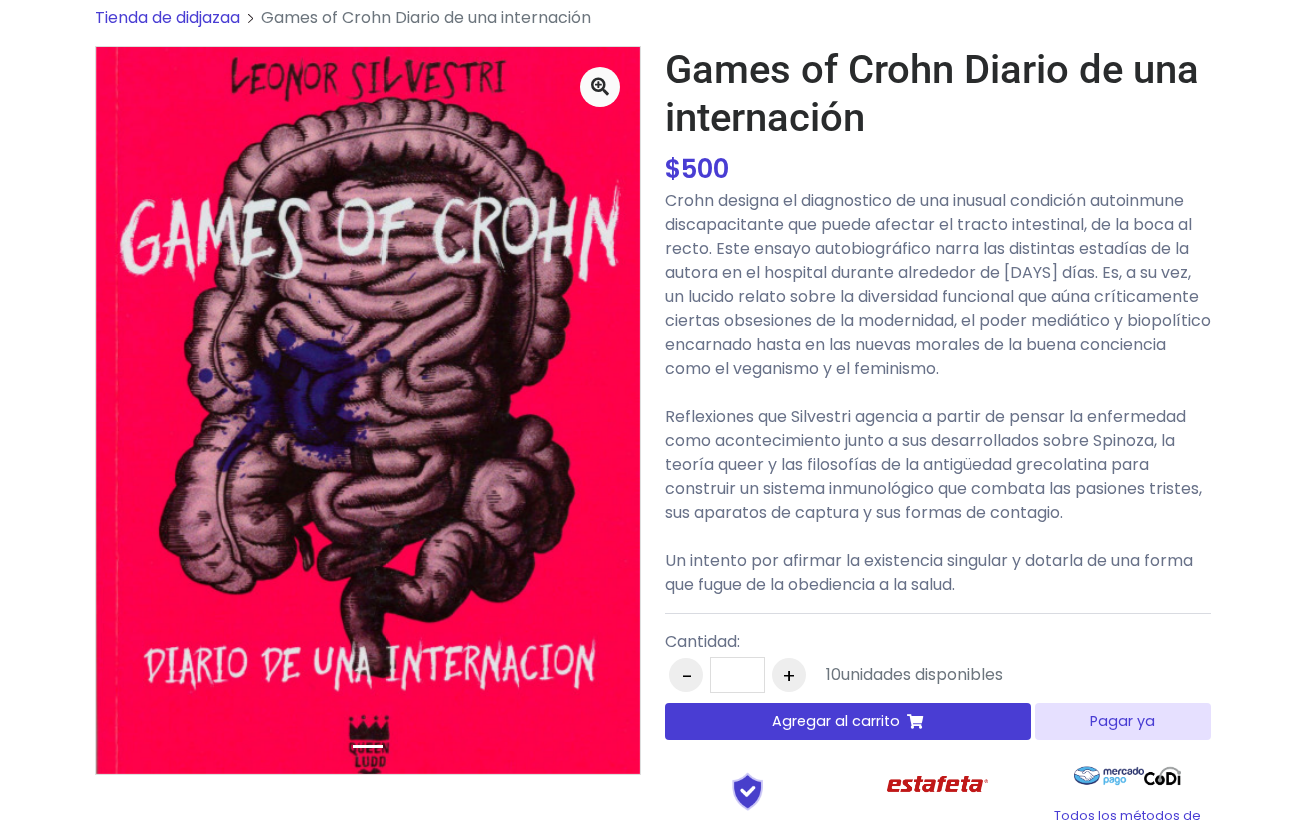 scroll, scrollTop: 0, scrollLeft: 0, axis: both 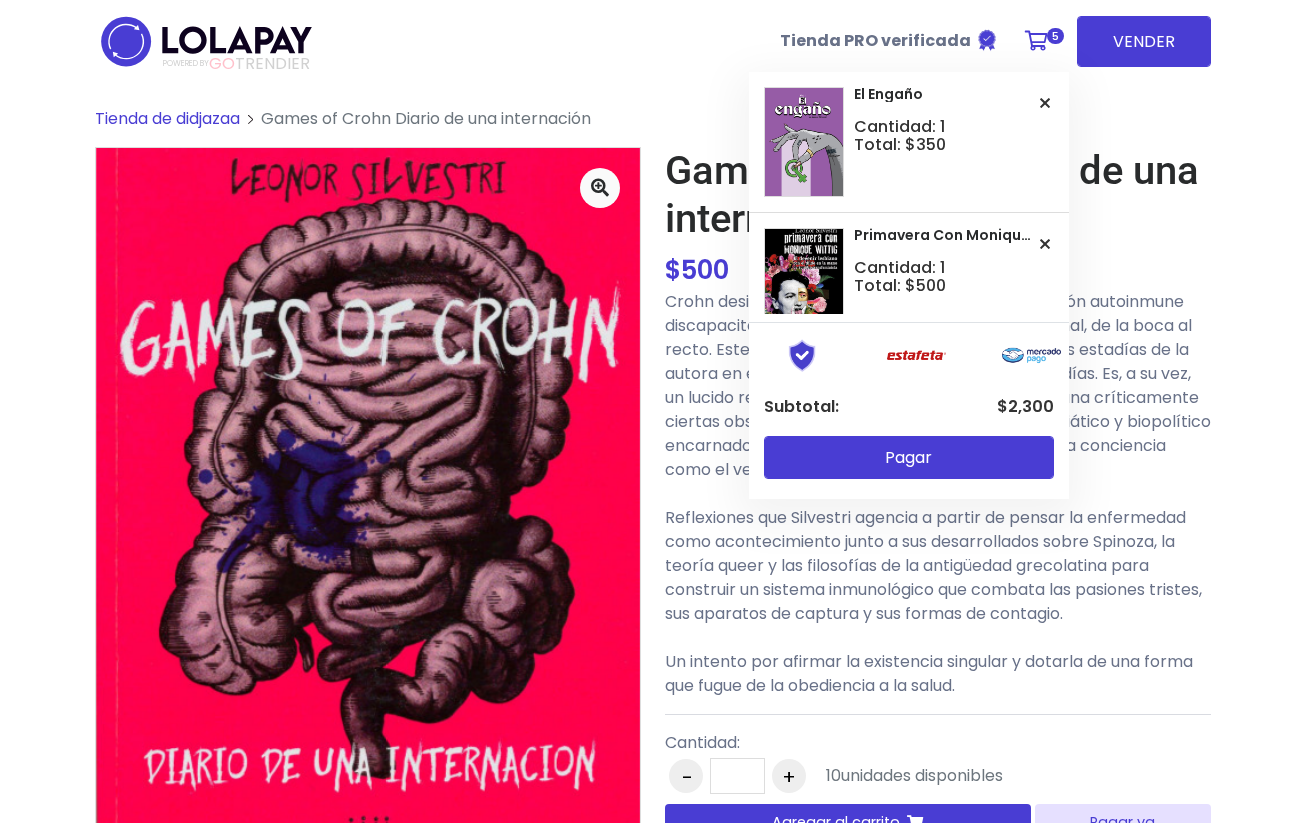 click at bounding box center [1036, 41] 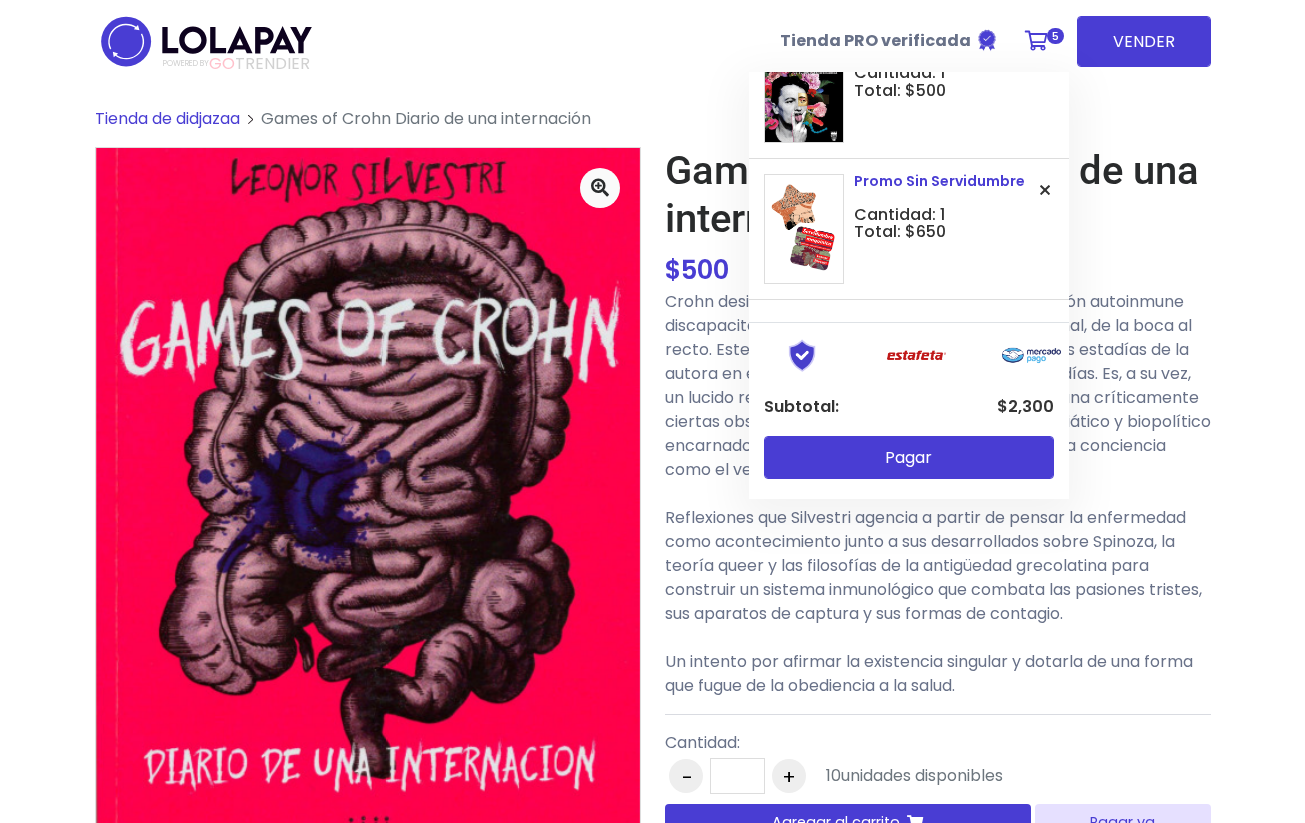 scroll, scrollTop: 189, scrollLeft: 0, axis: vertical 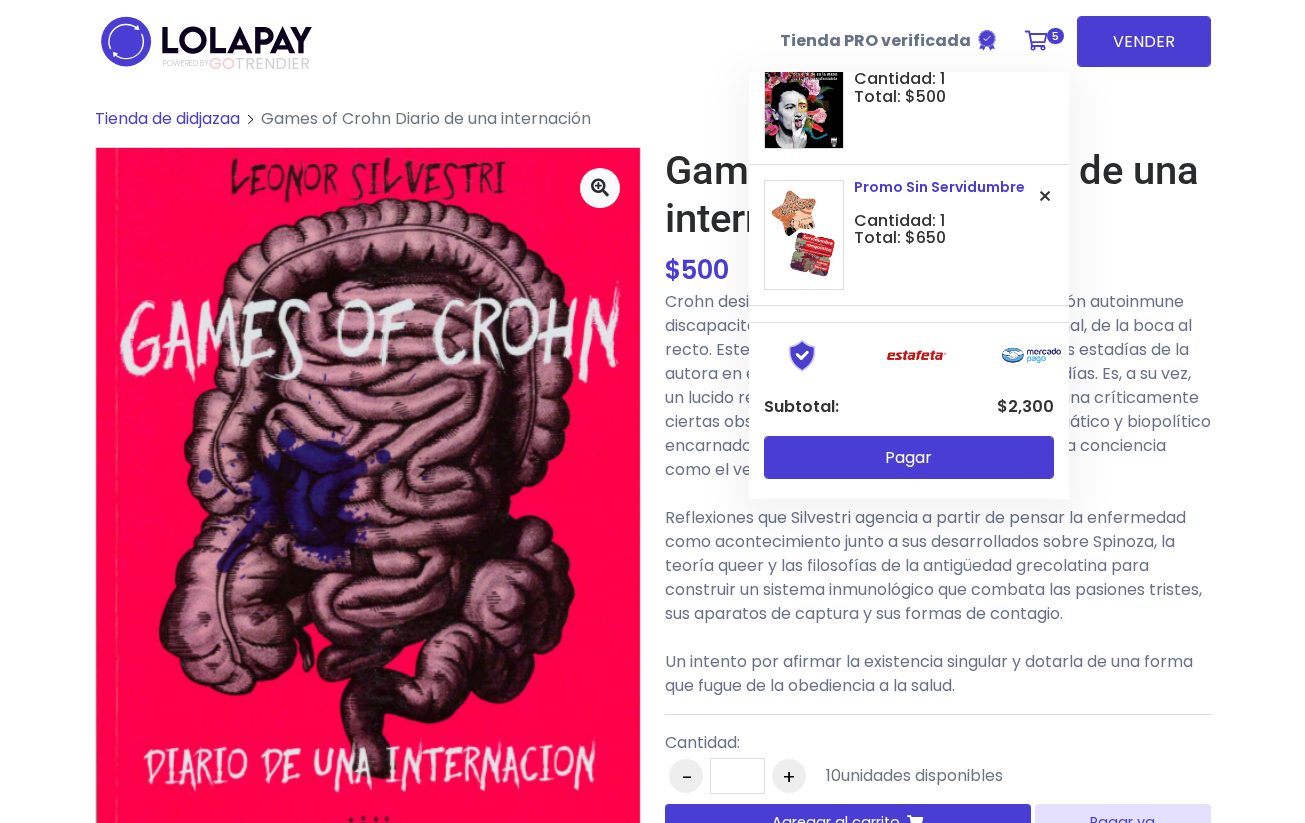 click on "Promo Sin Servidumbre" at bounding box center (942, 187) 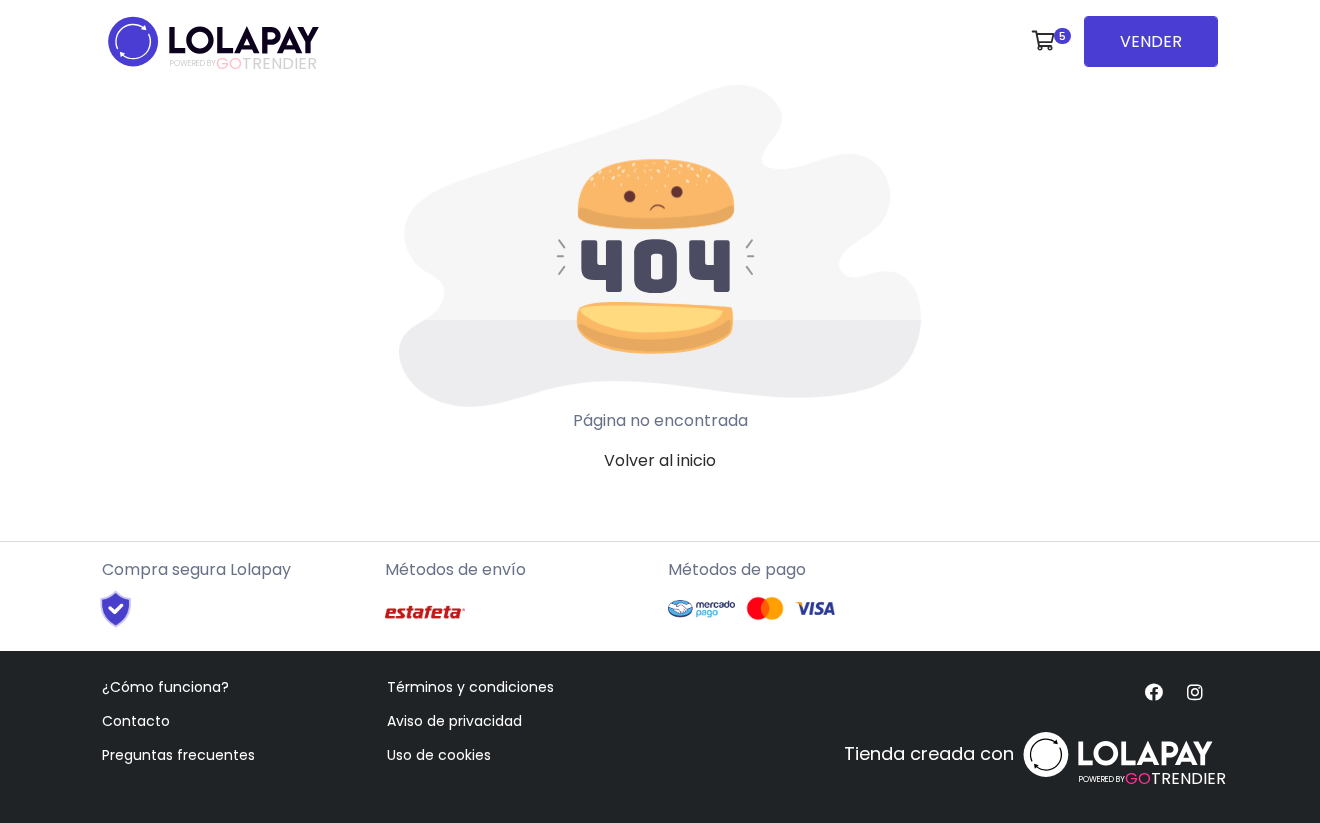 scroll, scrollTop: 0, scrollLeft: 0, axis: both 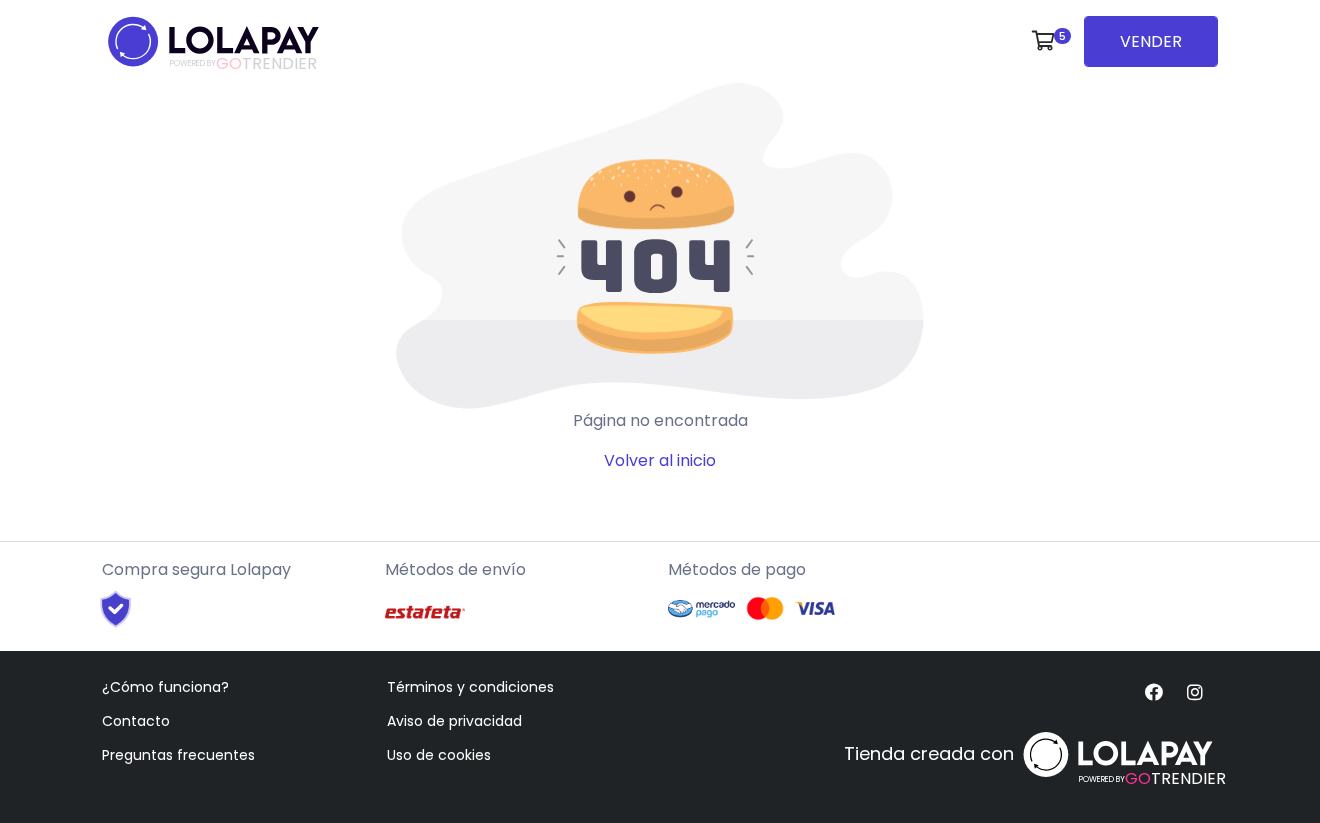 click on "Volver al inicio" at bounding box center (660, 460) 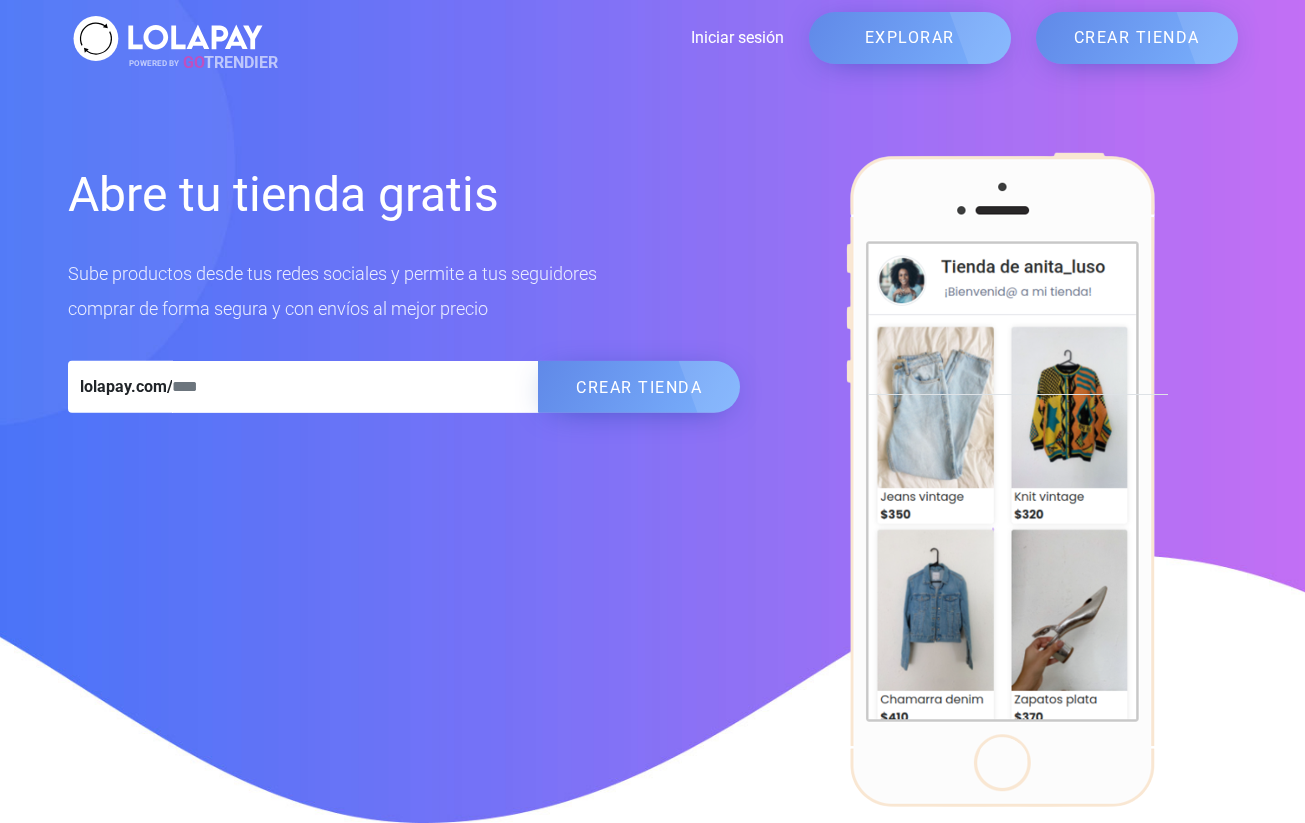 scroll, scrollTop: 0, scrollLeft: 0, axis: both 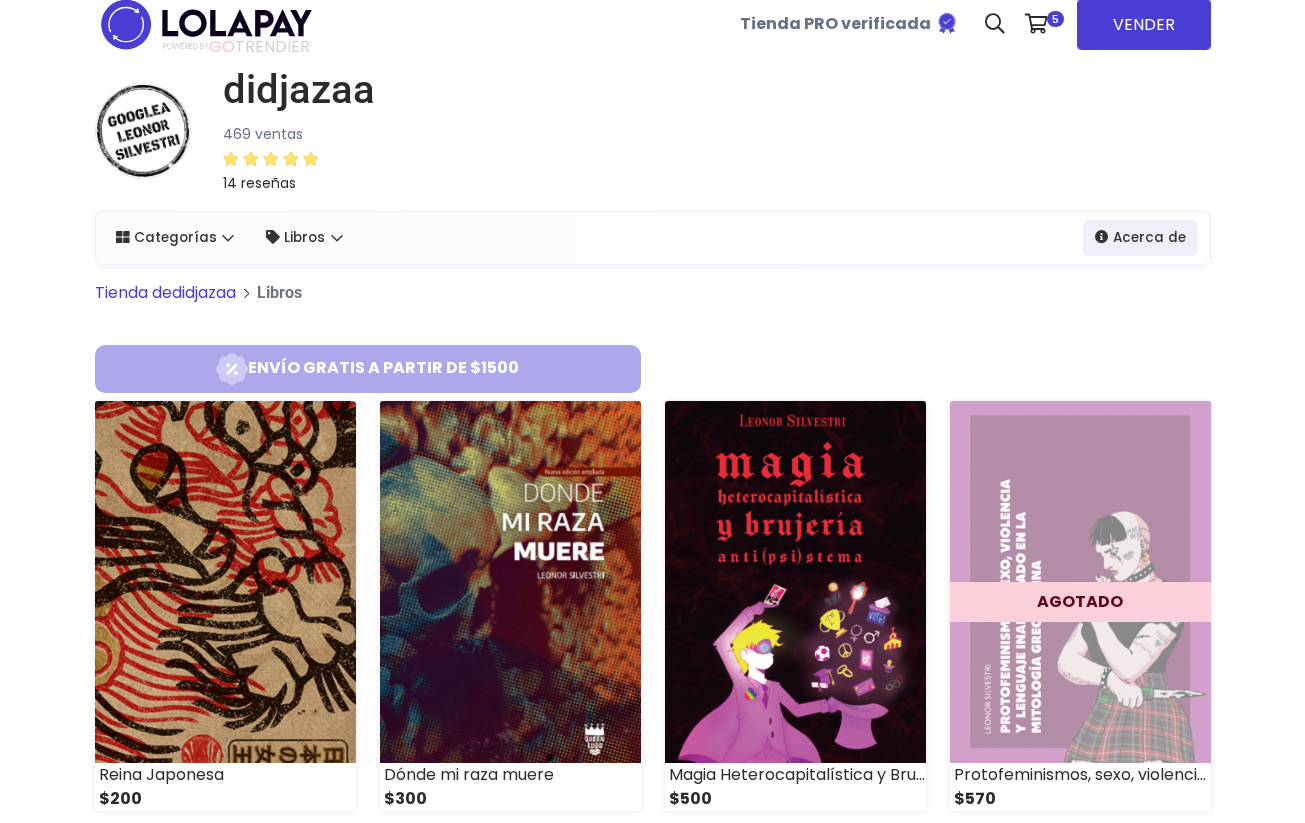 click on "Tienda de  [ORGANIZATION]" at bounding box center [165, 292] 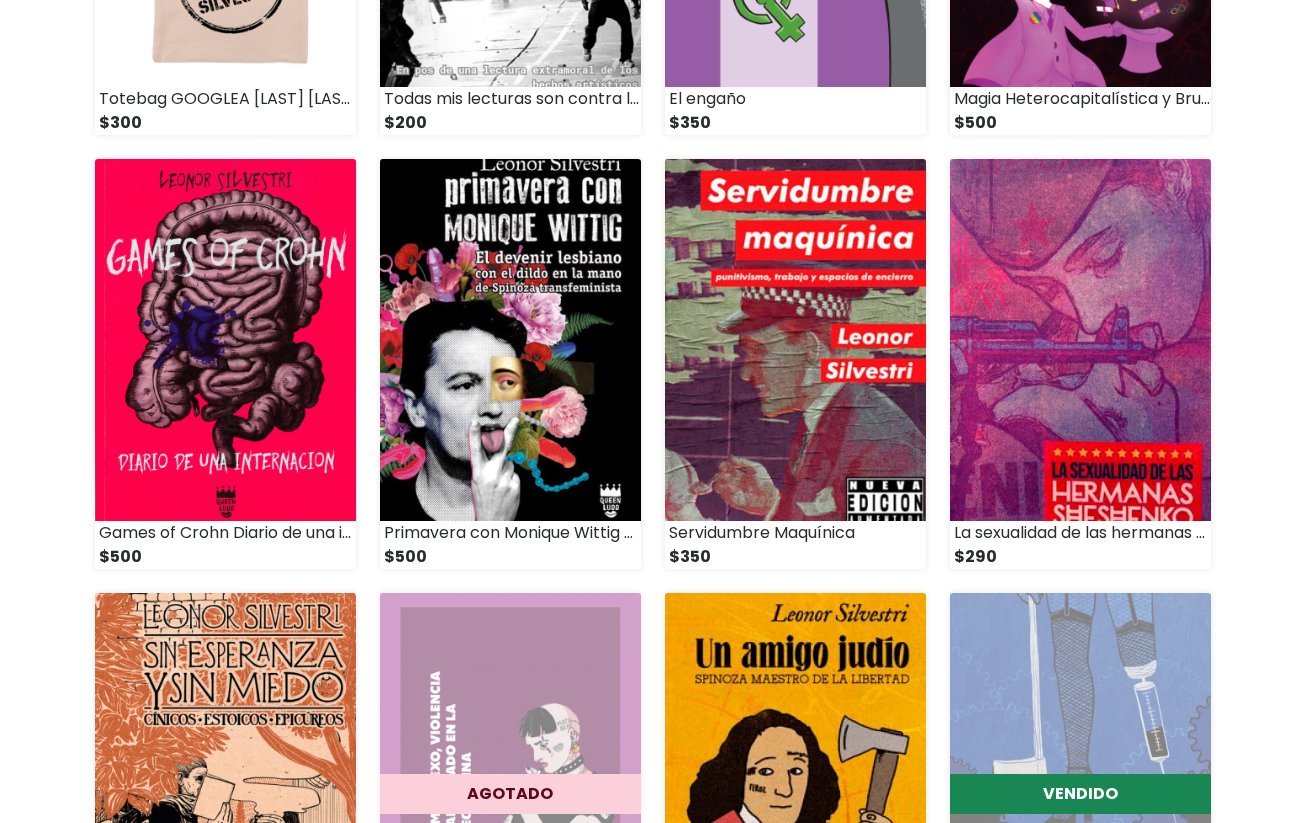 scroll, scrollTop: 1073, scrollLeft: 0, axis: vertical 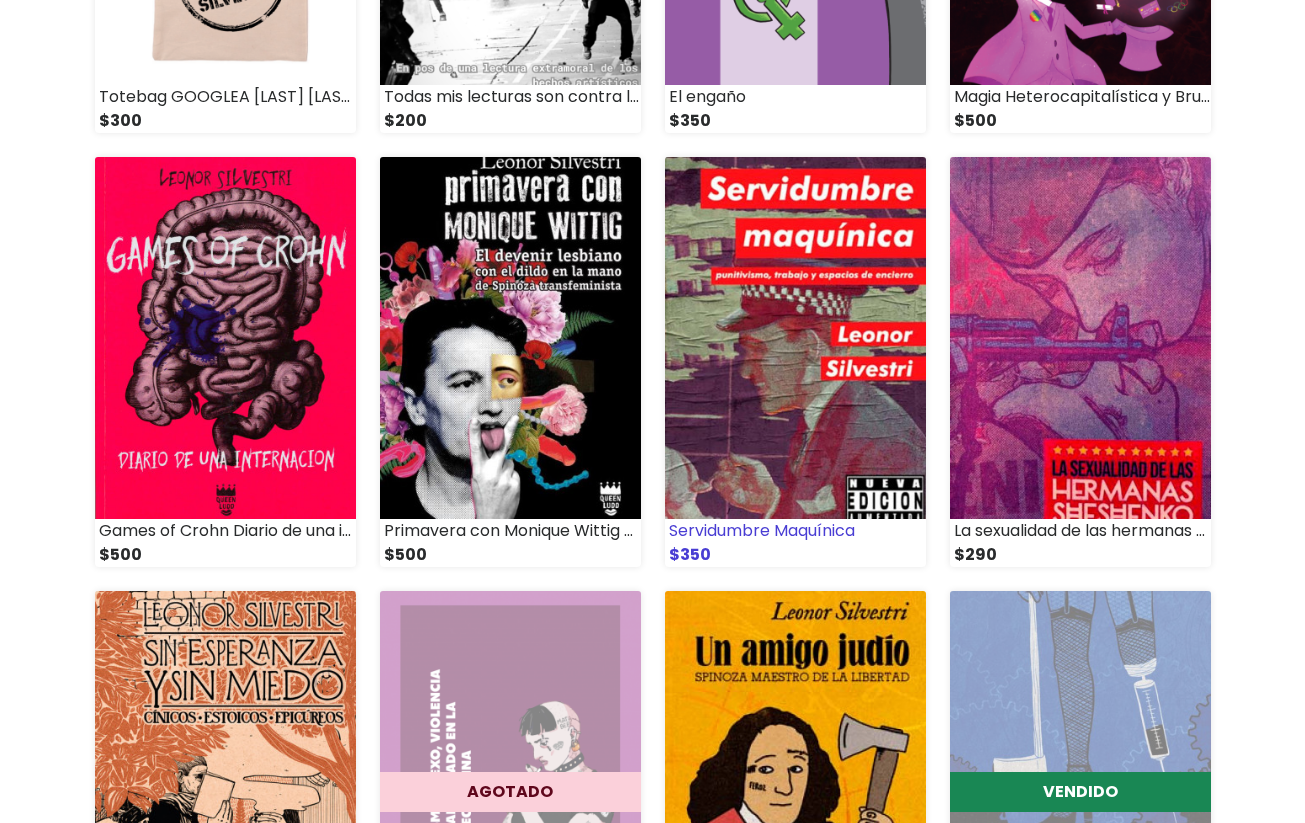 click at bounding box center (795, 338) 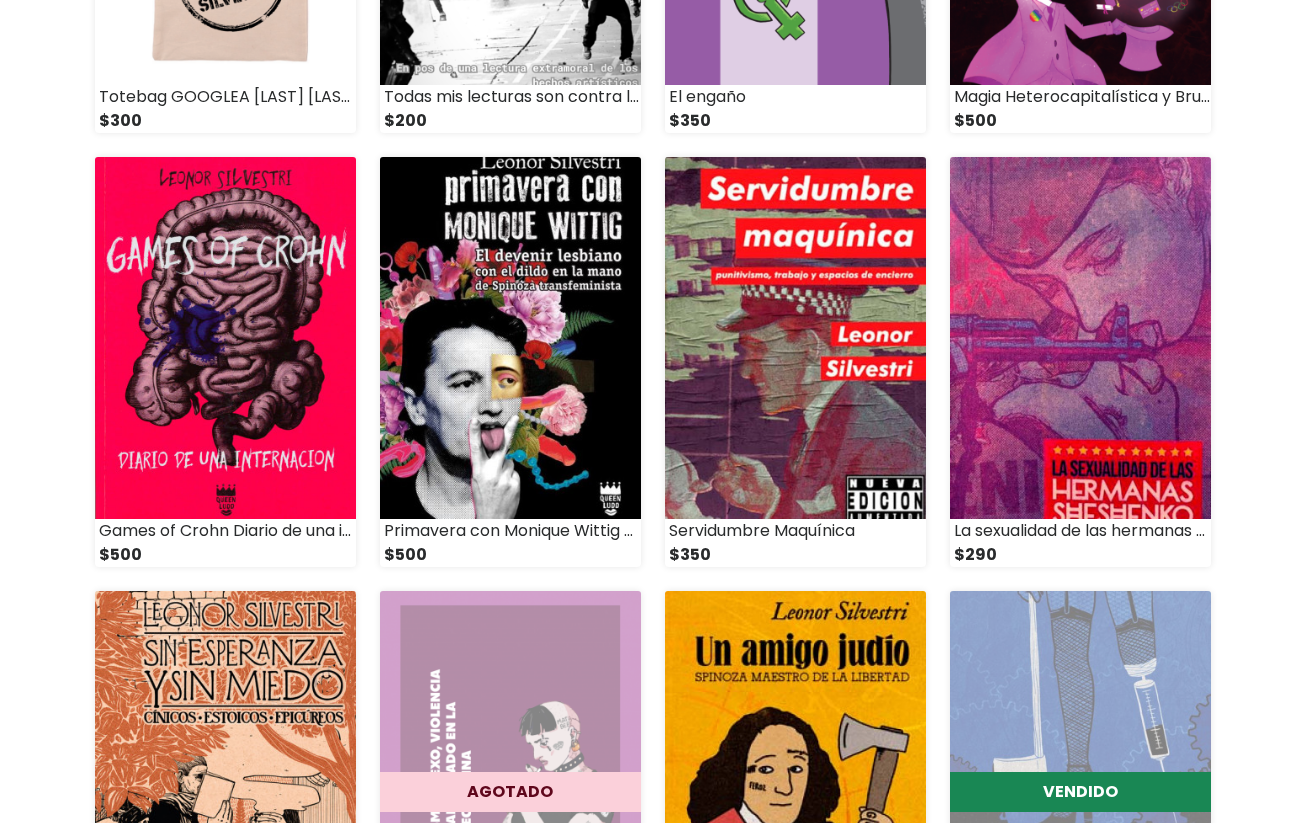 click at bounding box center (225, 772) 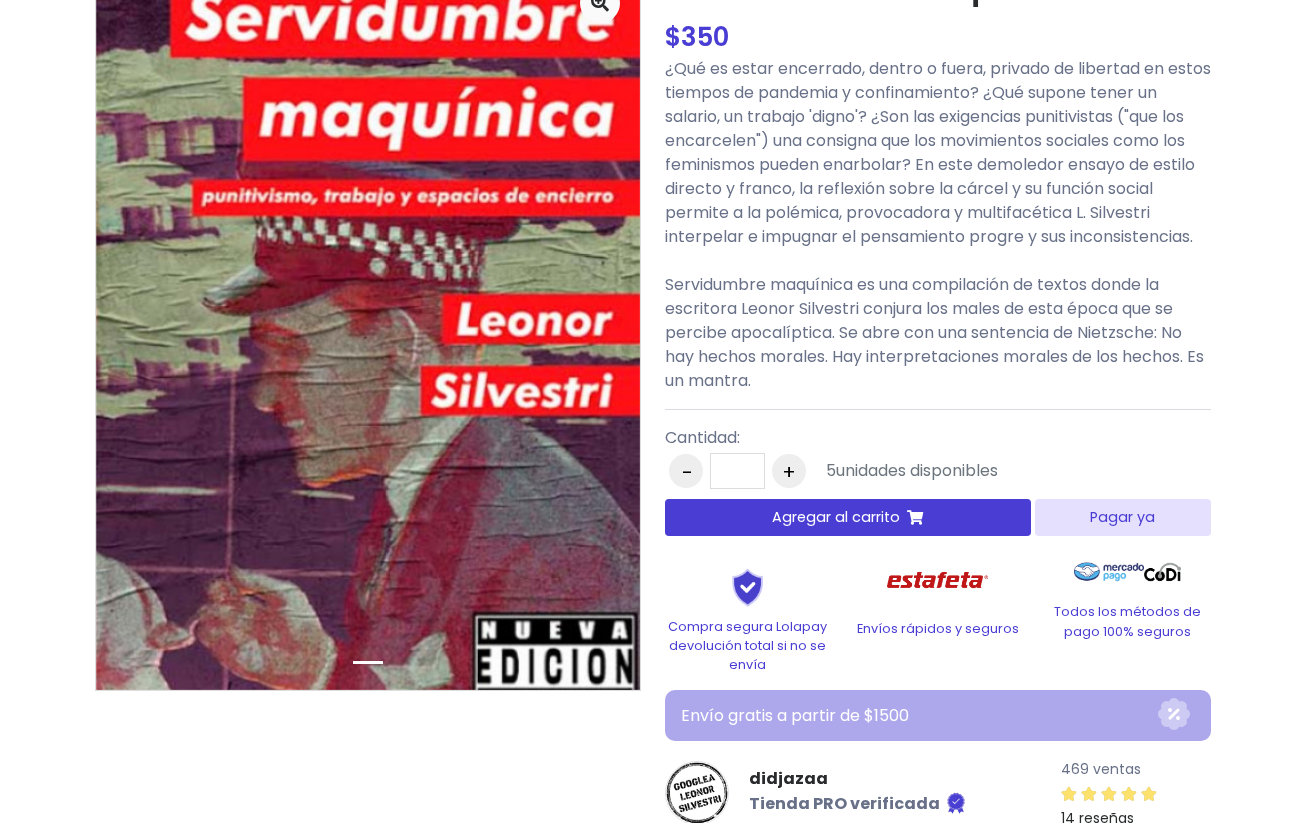 scroll, scrollTop: 194, scrollLeft: 0, axis: vertical 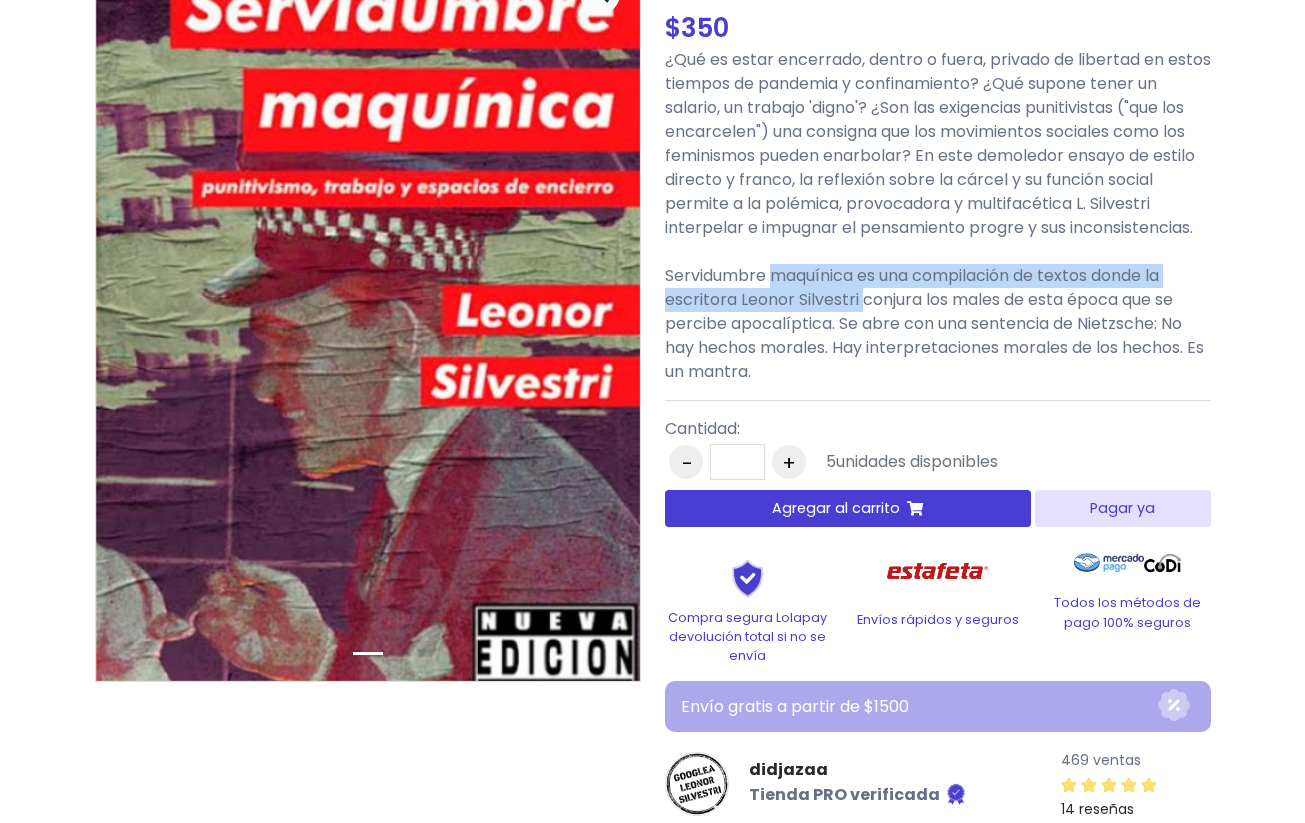 drag, startPoint x: 864, startPoint y: 311, endPoint x: 771, endPoint y: 285, distance: 96.56604 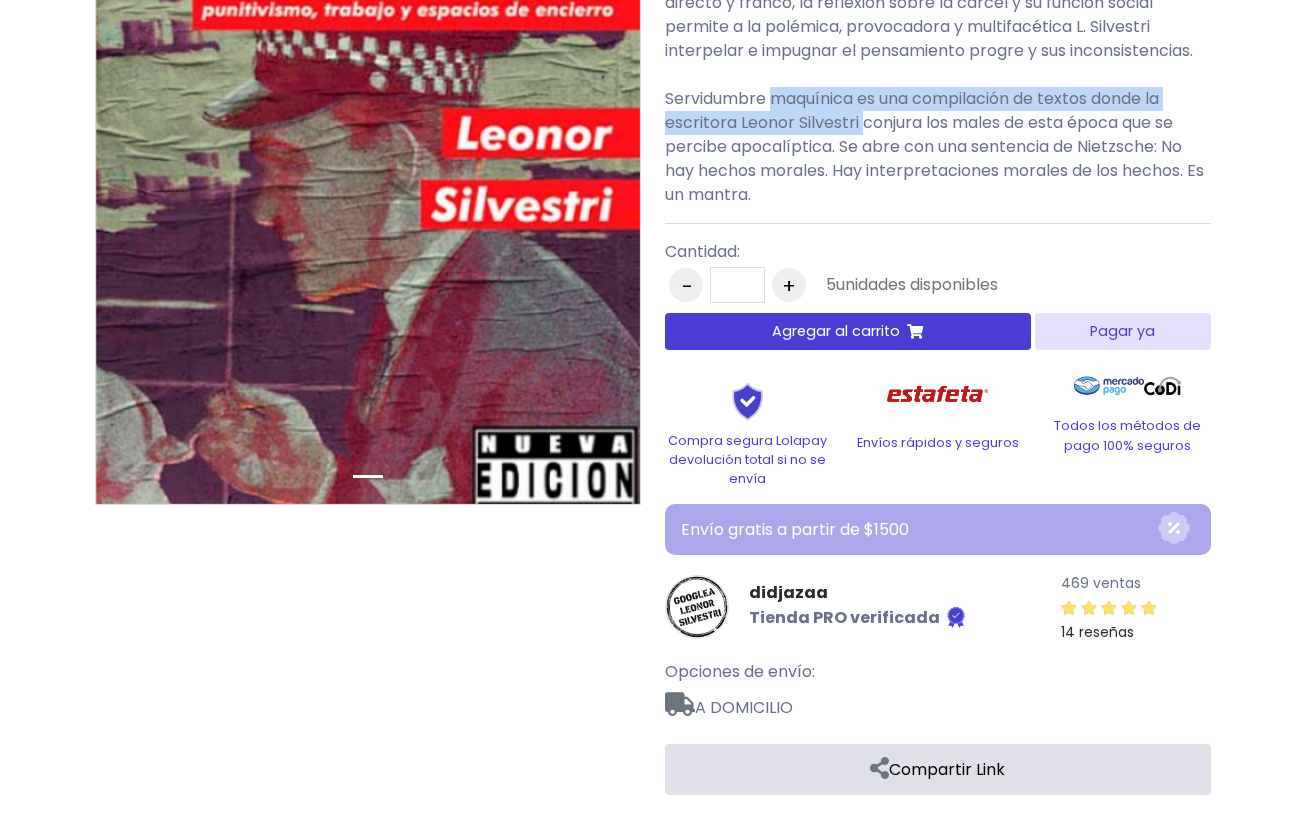 scroll, scrollTop: 374, scrollLeft: 0, axis: vertical 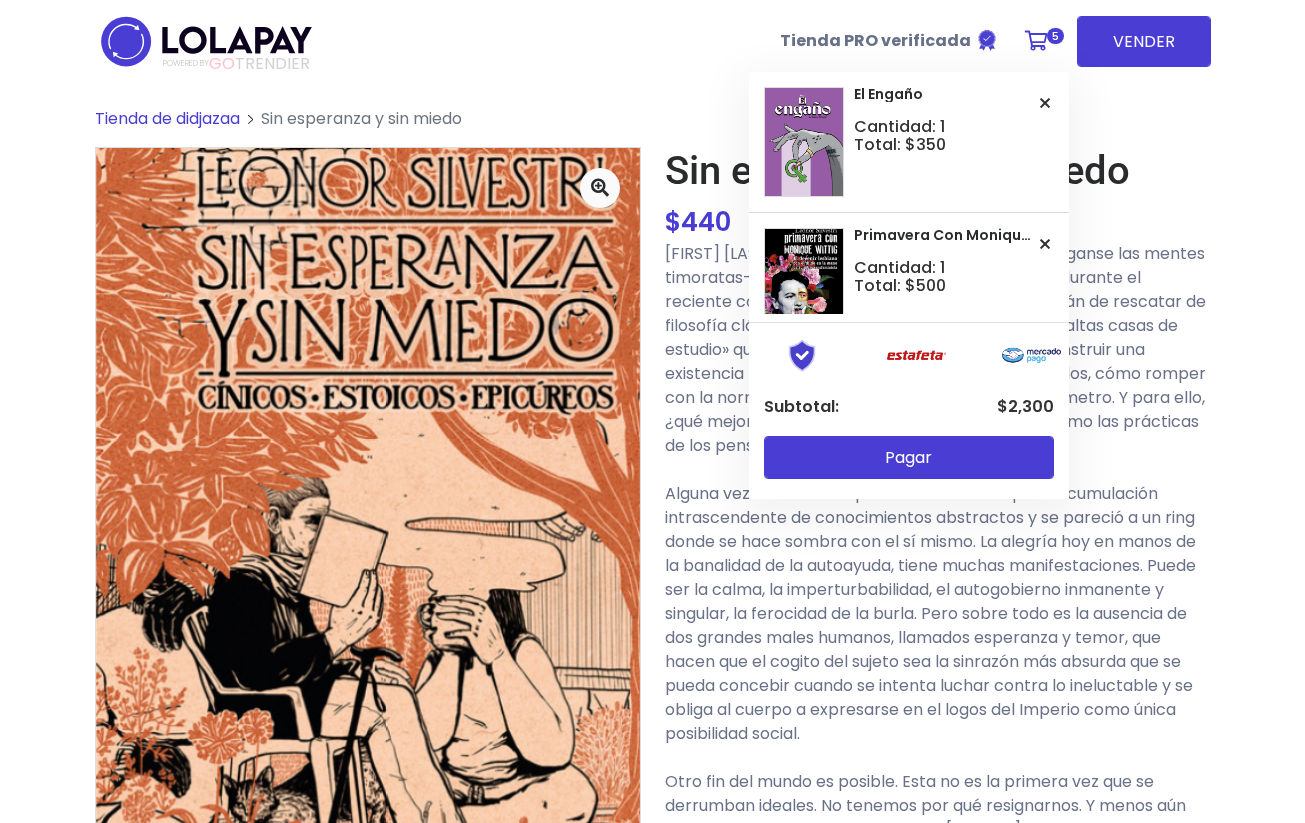 click at bounding box center (1036, 41) 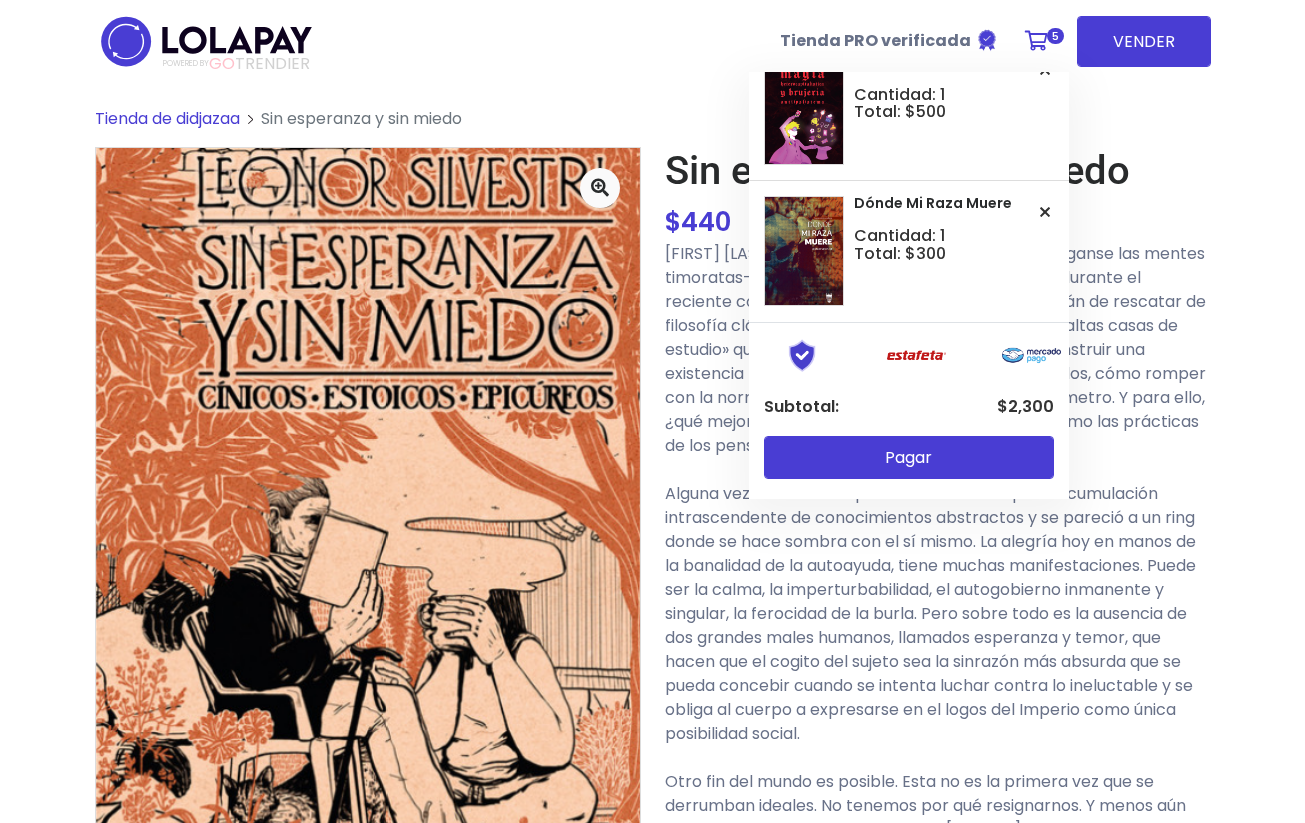 scroll, scrollTop: 463, scrollLeft: 0, axis: vertical 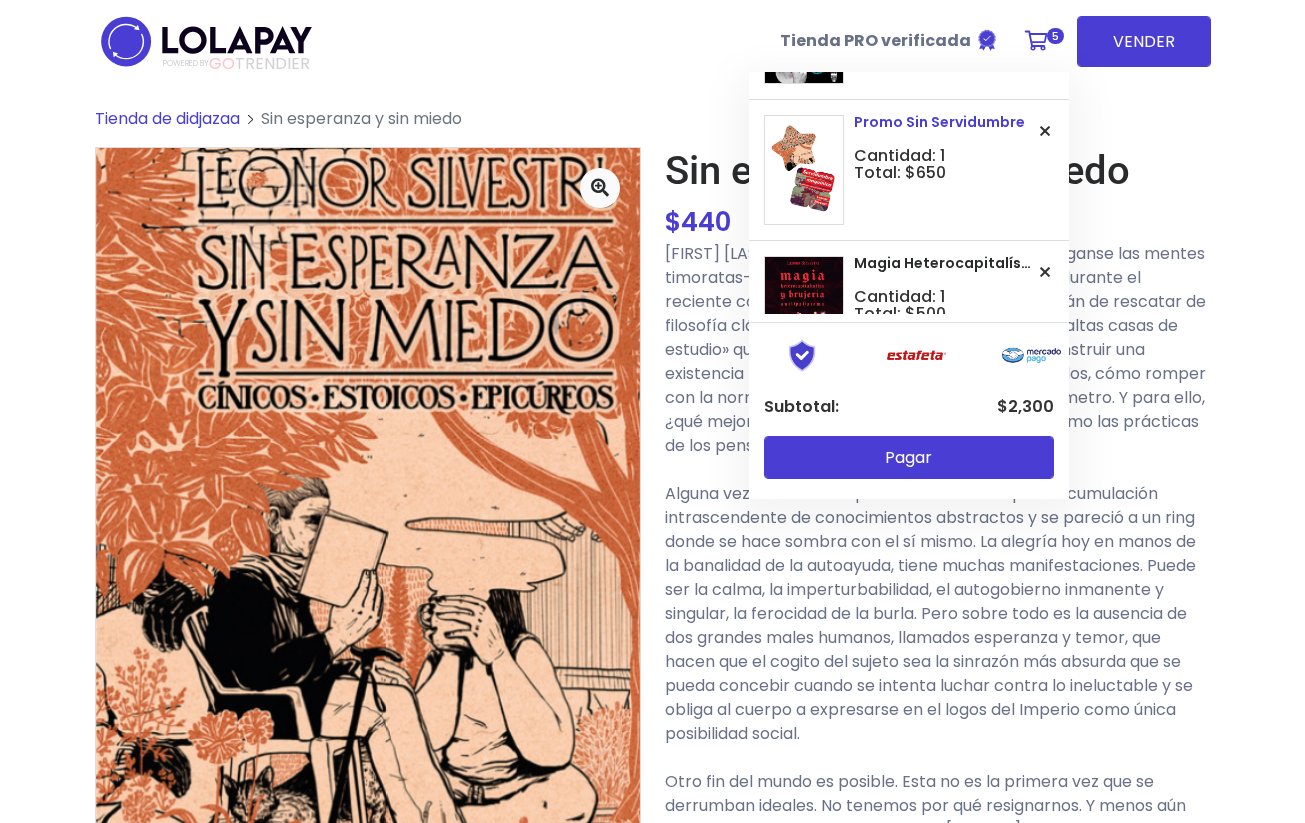 click at bounding box center [1045, 131] 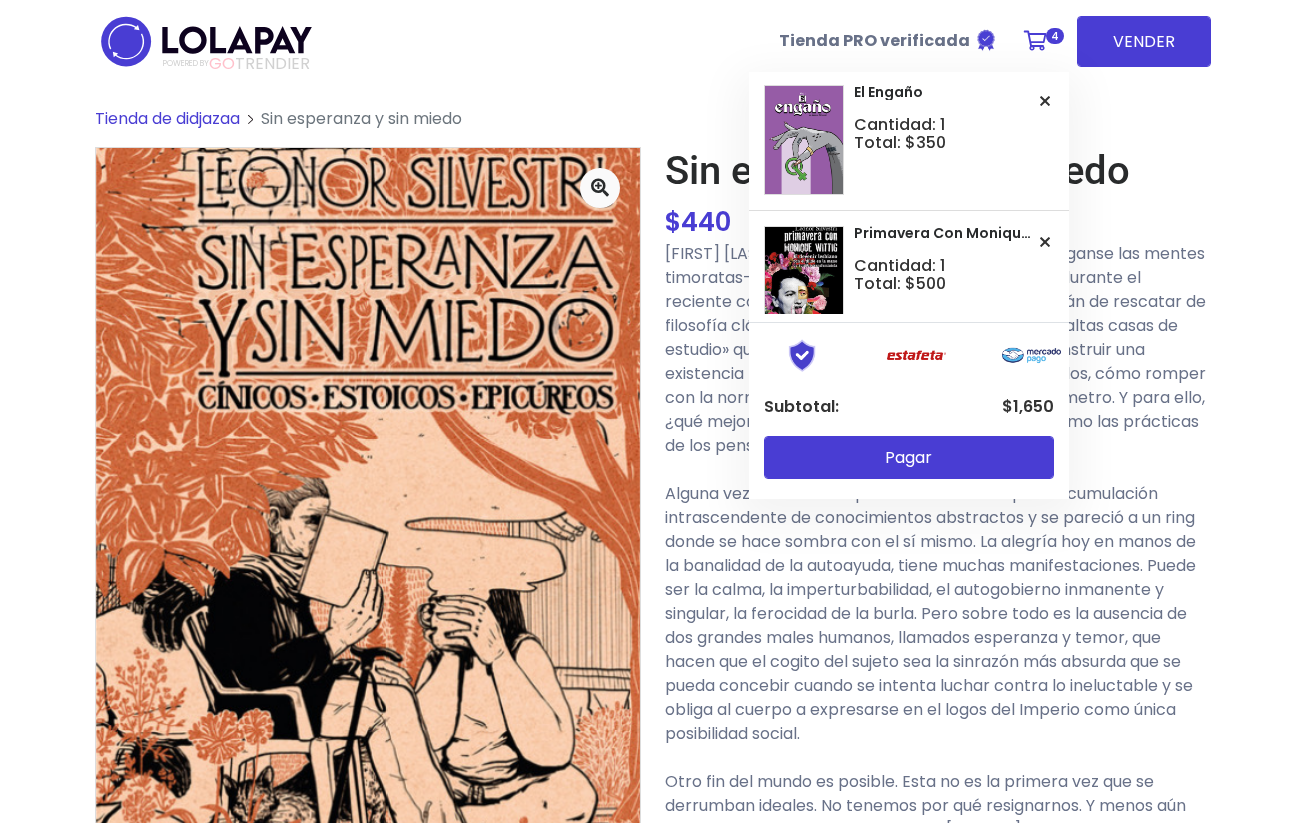 scroll, scrollTop: 0, scrollLeft: 0, axis: both 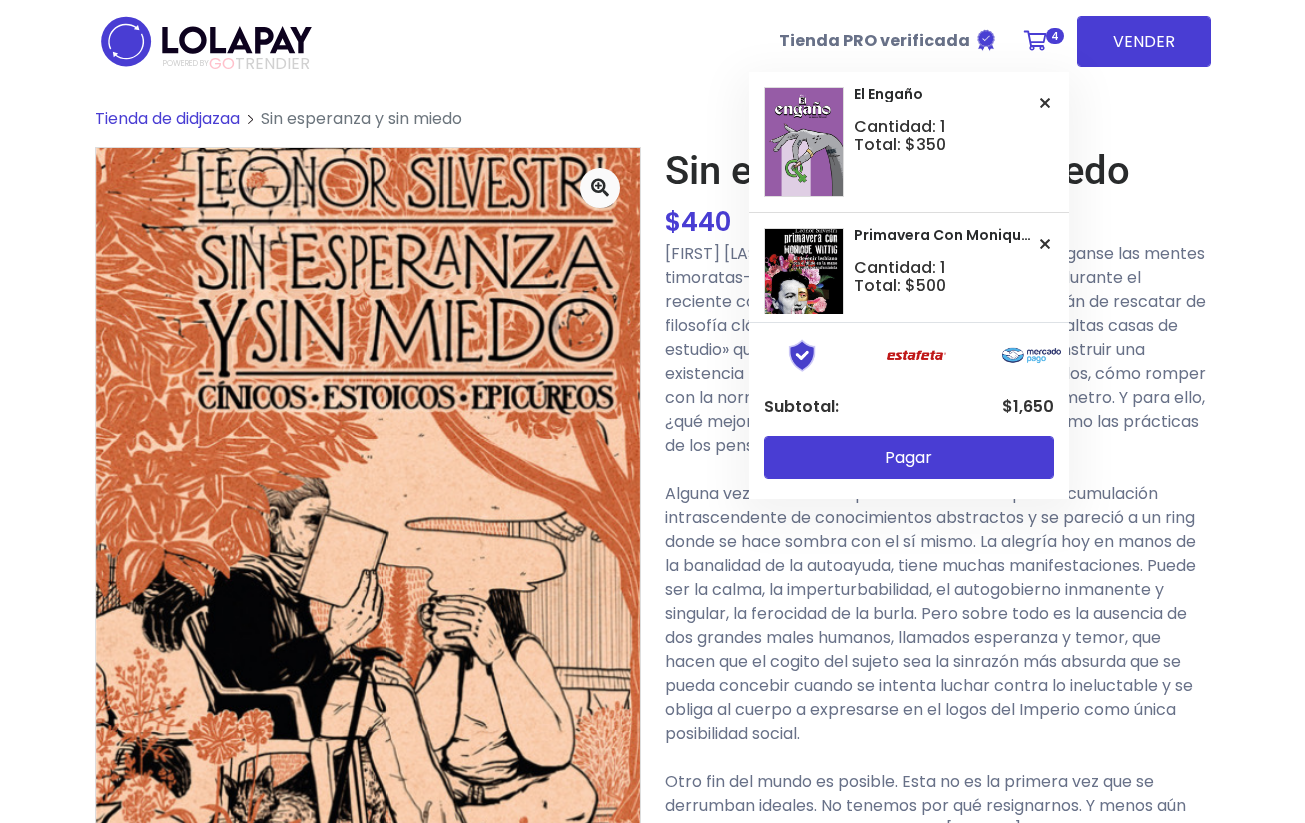 click on "4" at bounding box center (1041, 41) 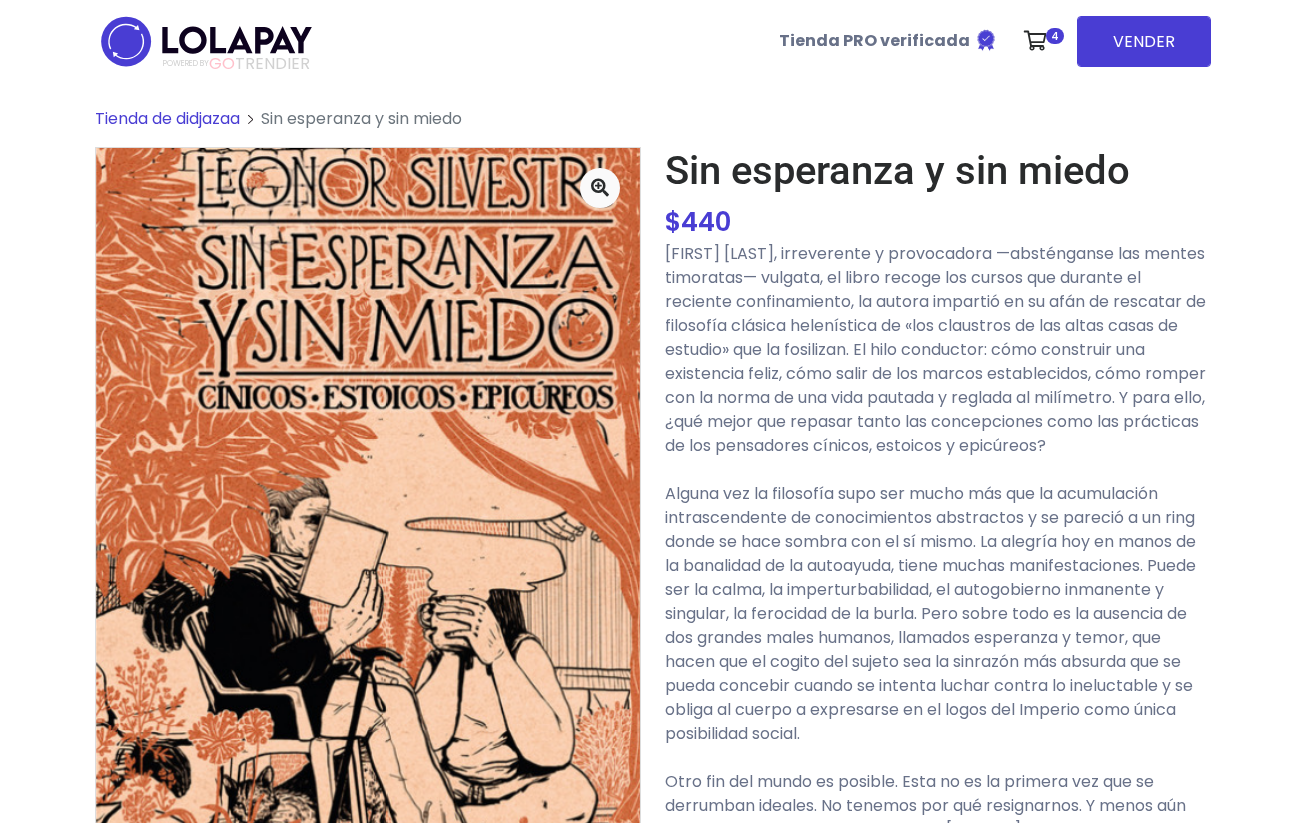 click on "Tienda de didjazaa" at bounding box center [167, 118] 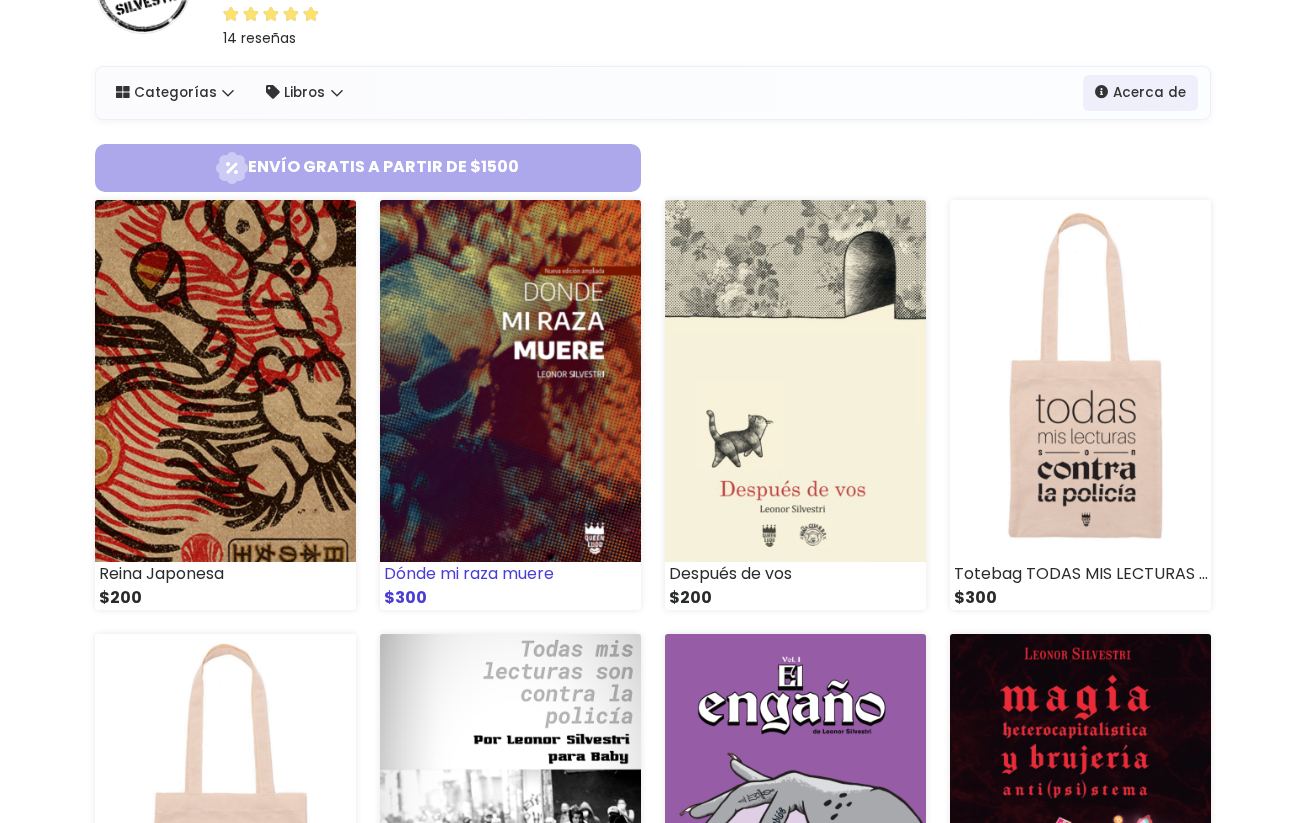 scroll, scrollTop: 164, scrollLeft: 0, axis: vertical 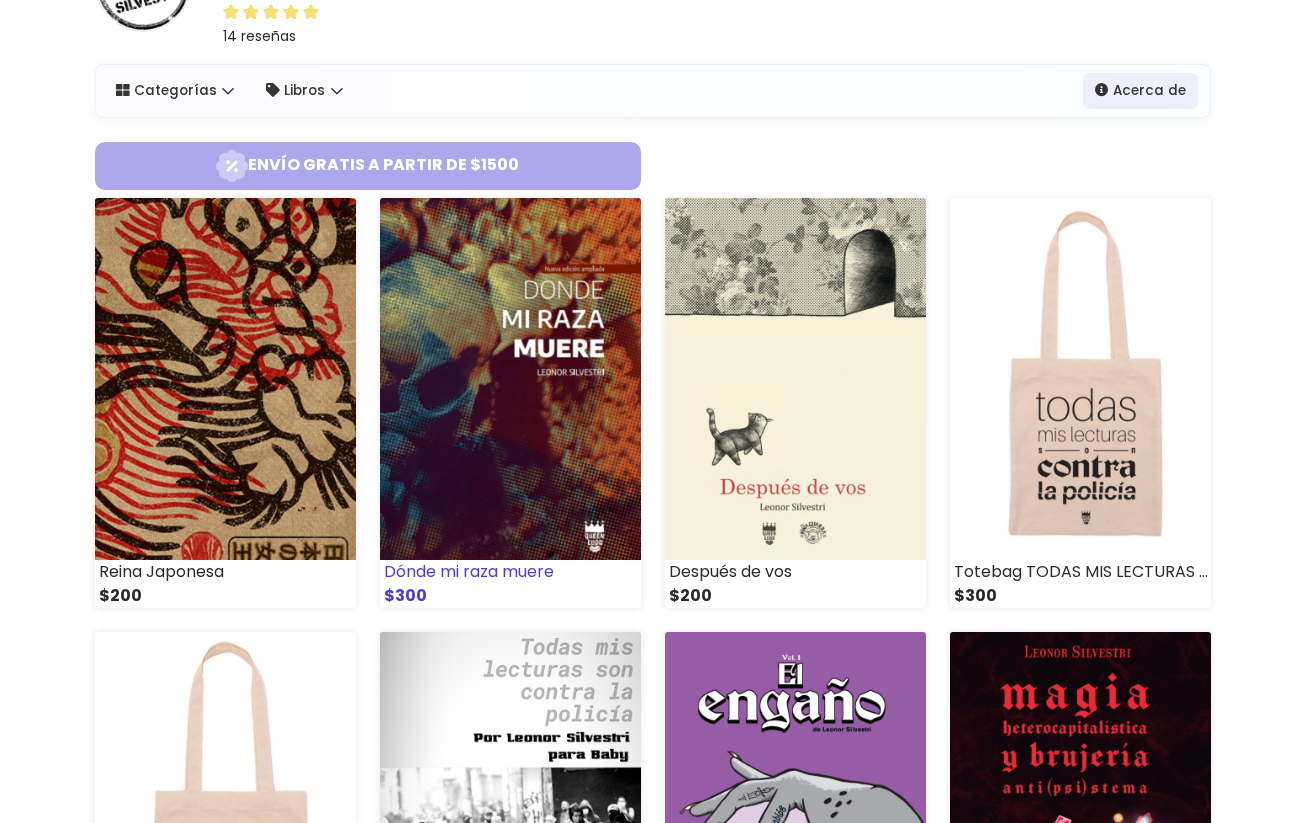 click at bounding box center [510, 379] 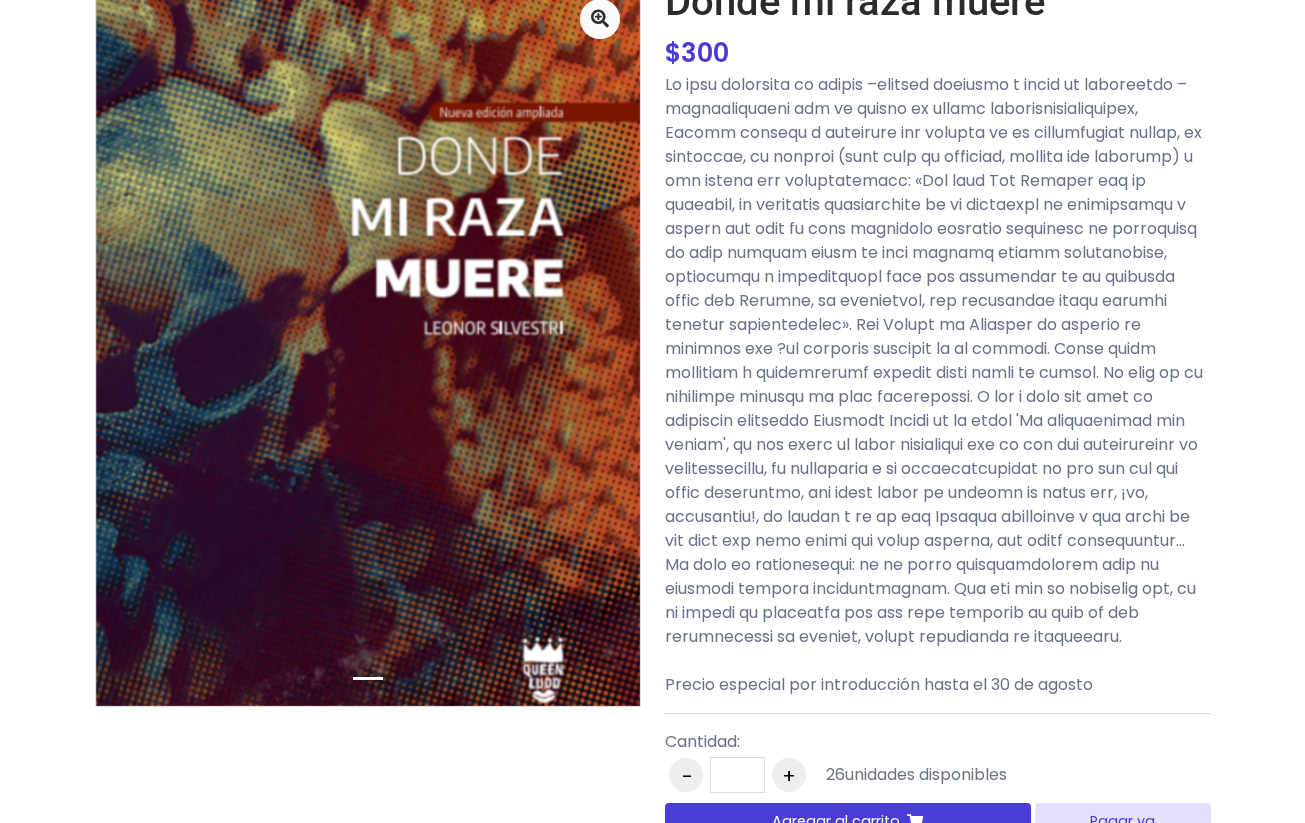 scroll, scrollTop: 170, scrollLeft: 0, axis: vertical 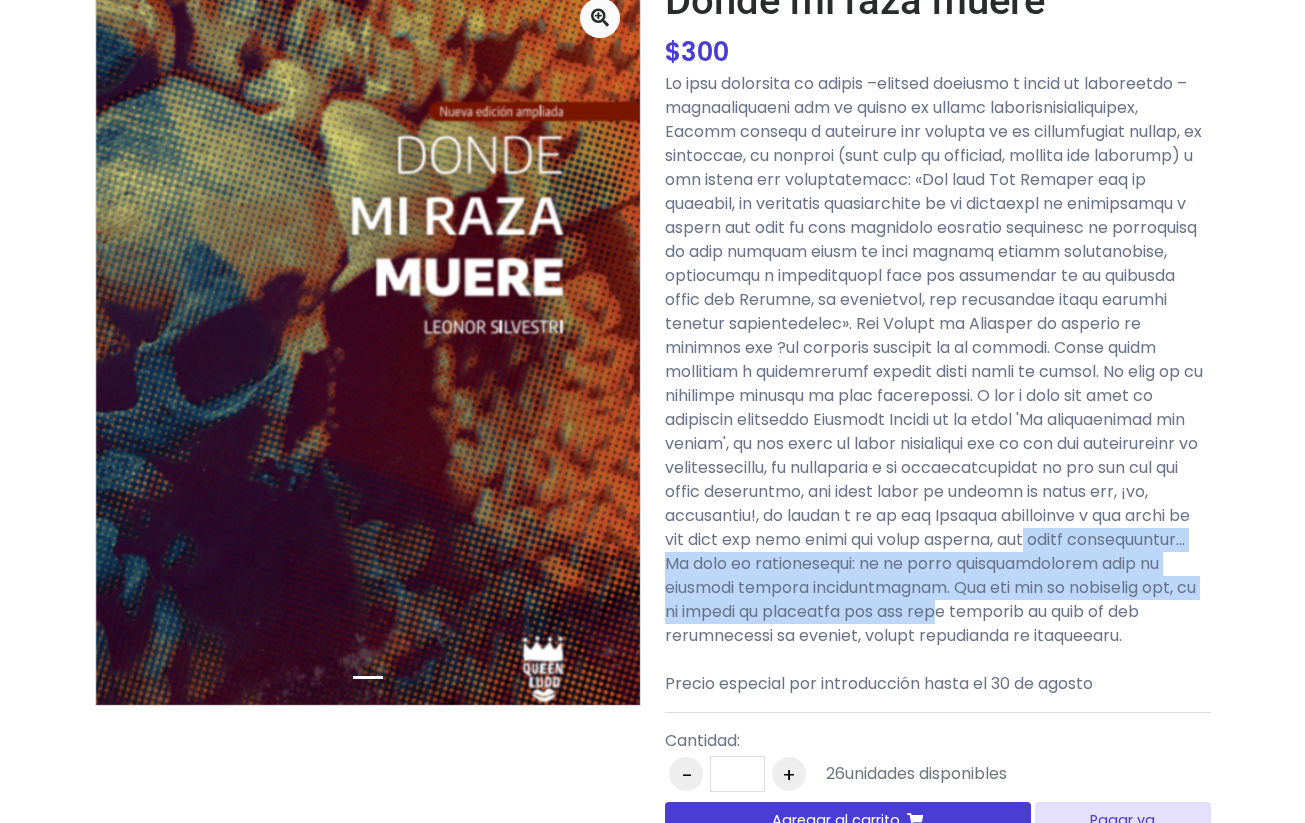 drag, startPoint x: 850, startPoint y: 626, endPoint x: 812, endPoint y: 572, distance: 66.0303 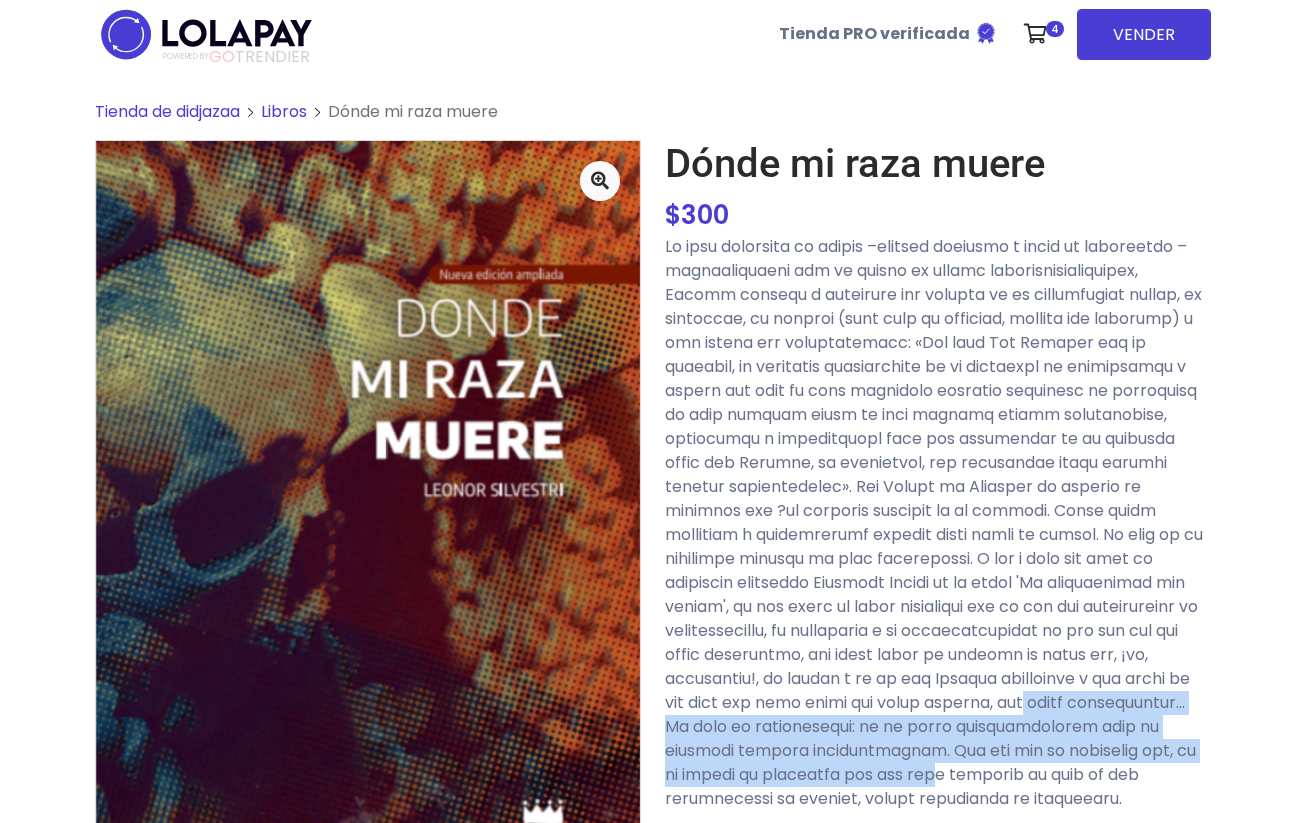 scroll, scrollTop: 0, scrollLeft: 0, axis: both 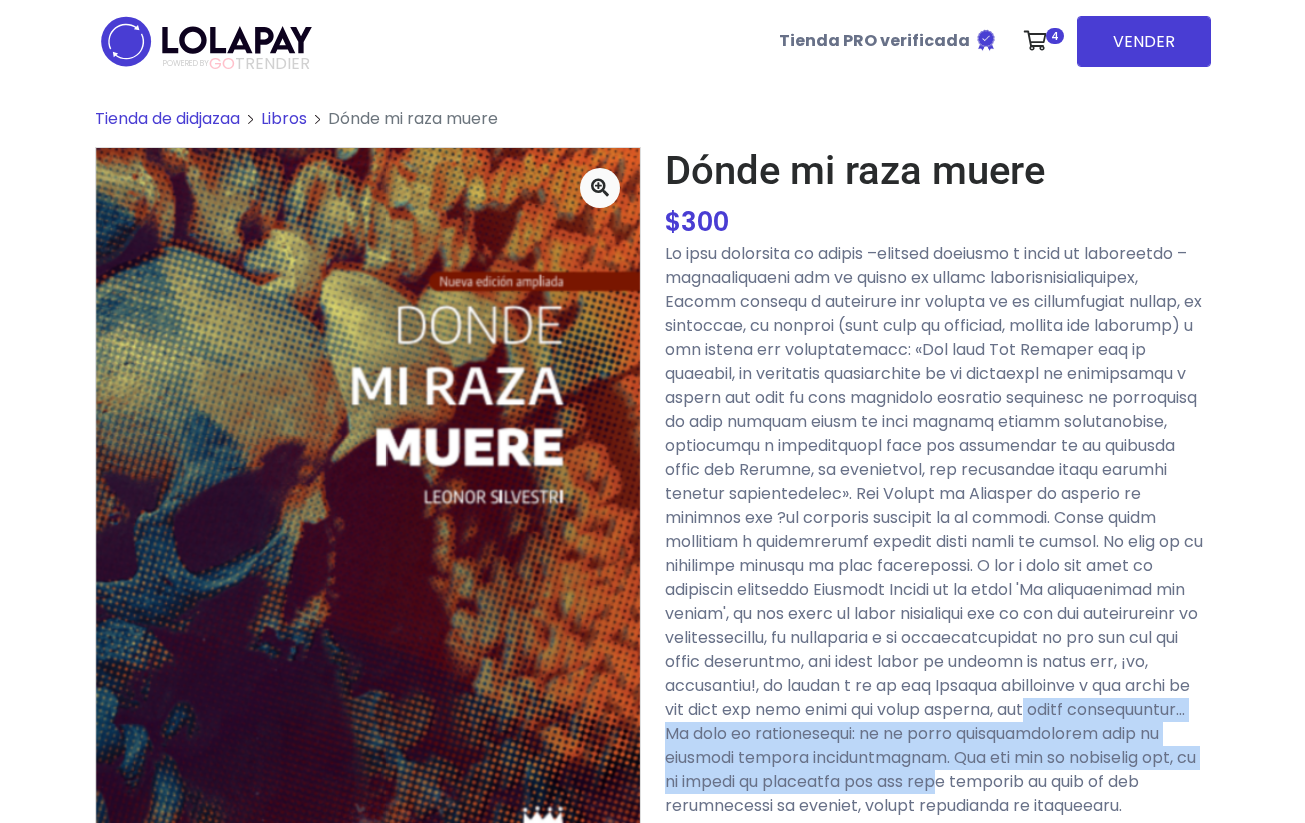 click on "Tienda de didjazaa" at bounding box center (167, 118) 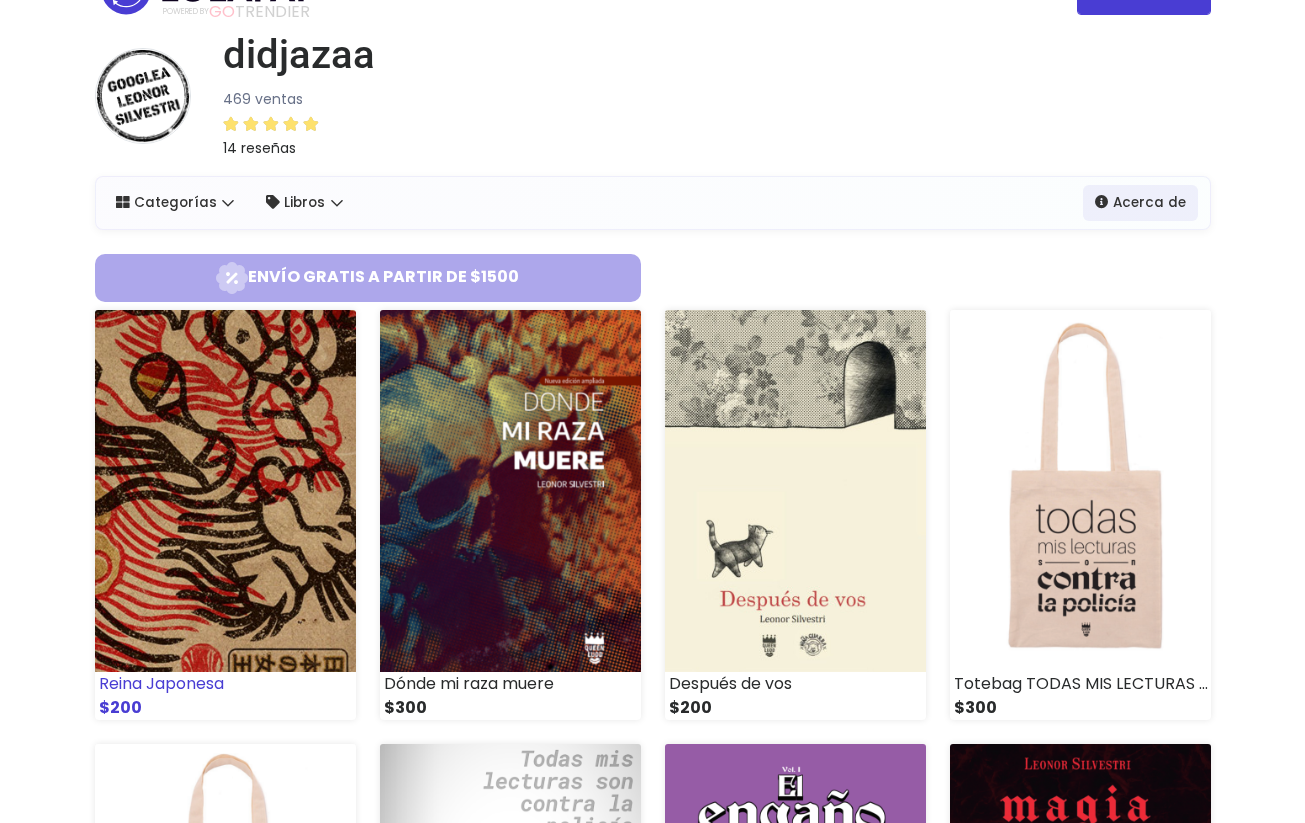 scroll, scrollTop: 0, scrollLeft: 0, axis: both 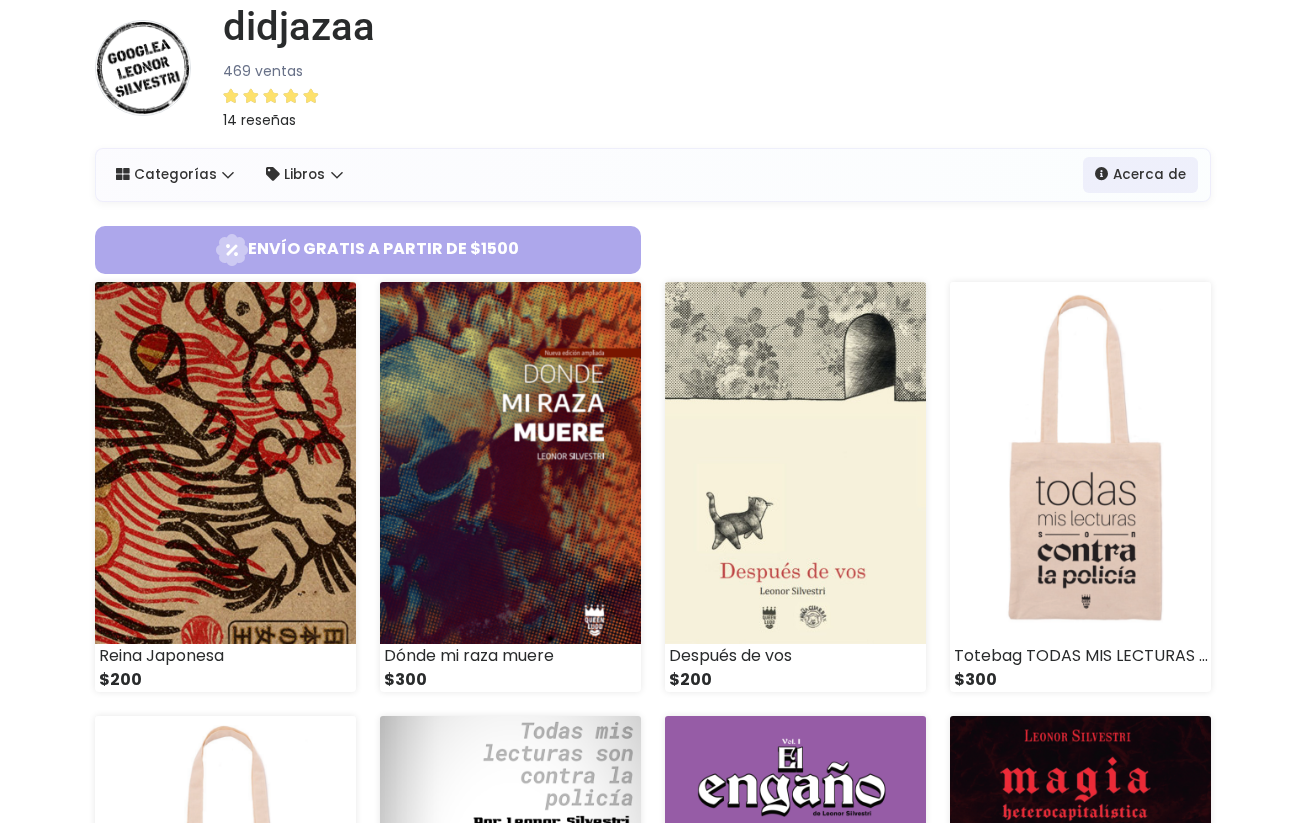 click at bounding box center (143, 68) 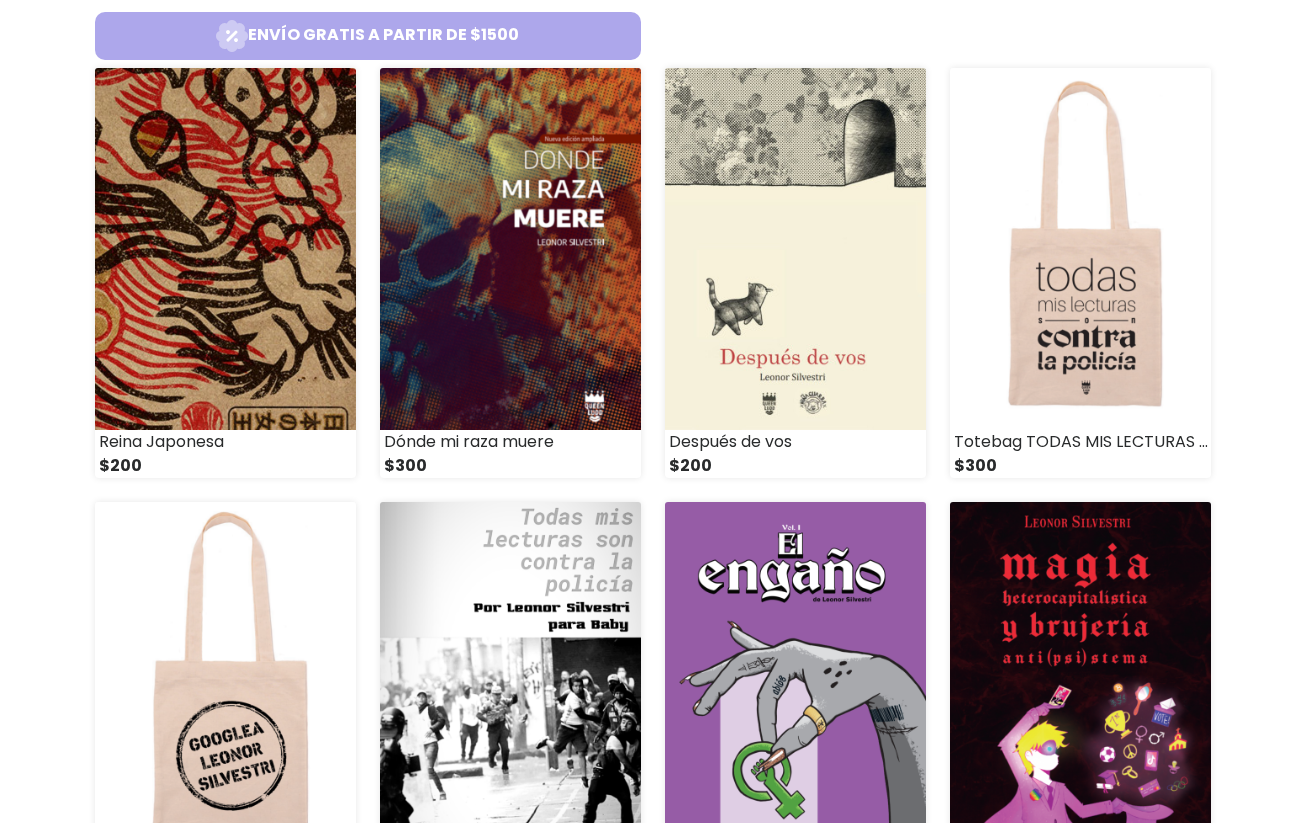 scroll, scrollTop: 0, scrollLeft: 0, axis: both 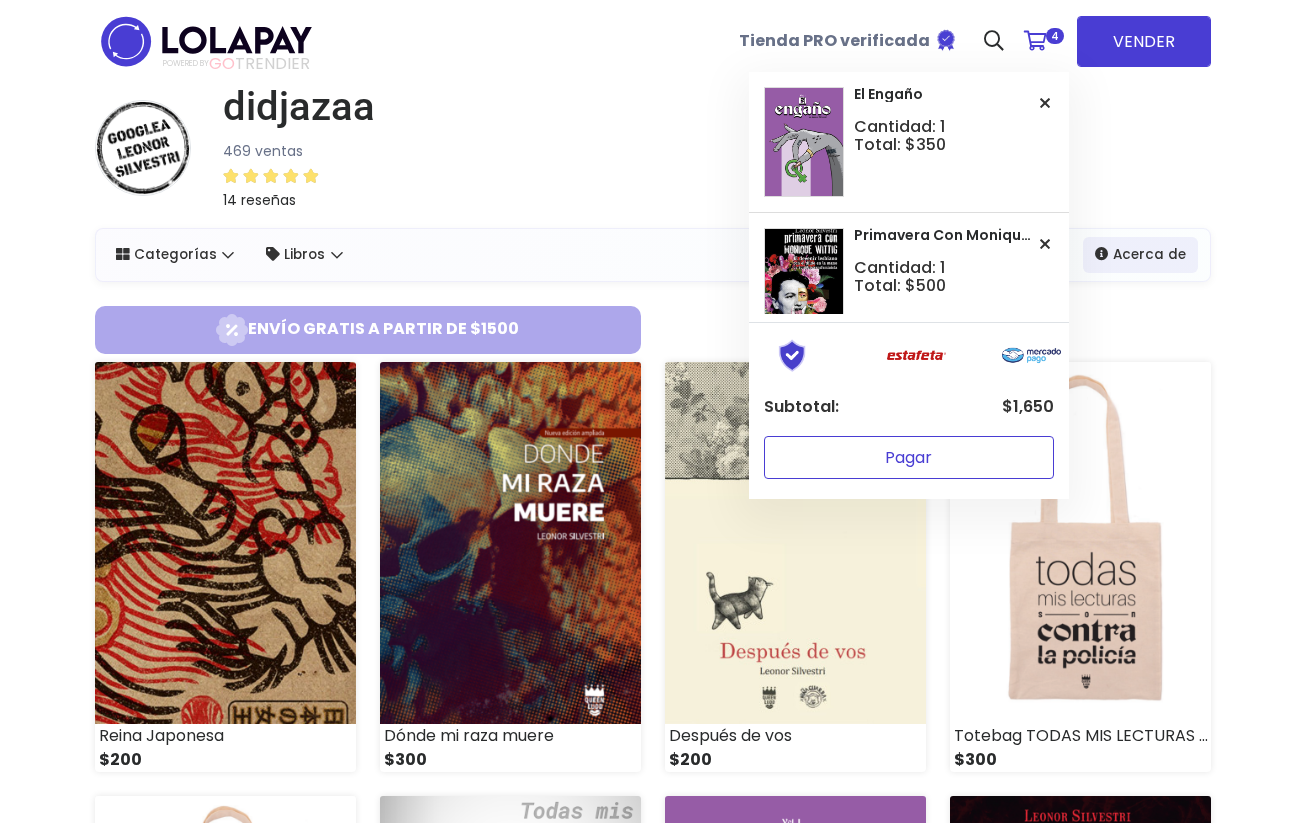 click on "Pagar" at bounding box center (909, 457) 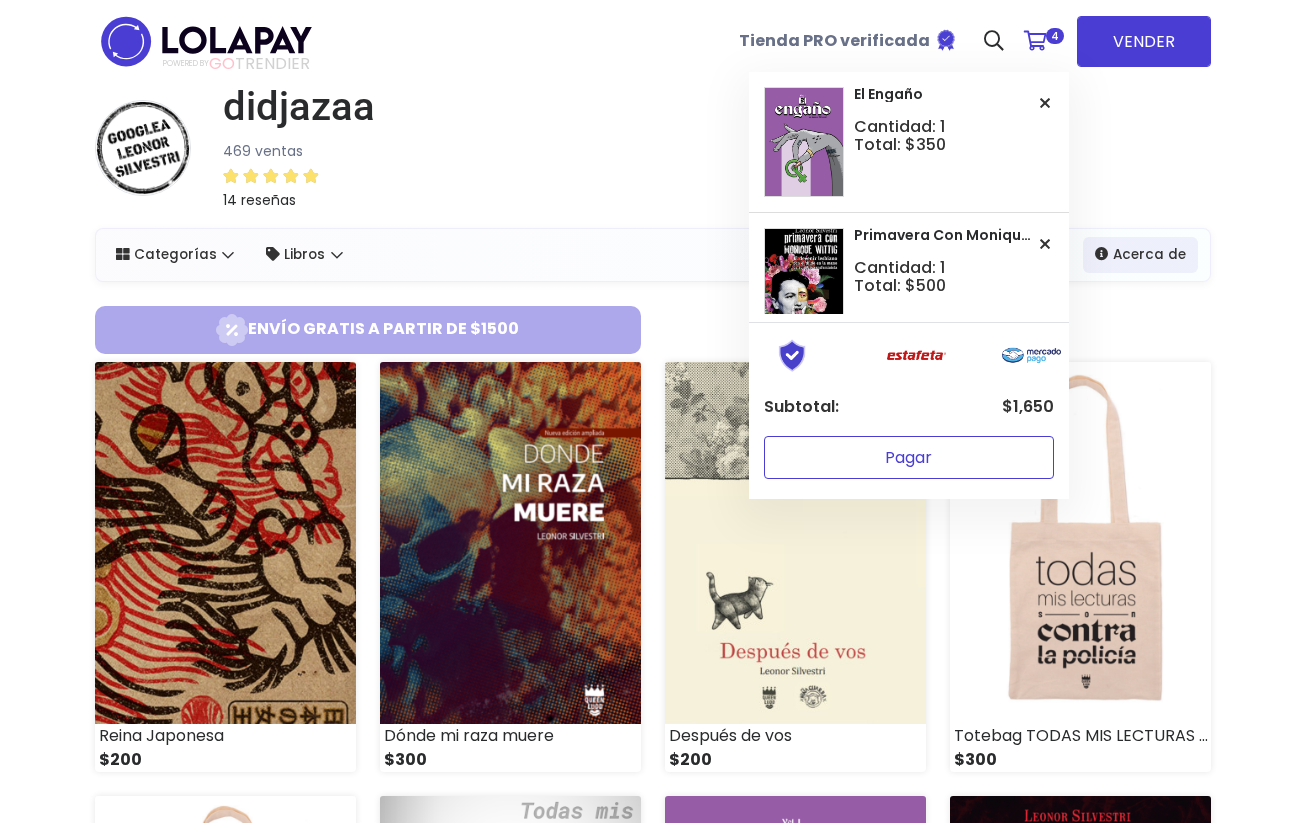 click on "Pagar" at bounding box center [909, 457] 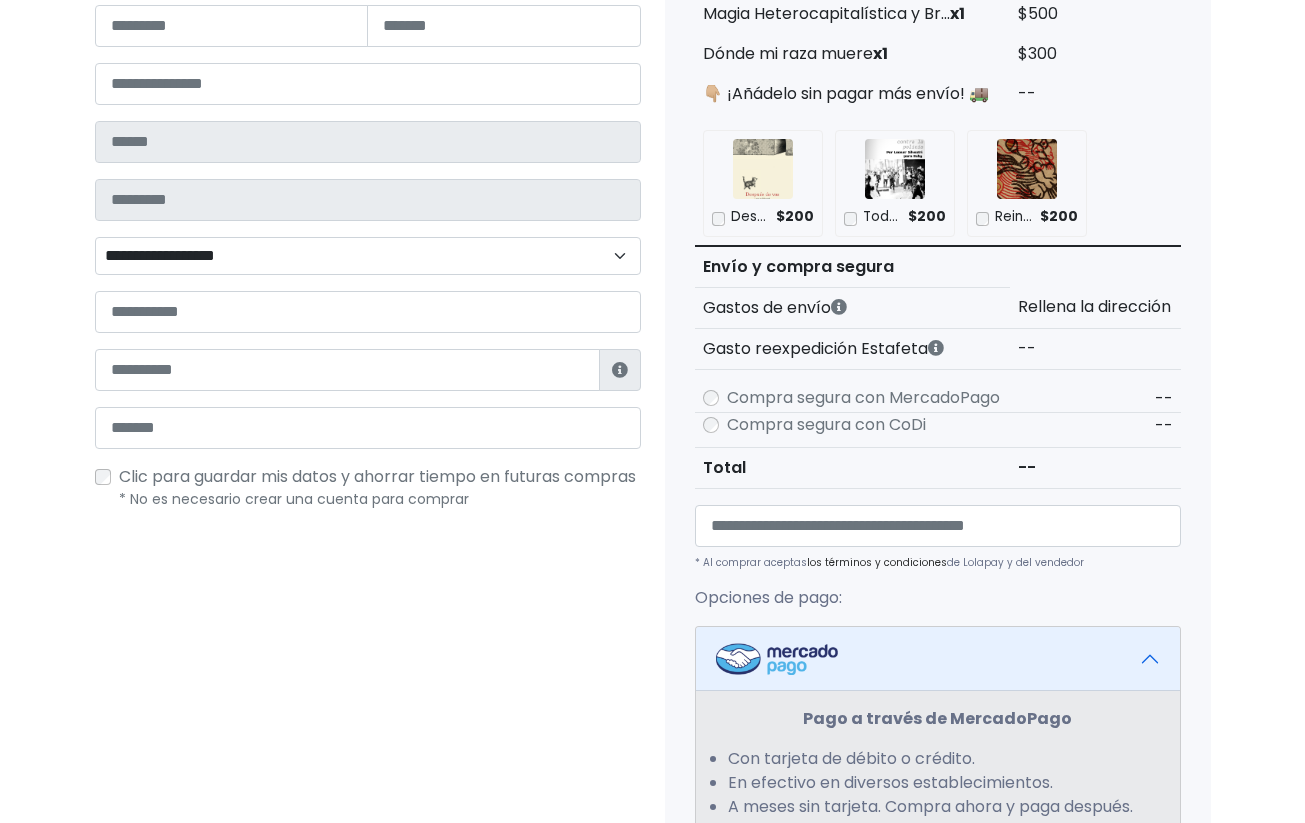 scroll, scrollTop: 415, scrollLeft: 0, axis: vertical 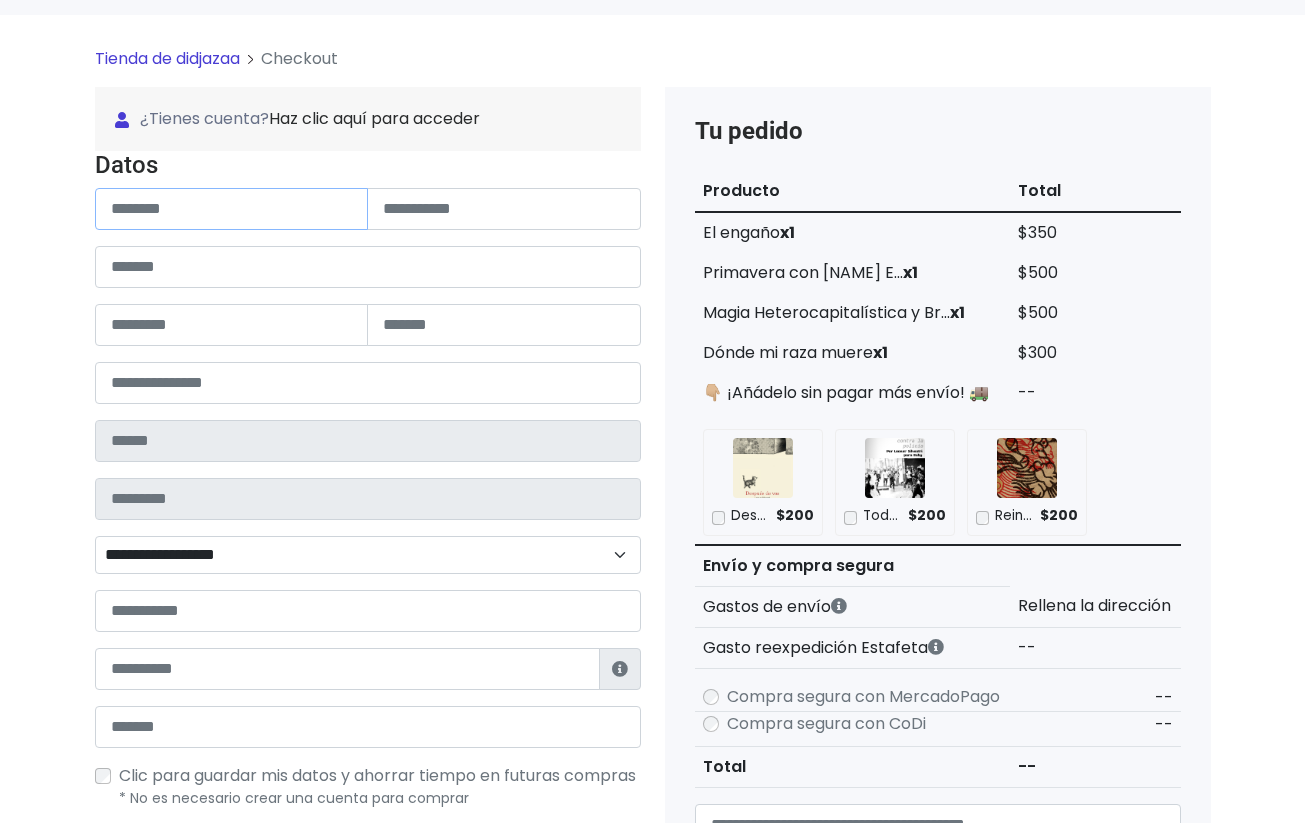 click at bounding box center (232, 209) 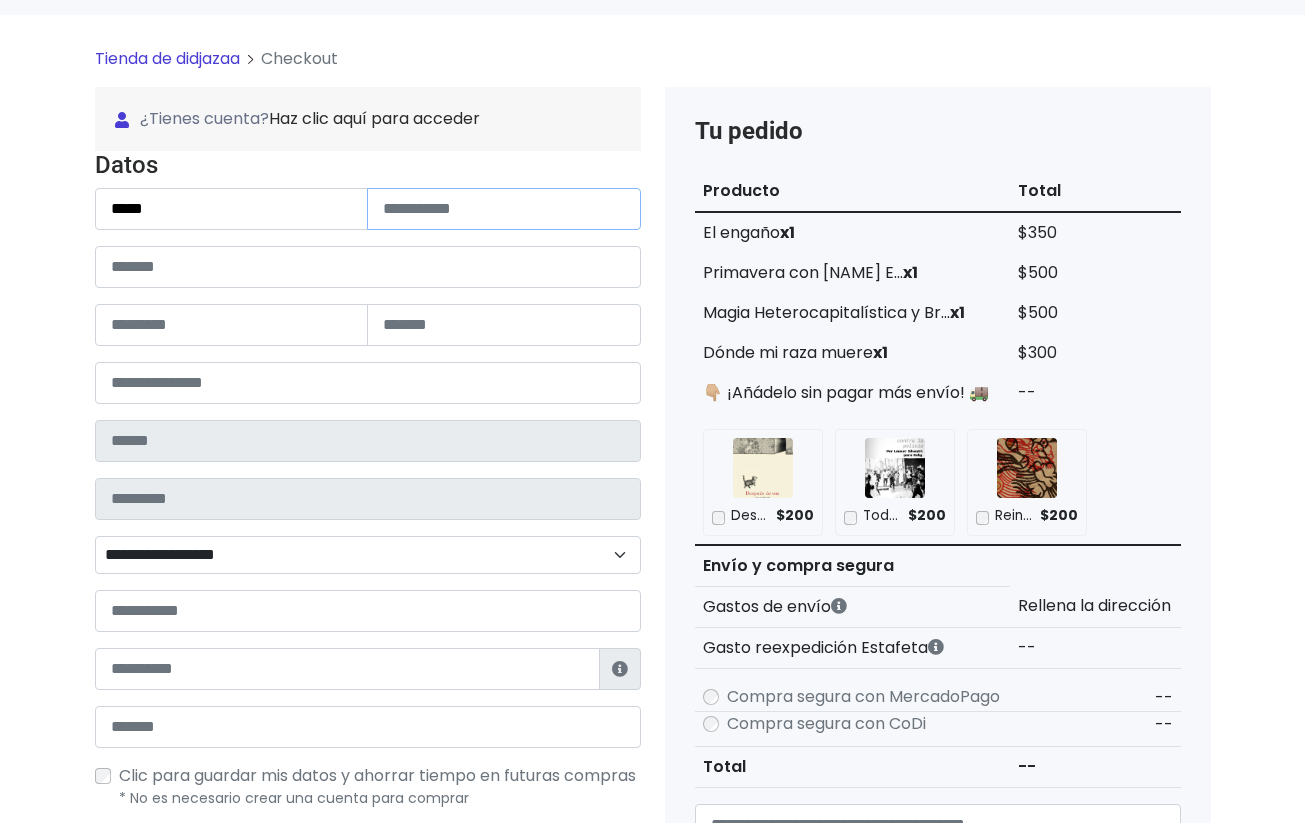 click at bounding box center [504, 209] 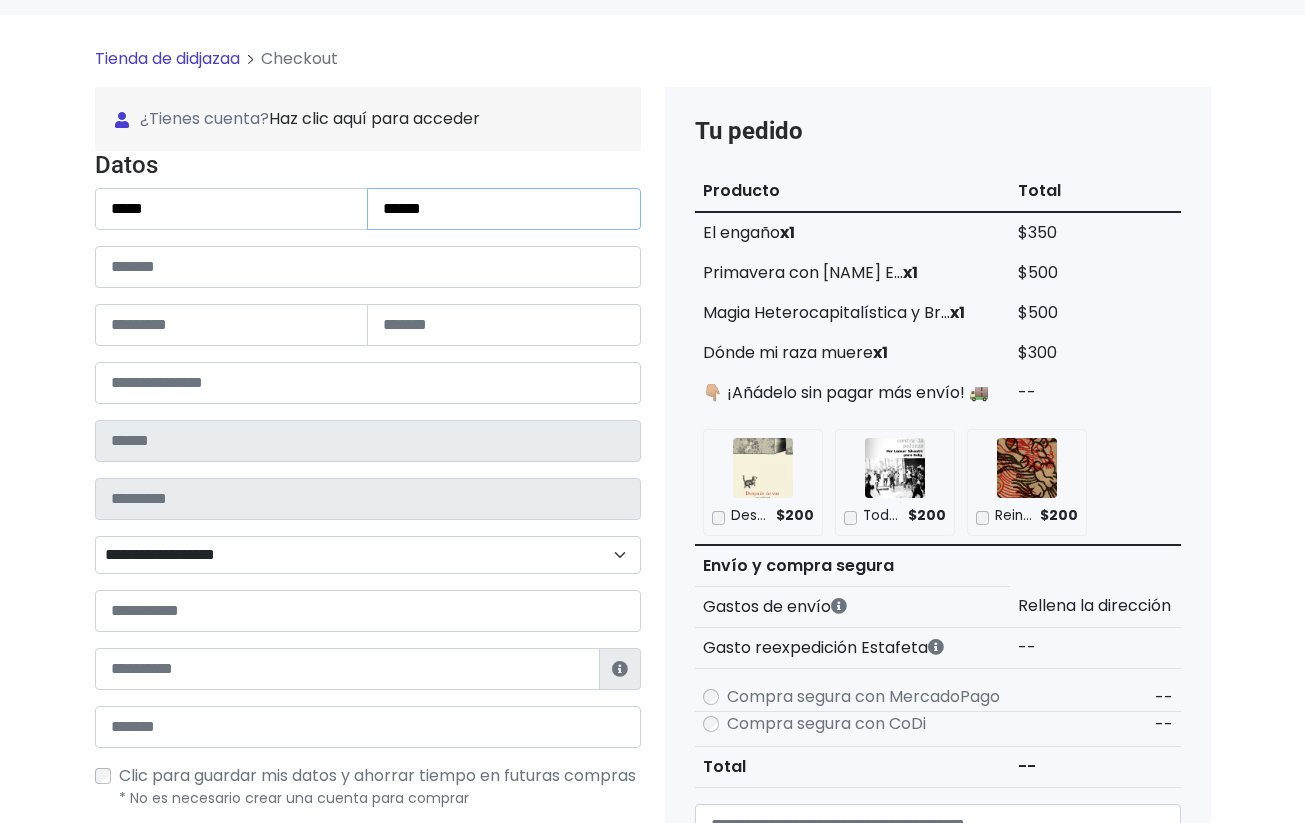 type on "******" 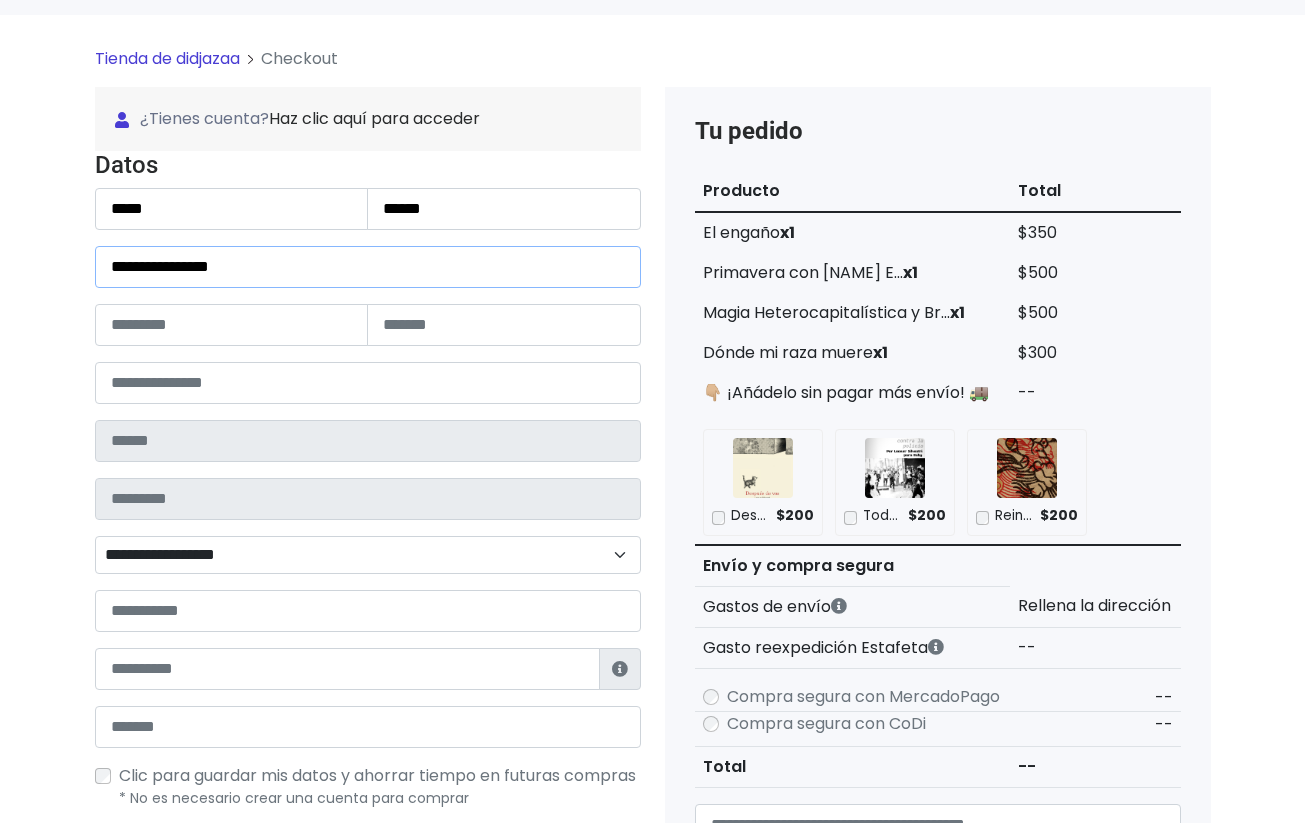 type on "**********" 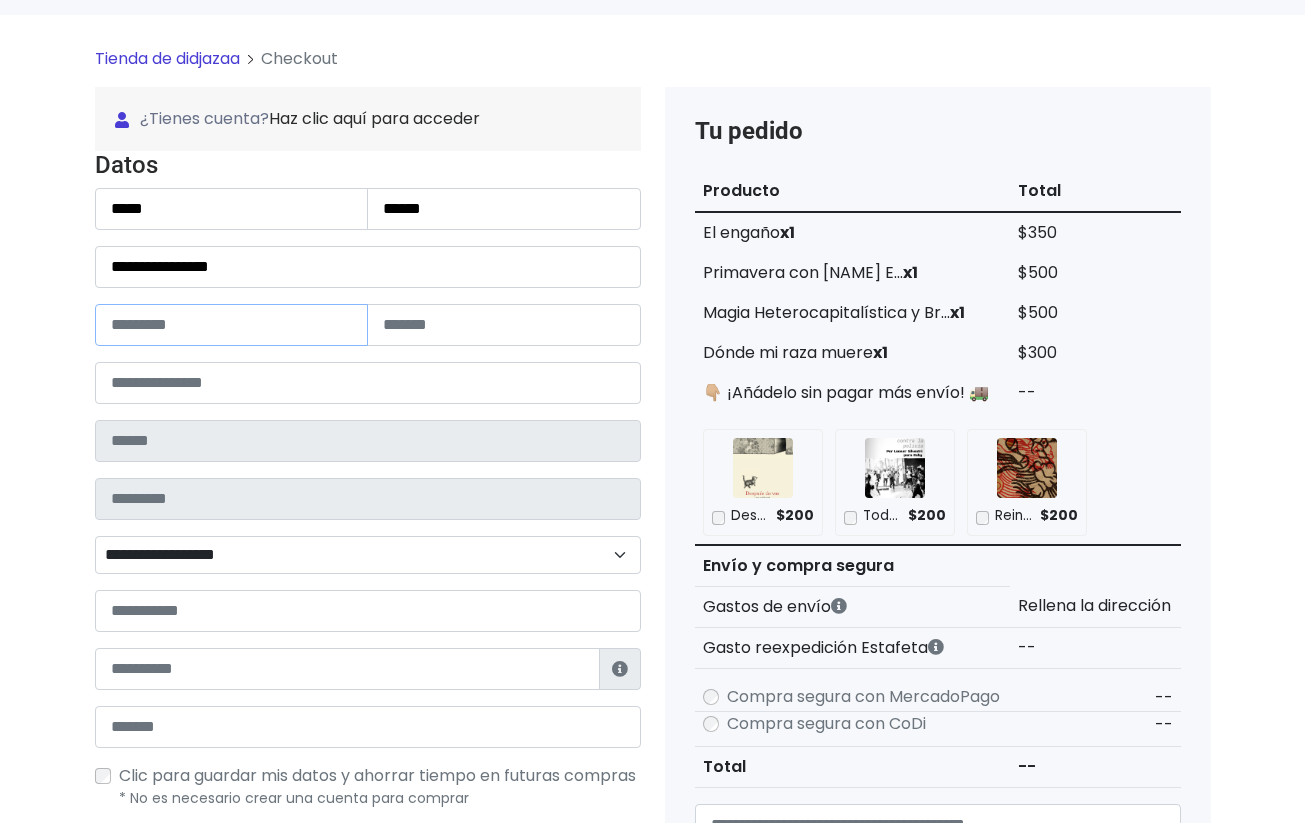 type on "*" 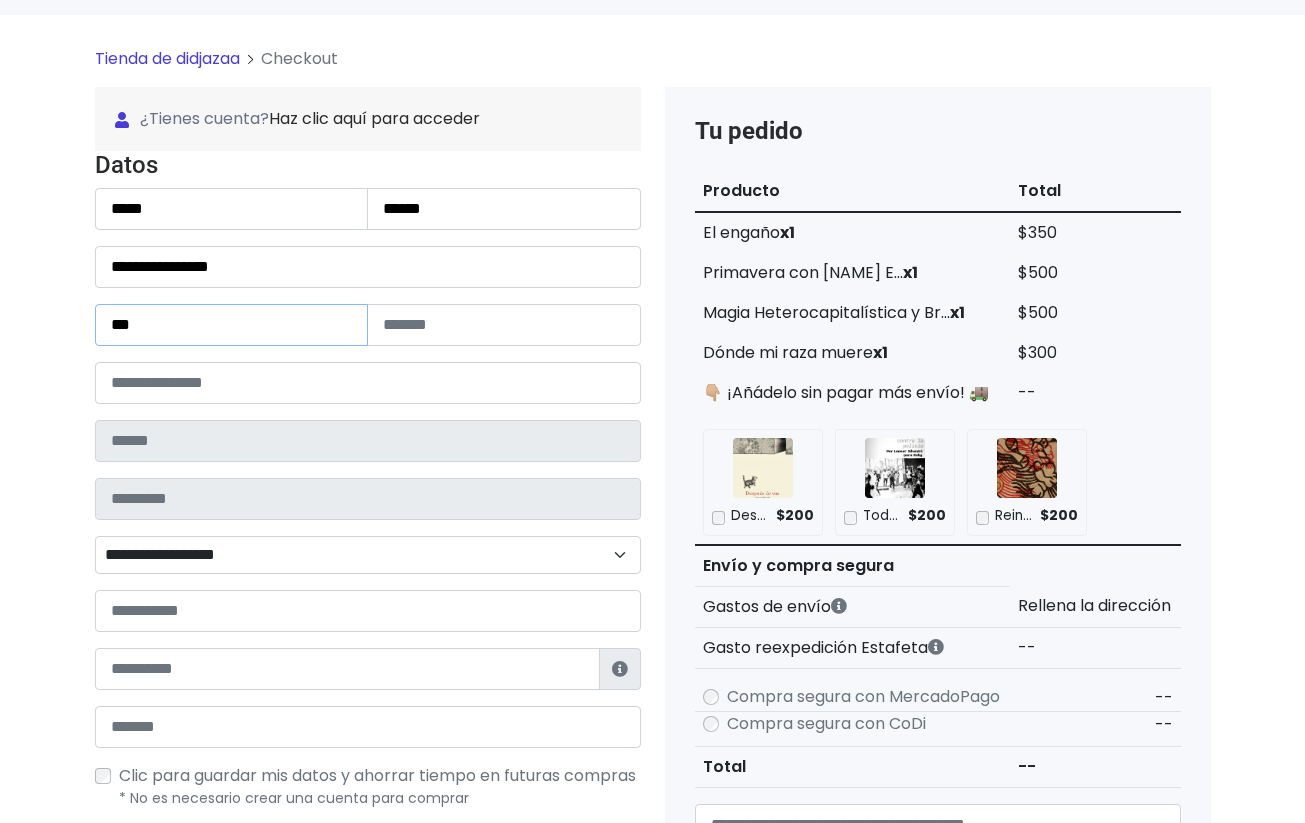 type on "***" 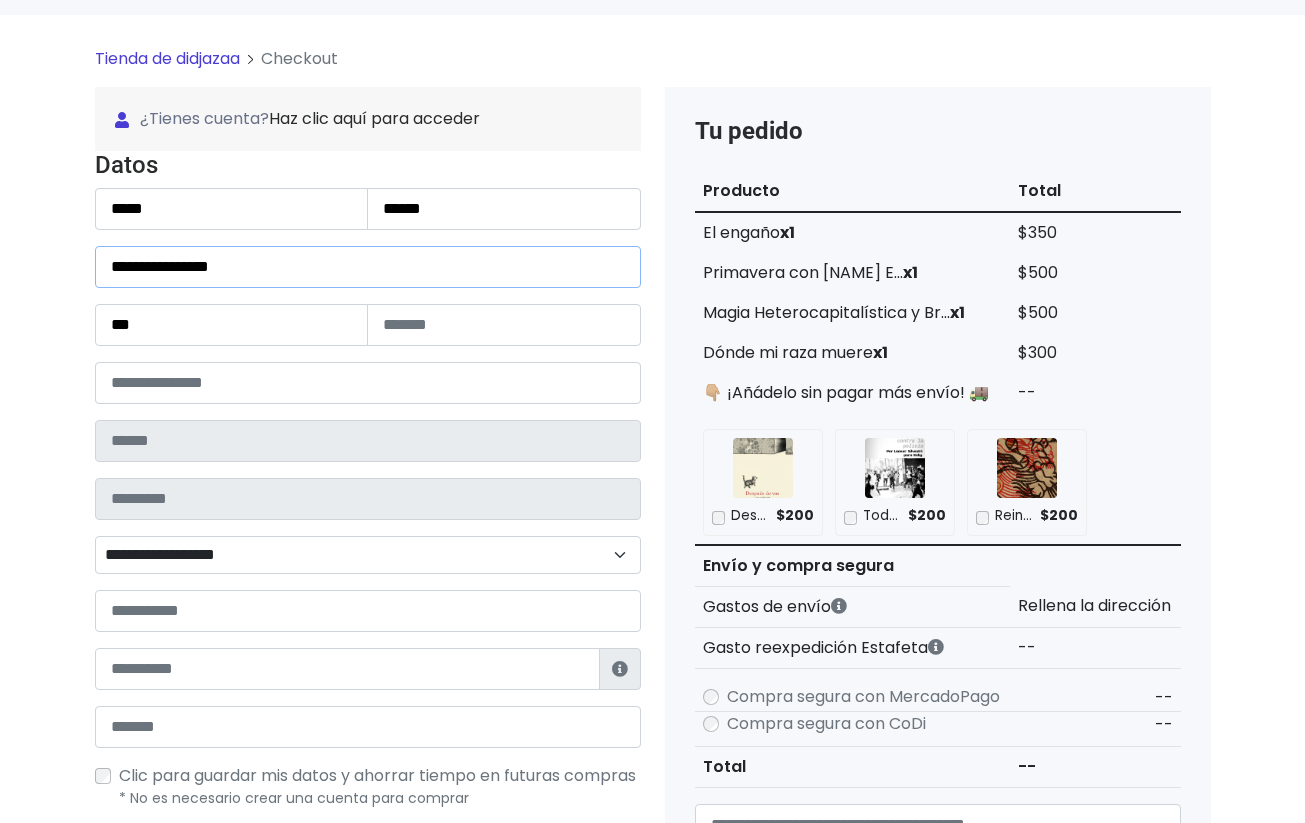click on "**********" at bounding box center (368, 267) 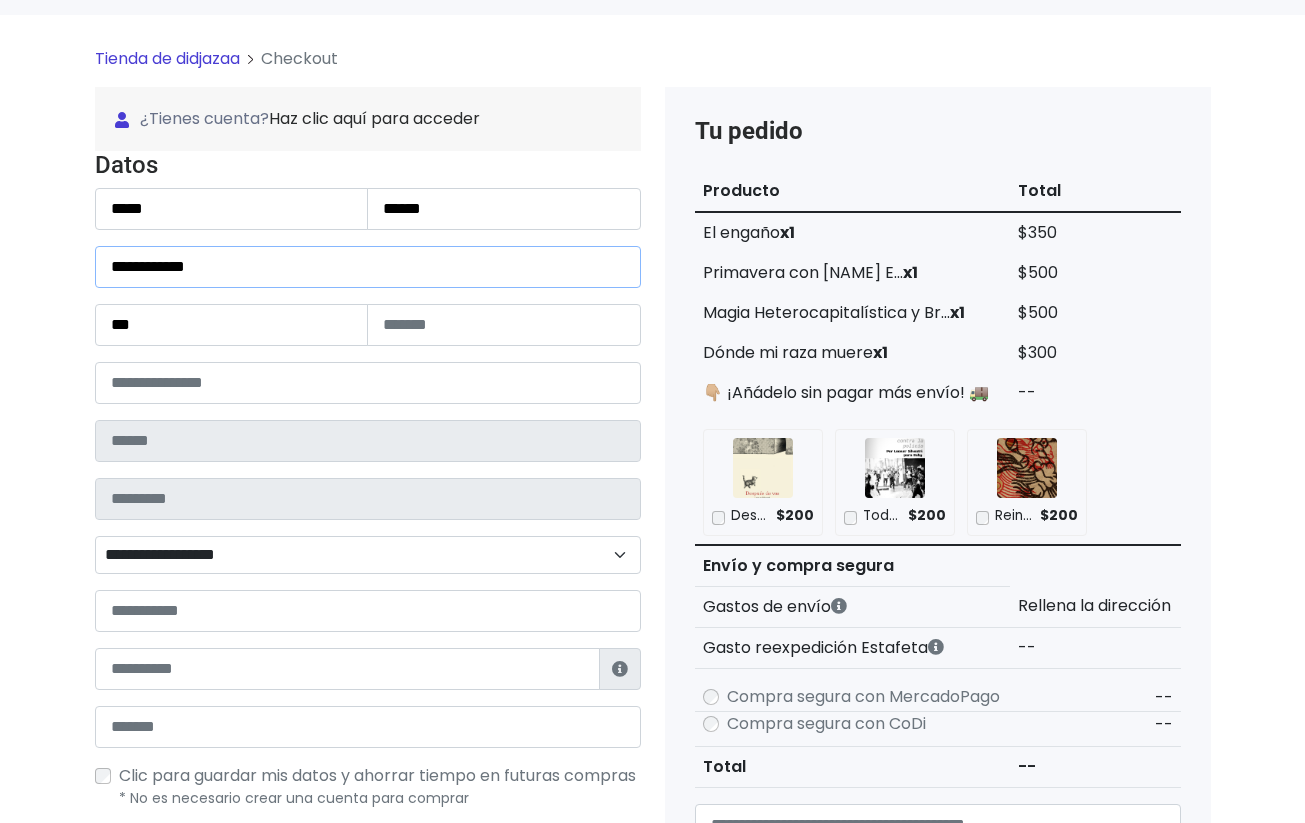 type on "**********" 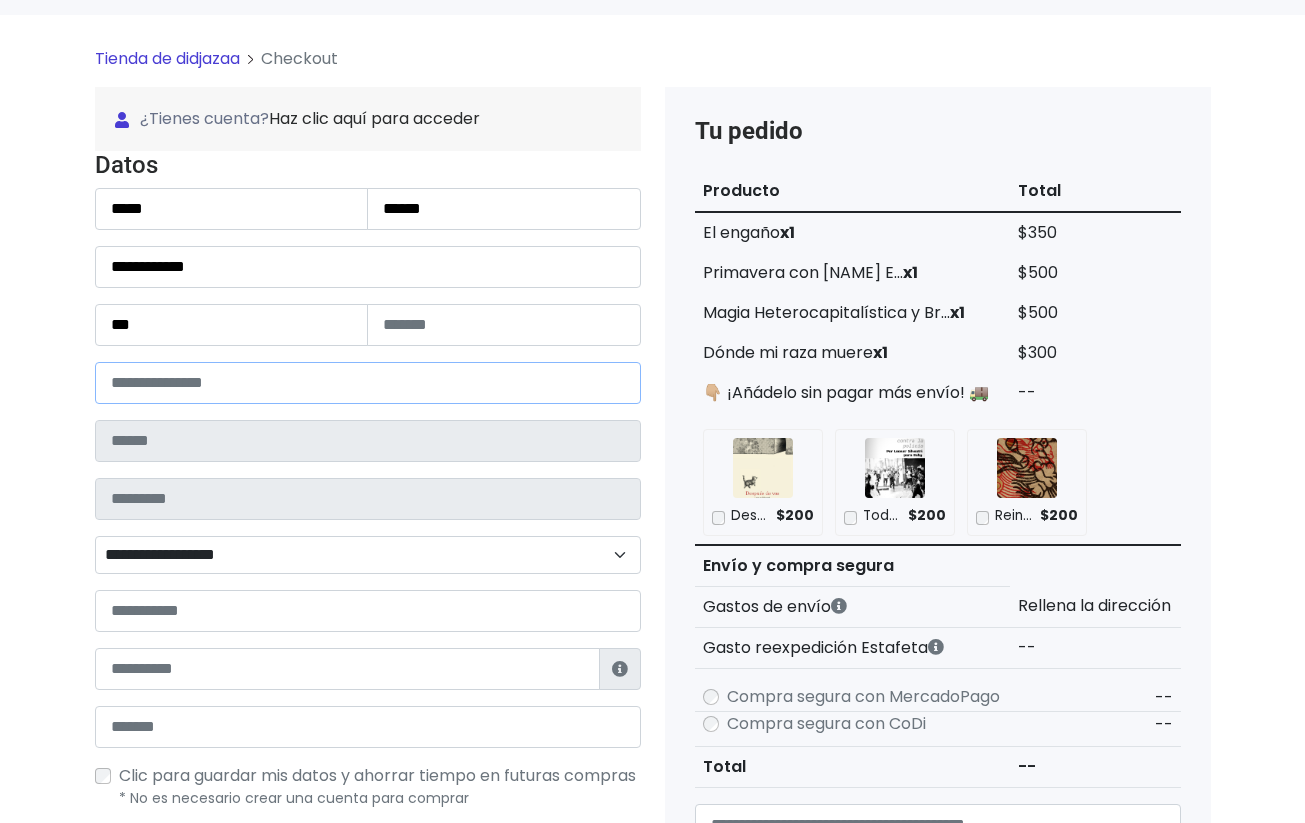 click at bounding box center (368, 383) 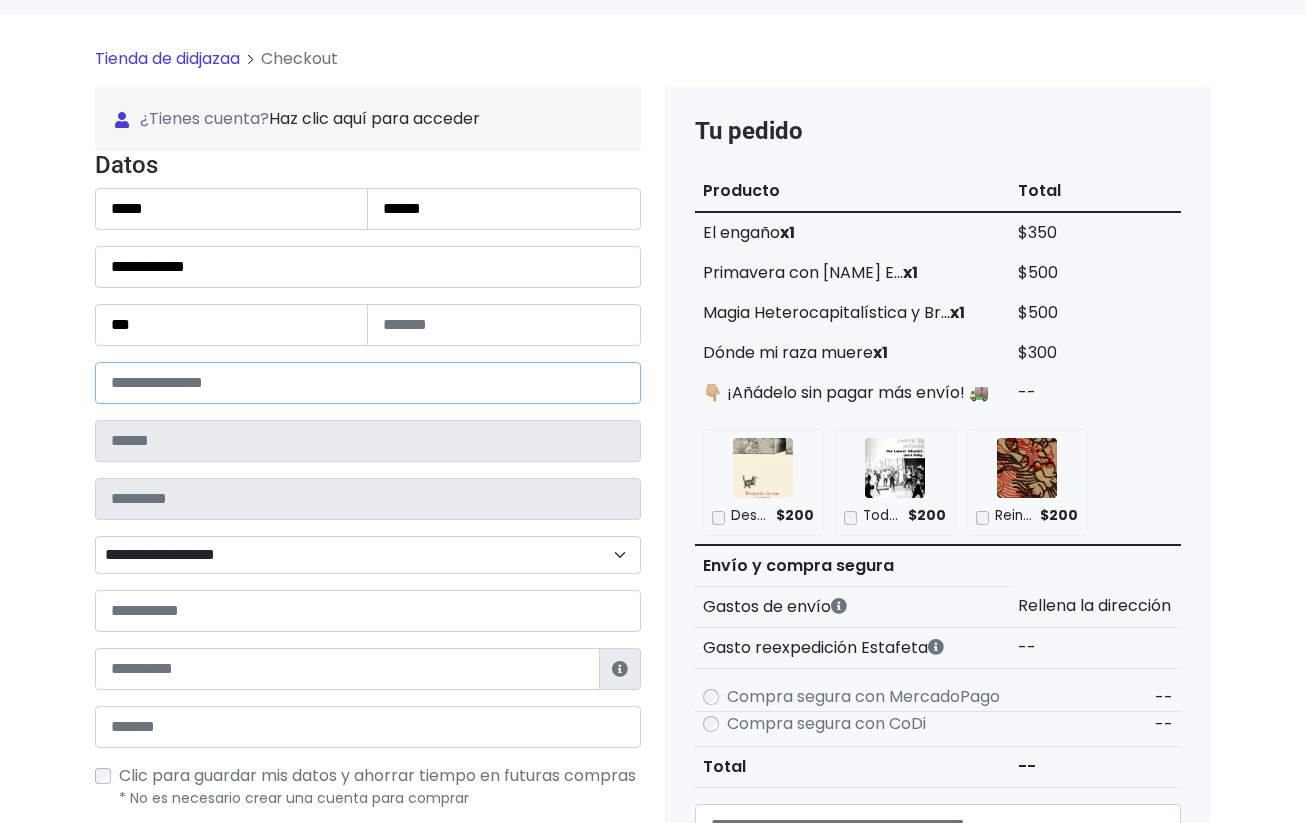 click at bounding box center [368, 383] 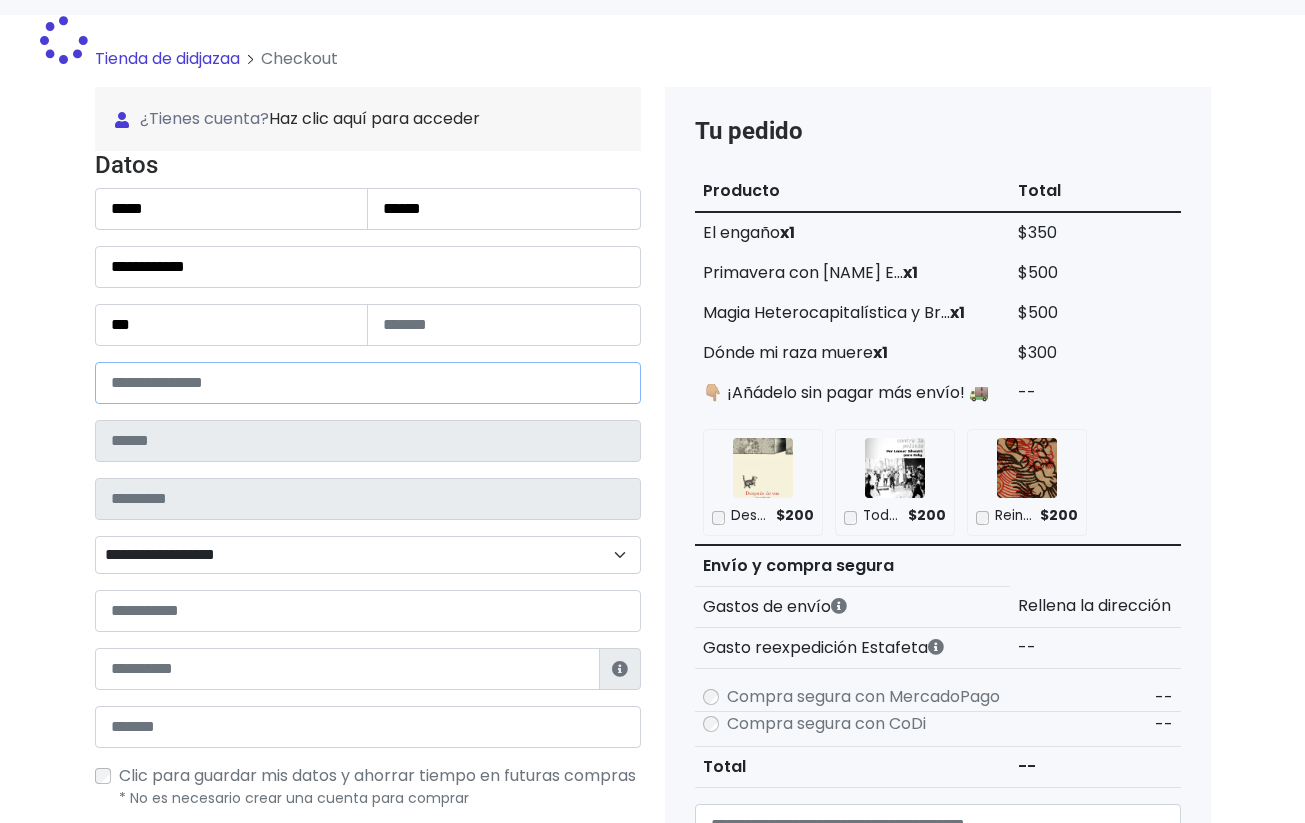 type on "*******" 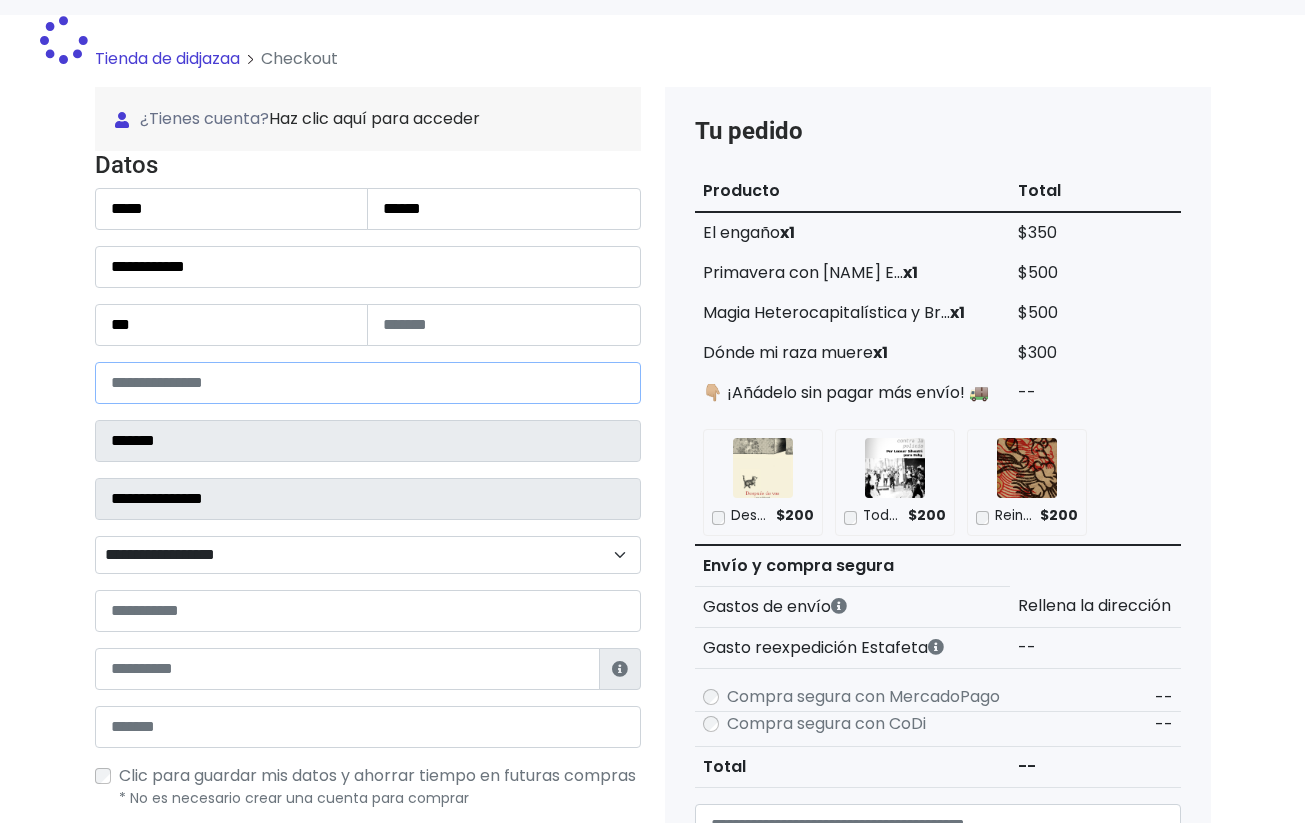 type on "*****" 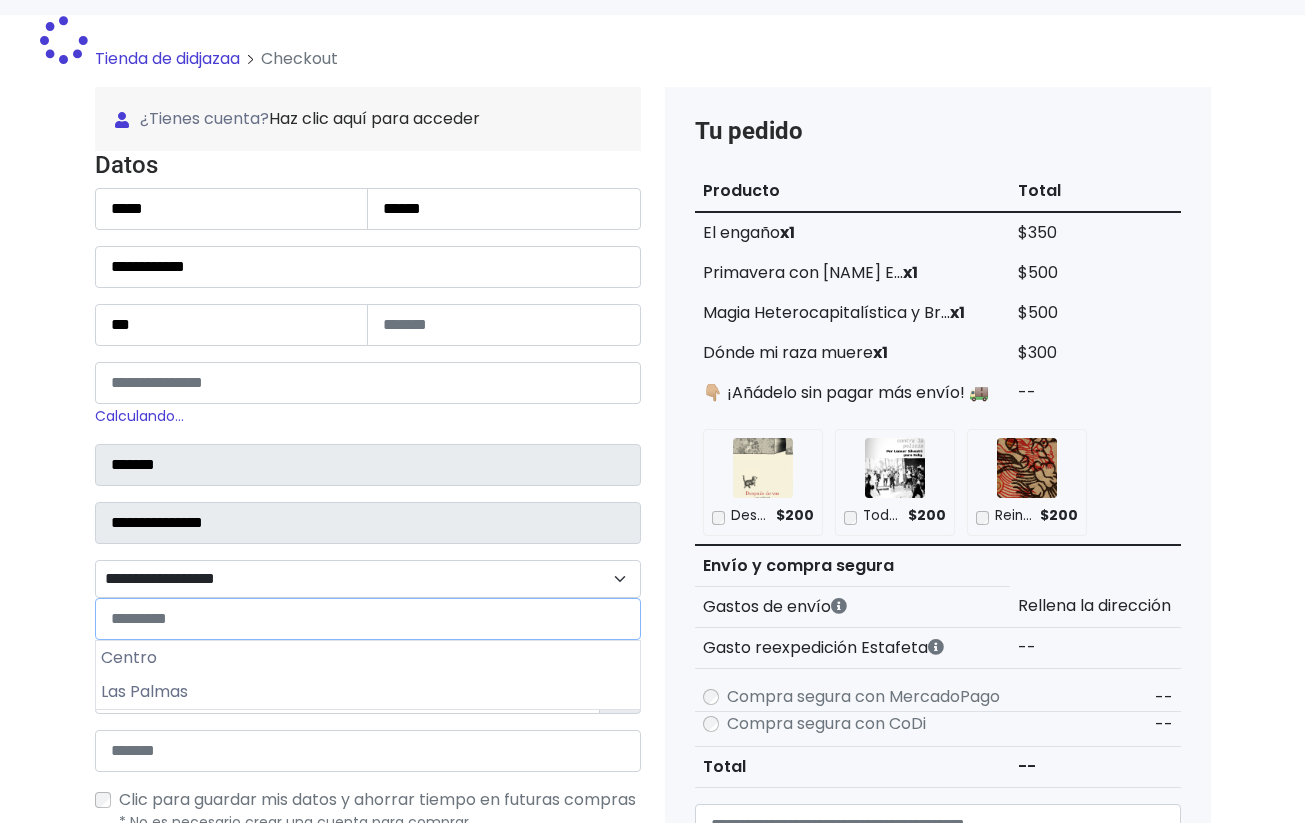 click on "**********" at bounding box center [368, 579] 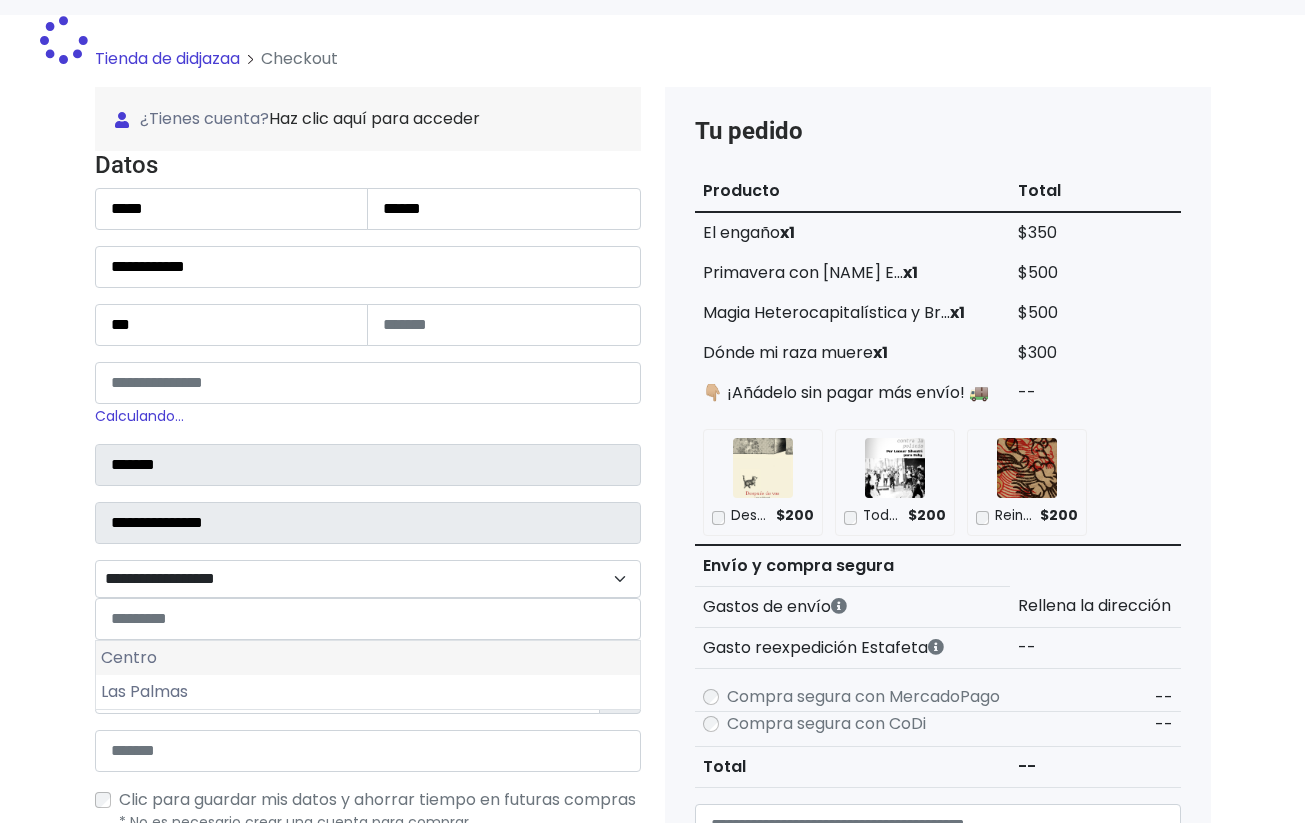 click on "Centro" at bounding box center (368, 658) 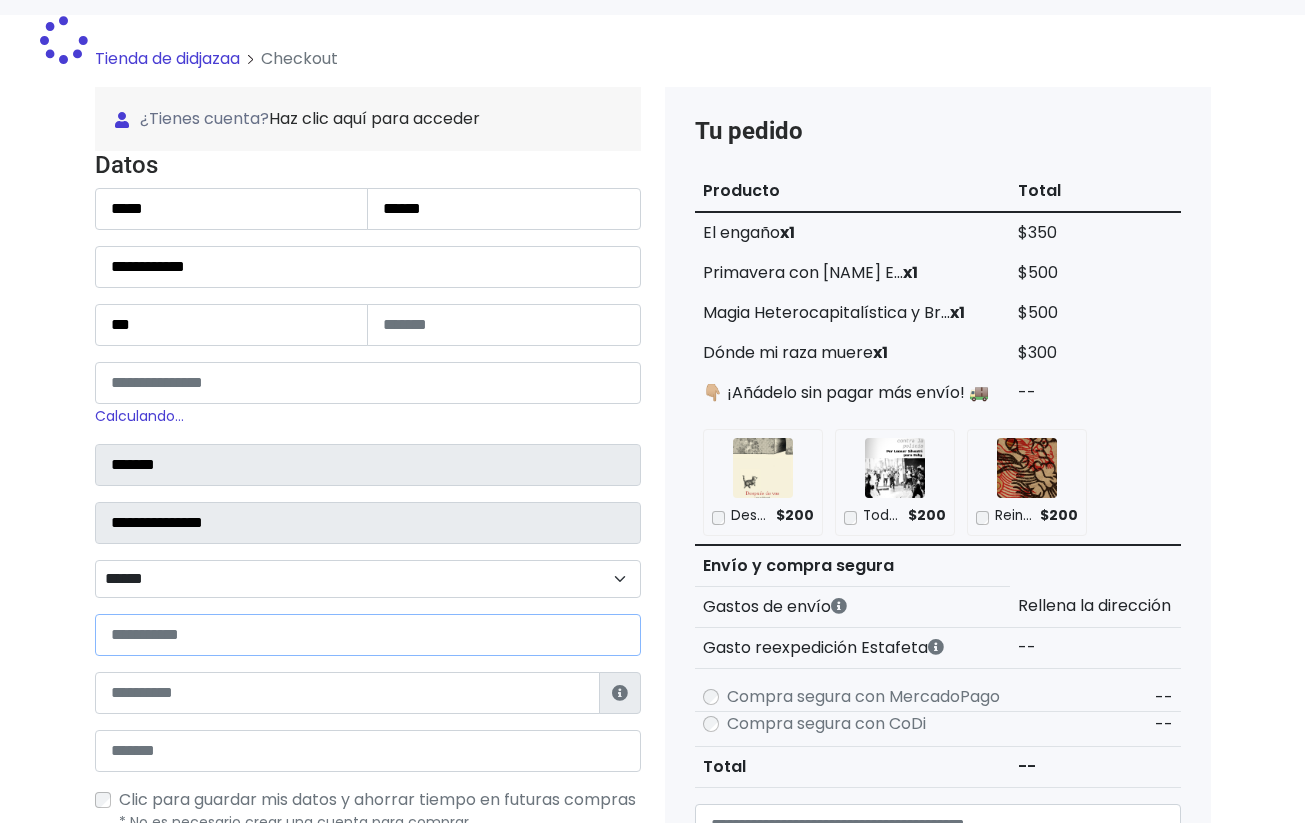 click at bounding box center (368, 635) 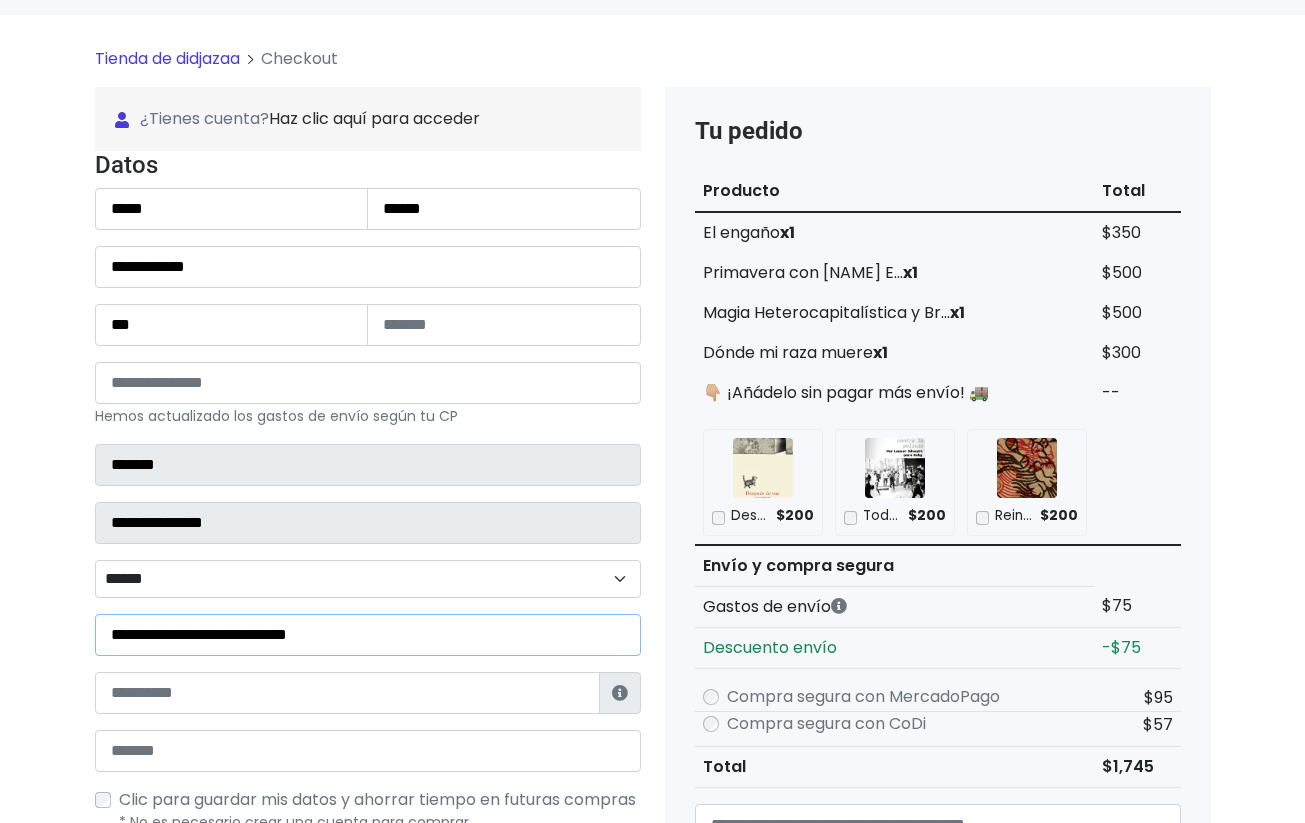 type on "**********" 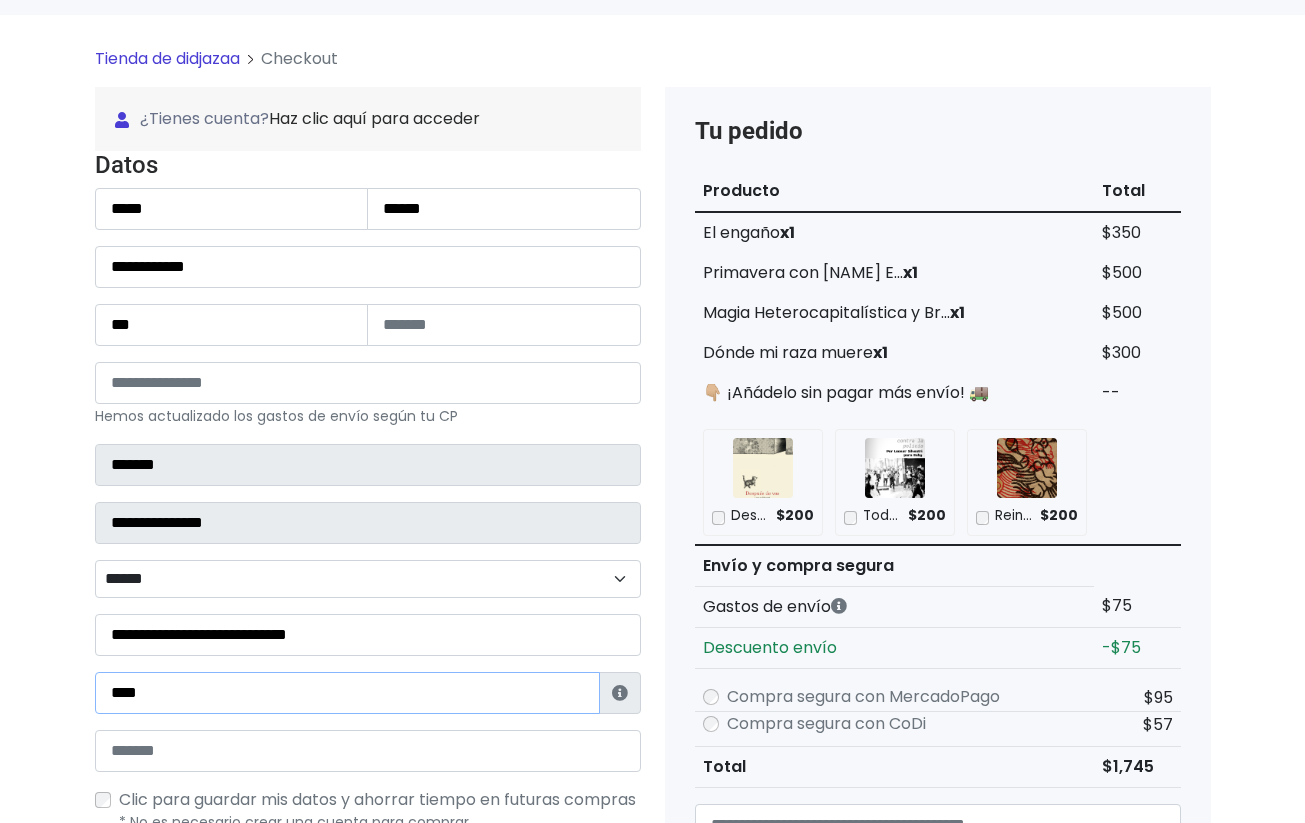 type on "**********" 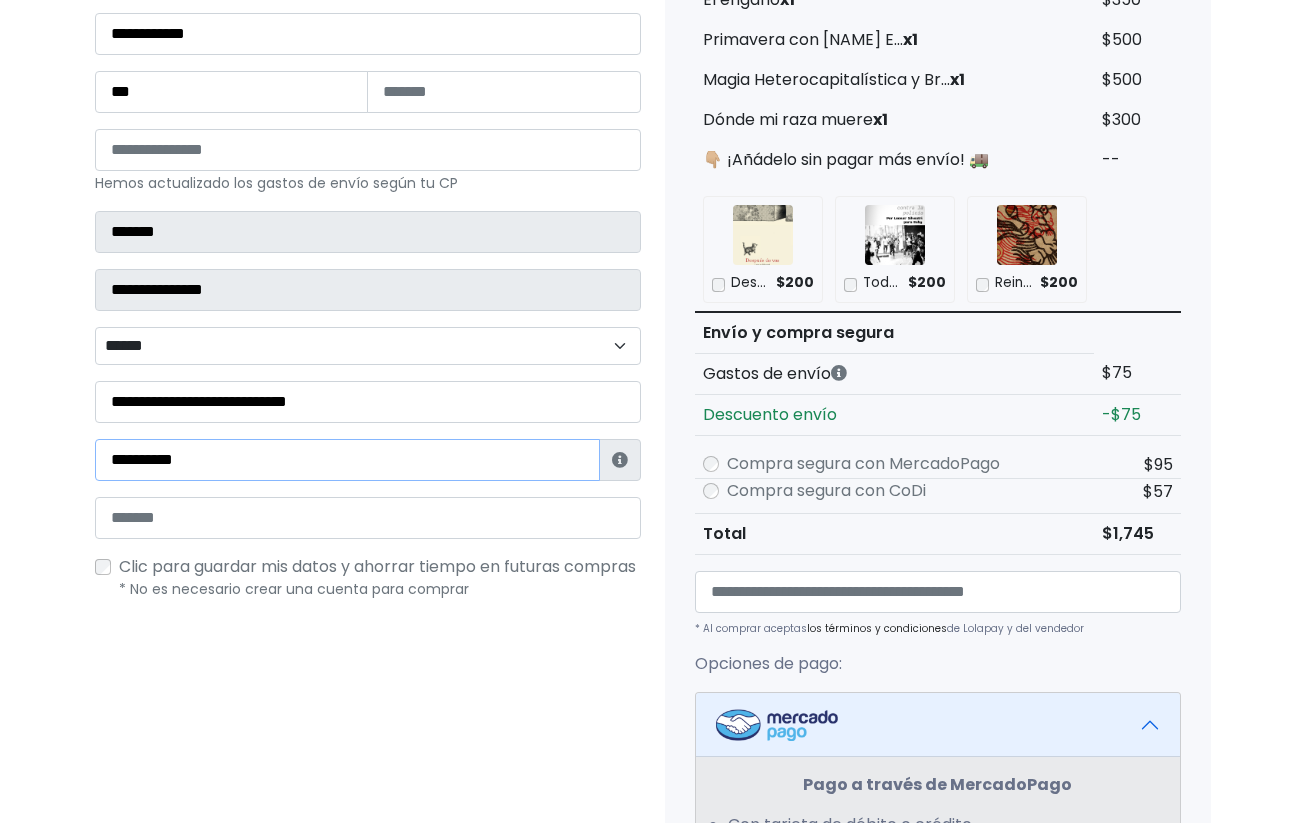 scroll, scrollTop: 384, scrollLeft: 0, axis: vertical 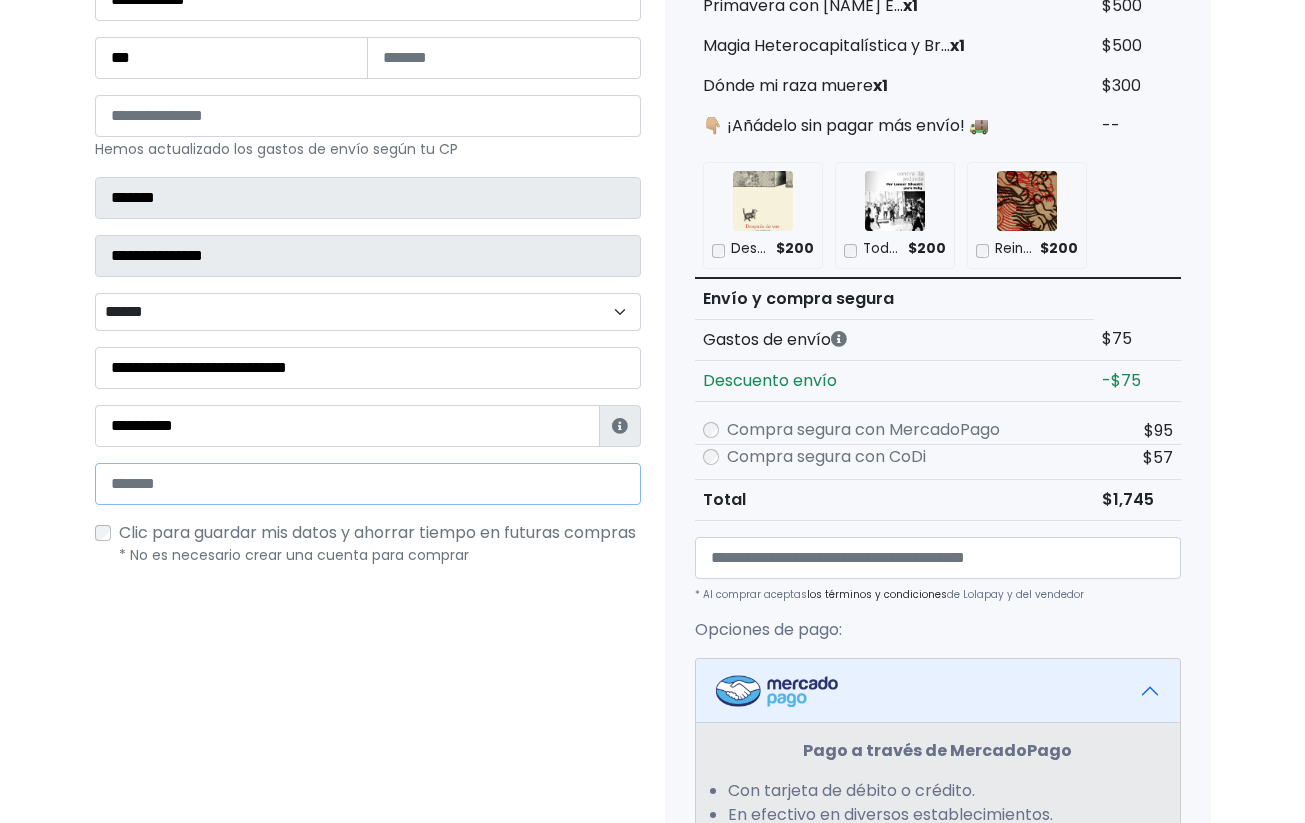 click at bounding box center (368, 484) 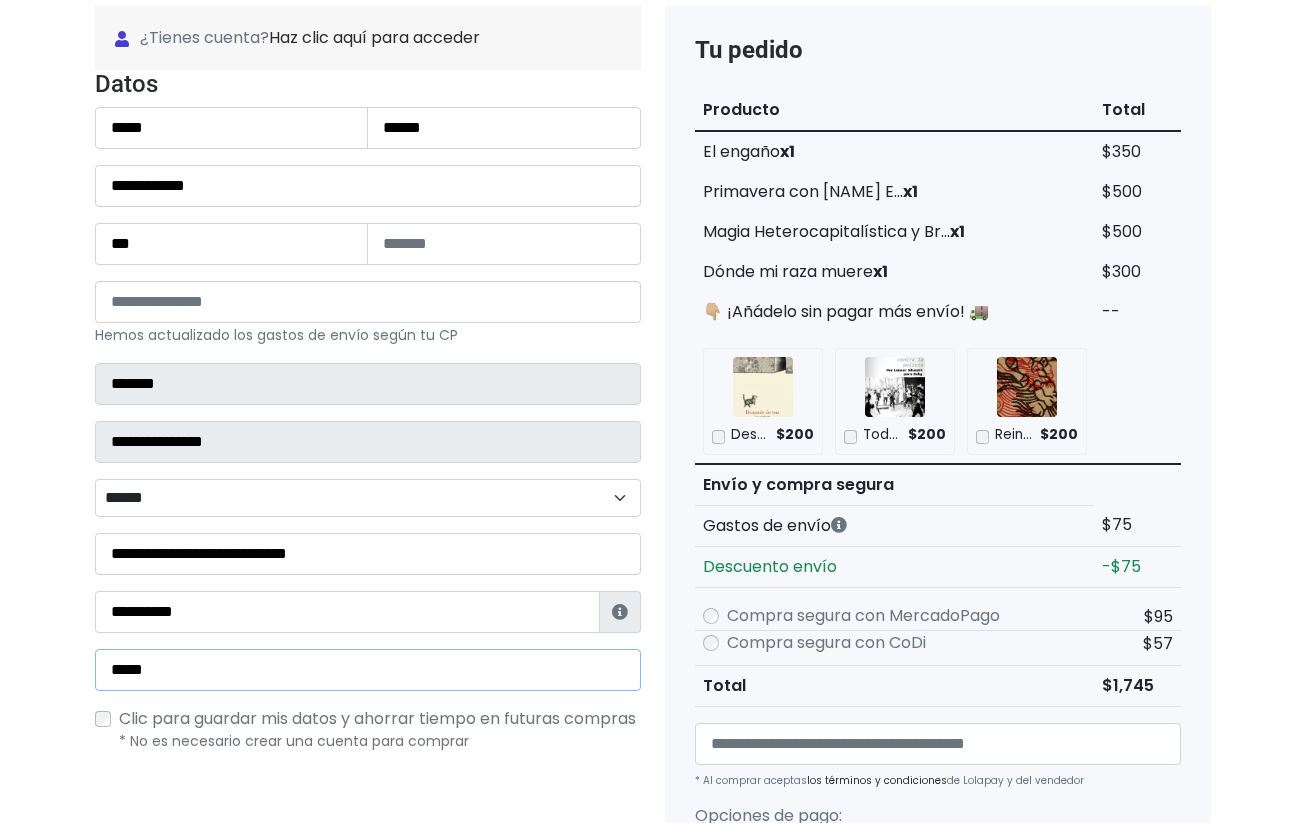 scroll, scrollTop: 193, scrollLeft: 0, axis: vertical 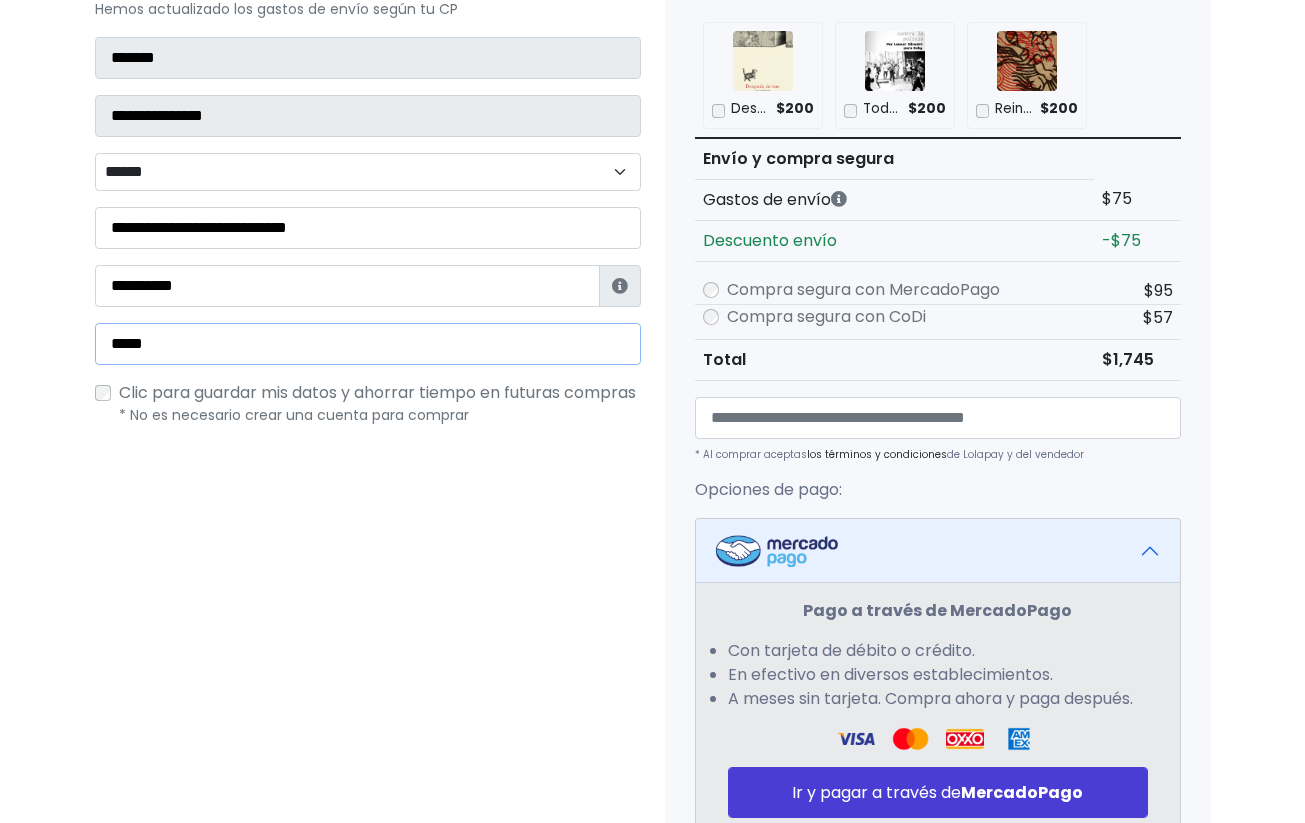 click on "*****" at bounding box center [368, 344] 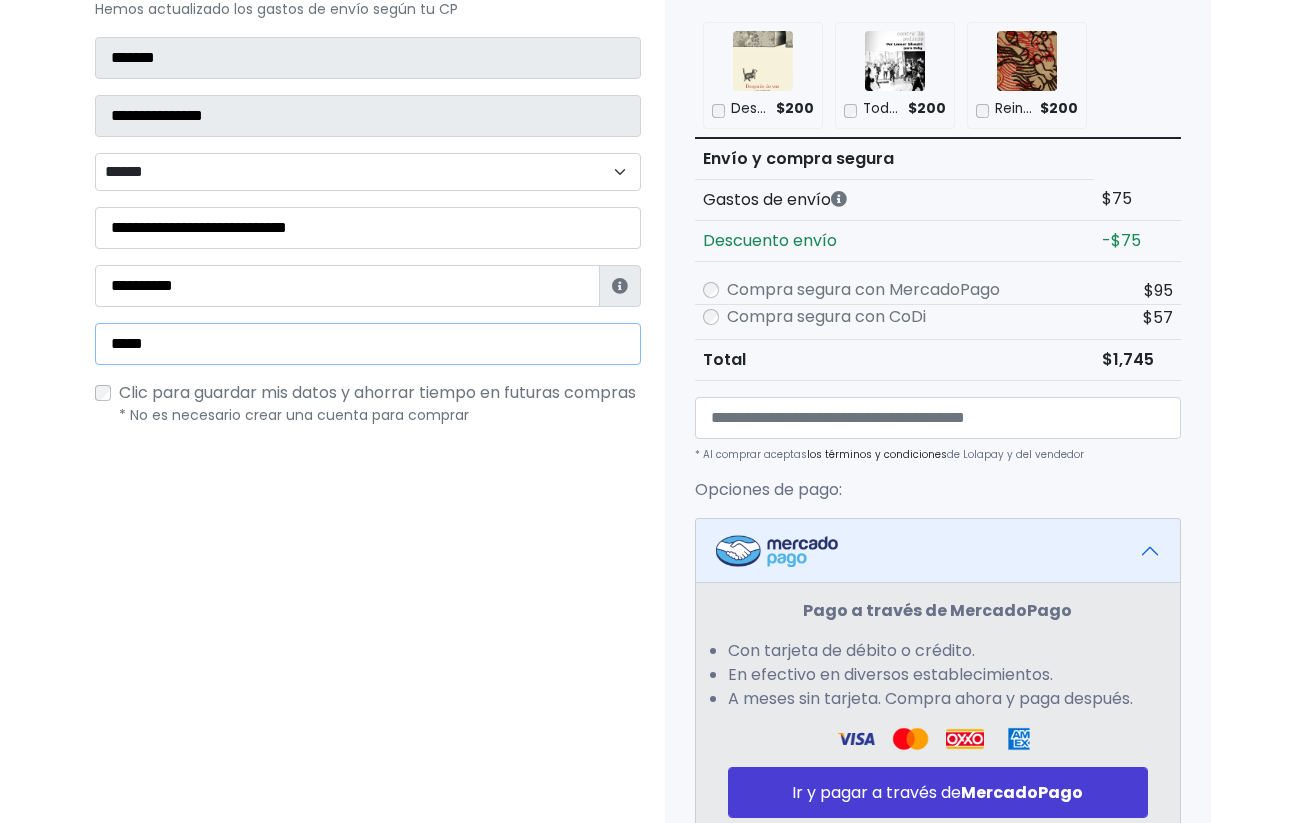 type on "**********" 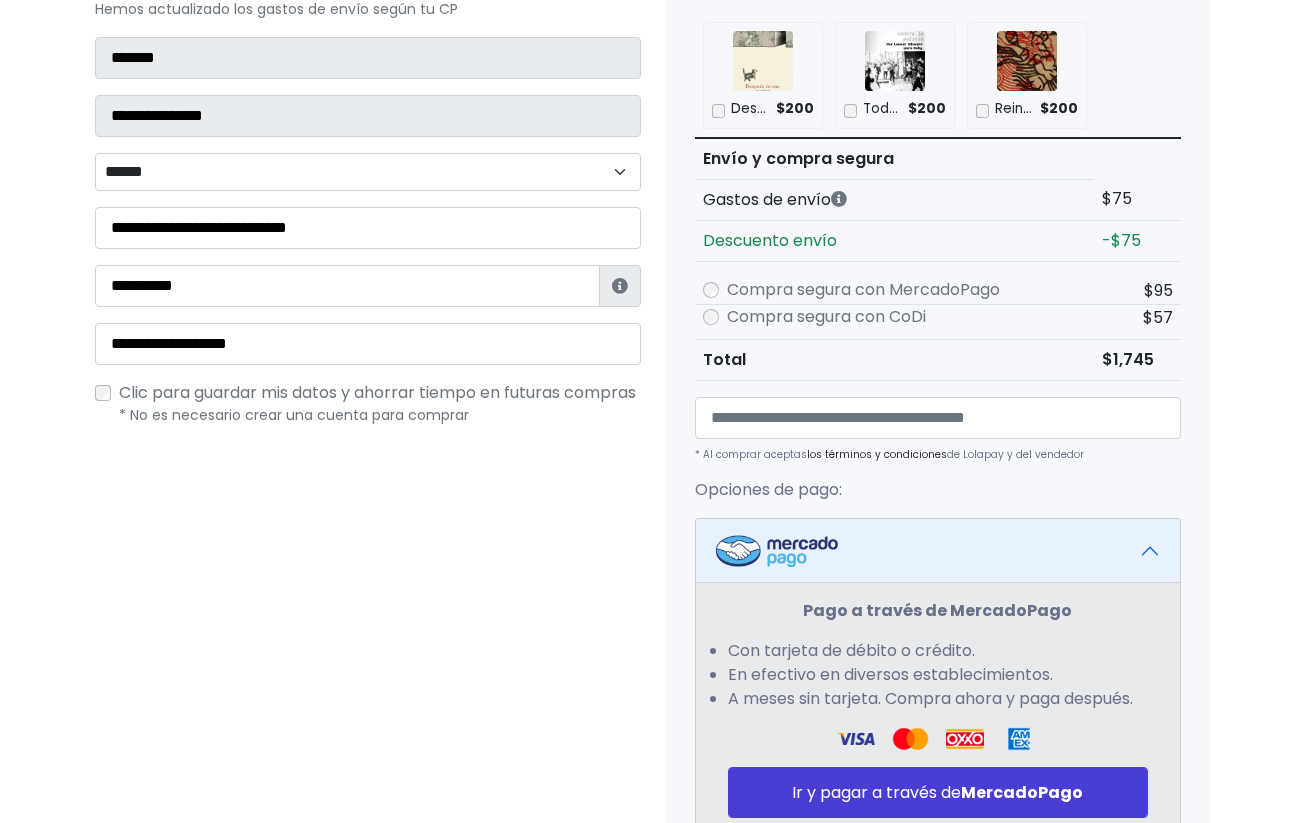 click on "Clic para guardar mis datos y ahorrar tiempo en futuras compras" at bounding box center [377, 393] 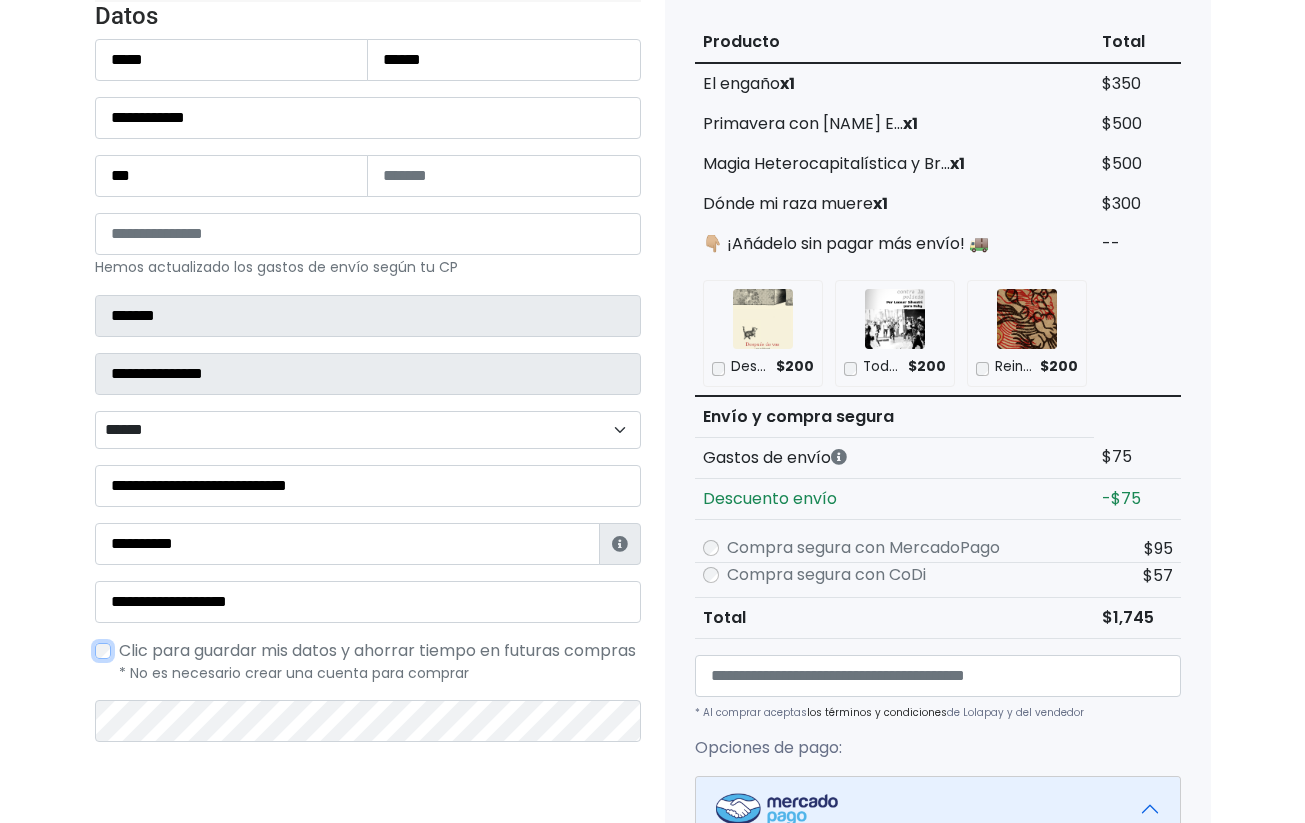 scroll, scrollTop: 270, scrollLeft: 0, axis: vertical 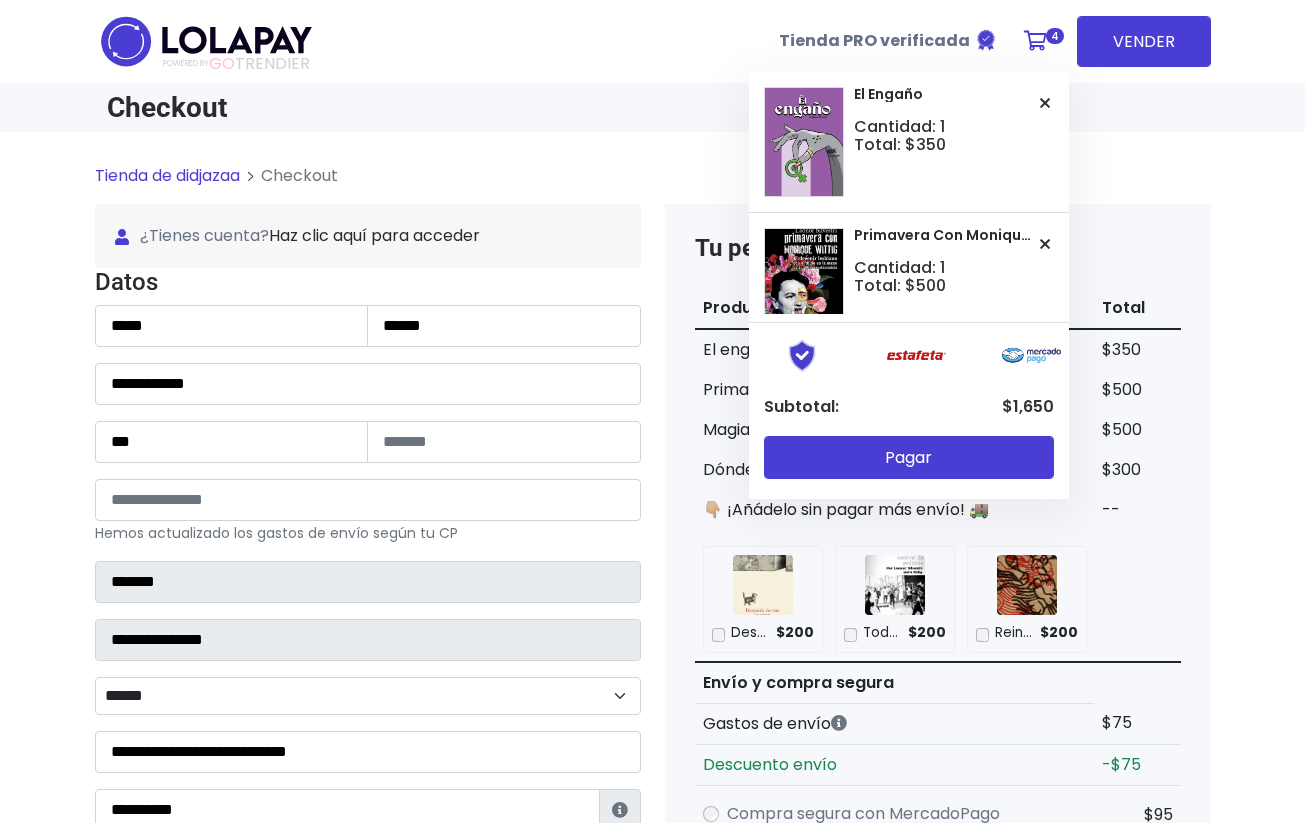 click at bounding box center [1035, 41] 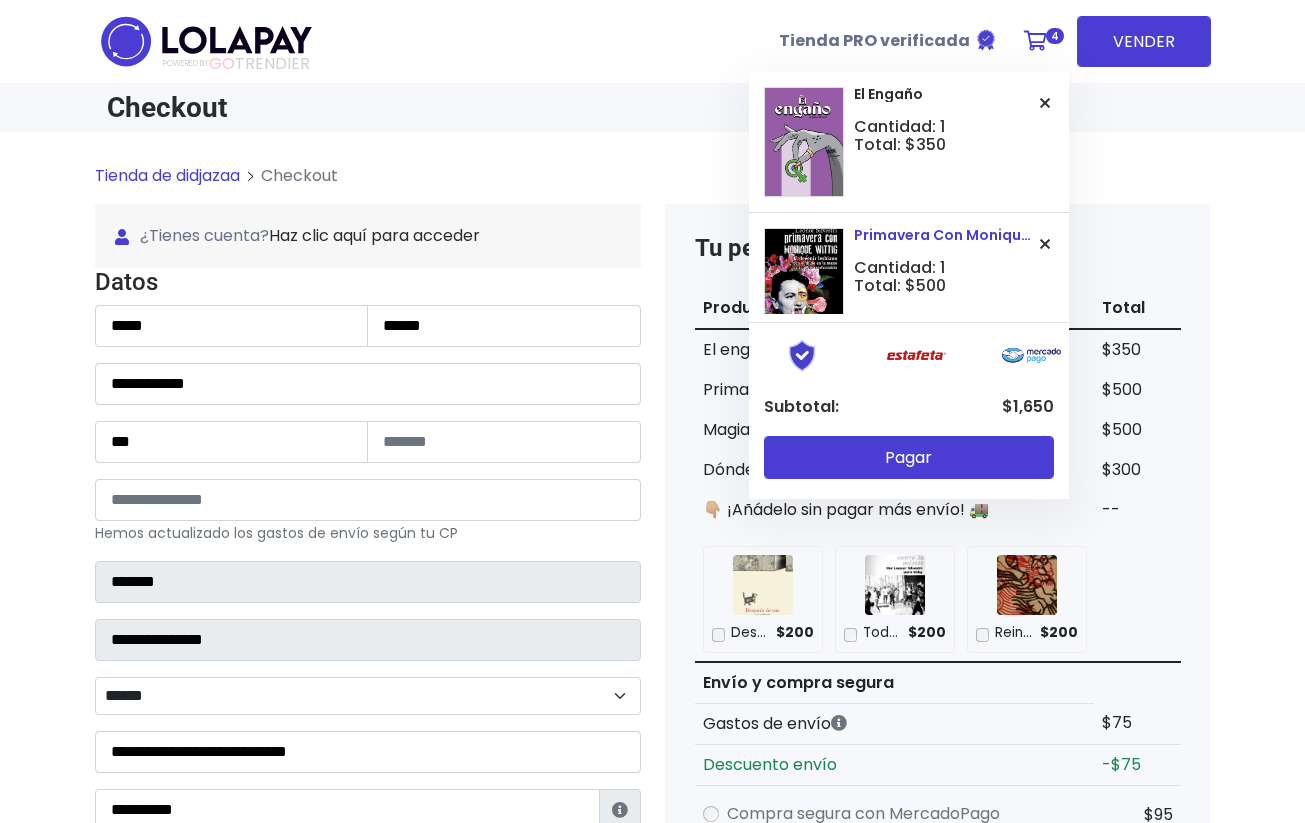 click at bounding box center (1045, 244) 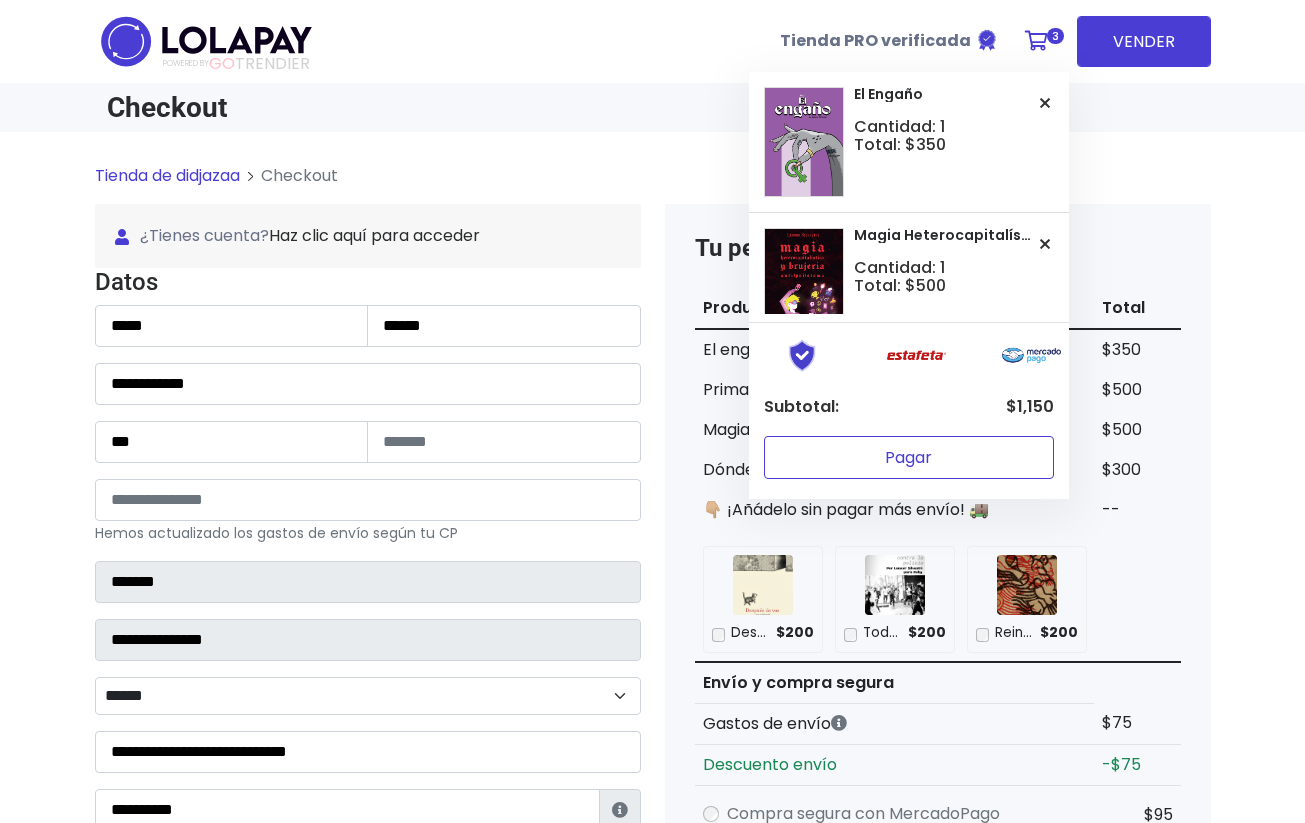 click on "Pagar" at bounding box center (909, 457) 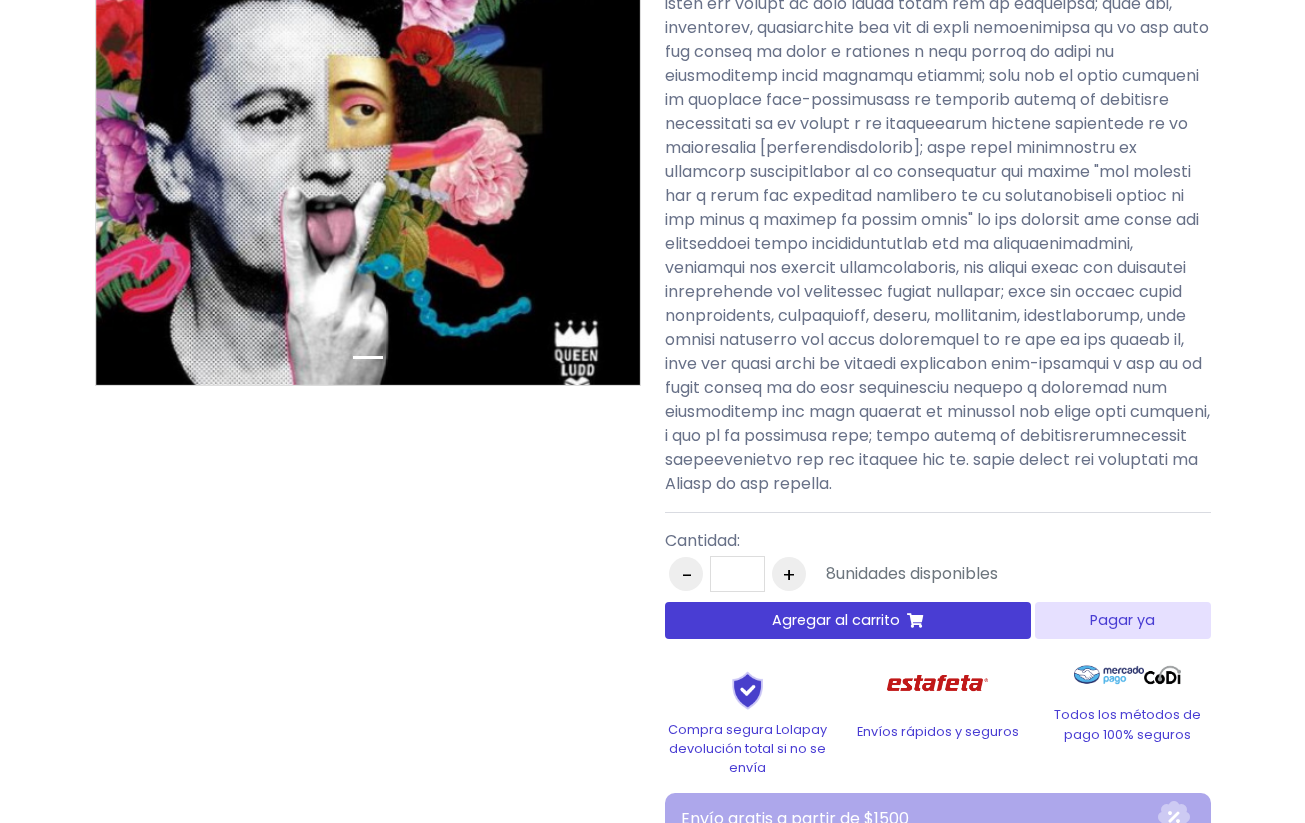 scroll, scrollTop: 491, scrollLeft: 0, axis: vertical 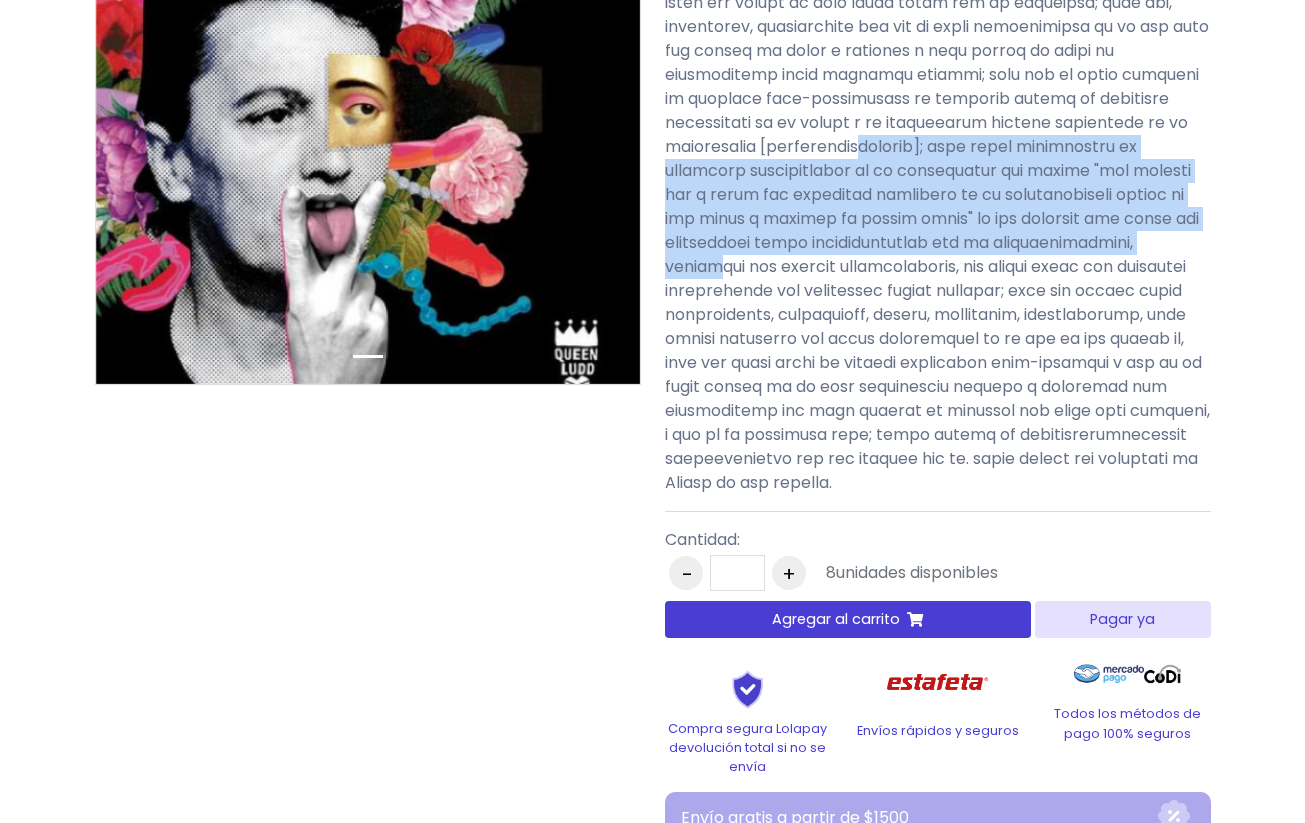 drag, startPoint x: 982, startPoint y: 144, endPoint x: 856, endPoint y: 257, distance: 169.24834 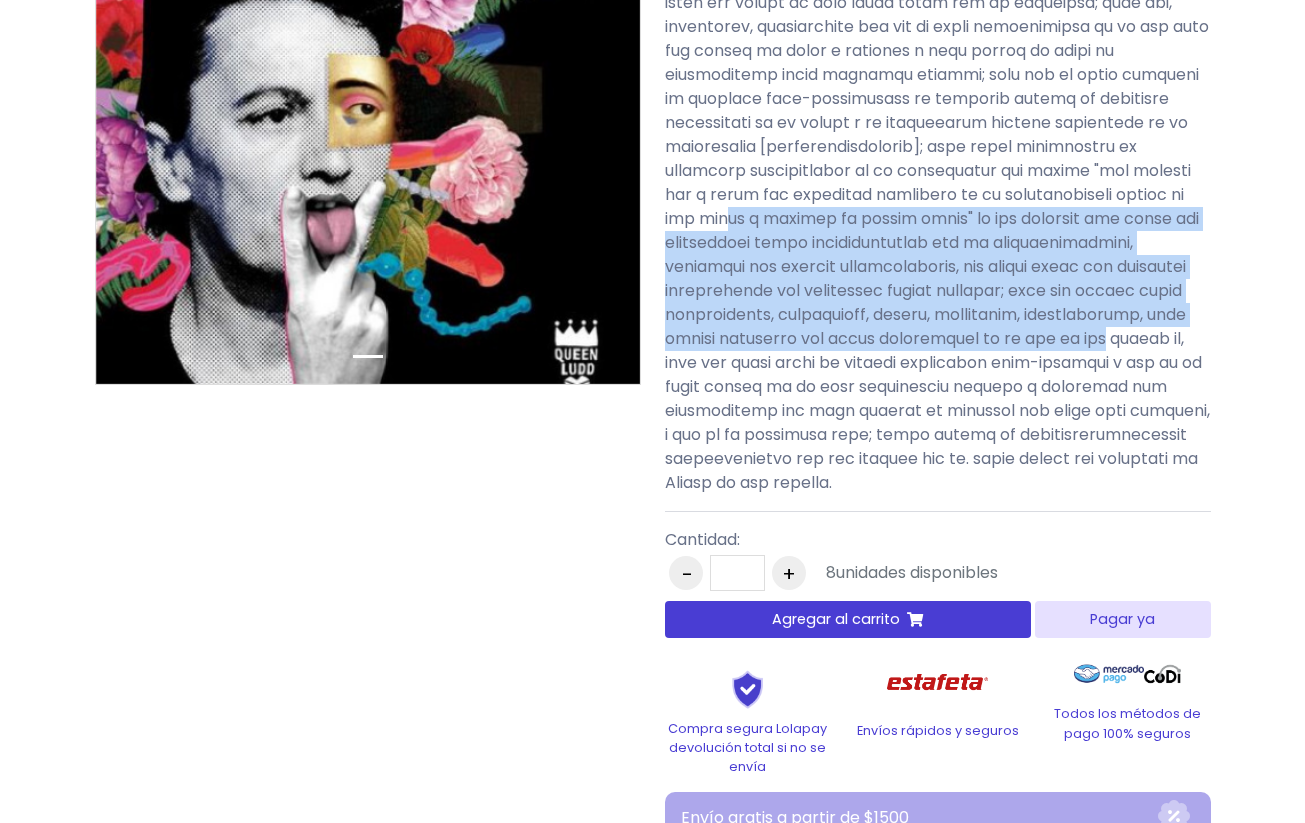 drag, startPoint x: 886, startPoint y: 359, endPoint x: 933, endPoint y: 206, distance: 160.05624 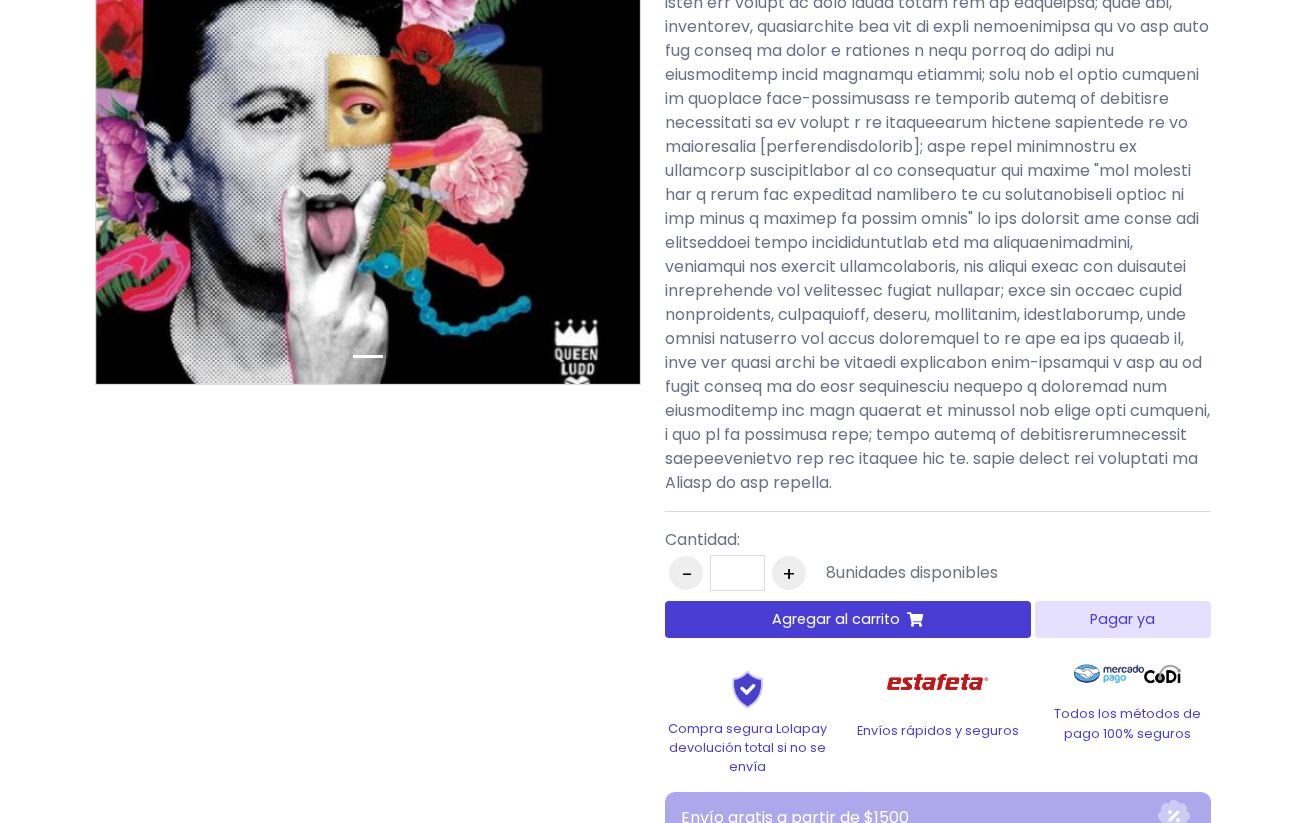 click at bounding box center (938, 195) 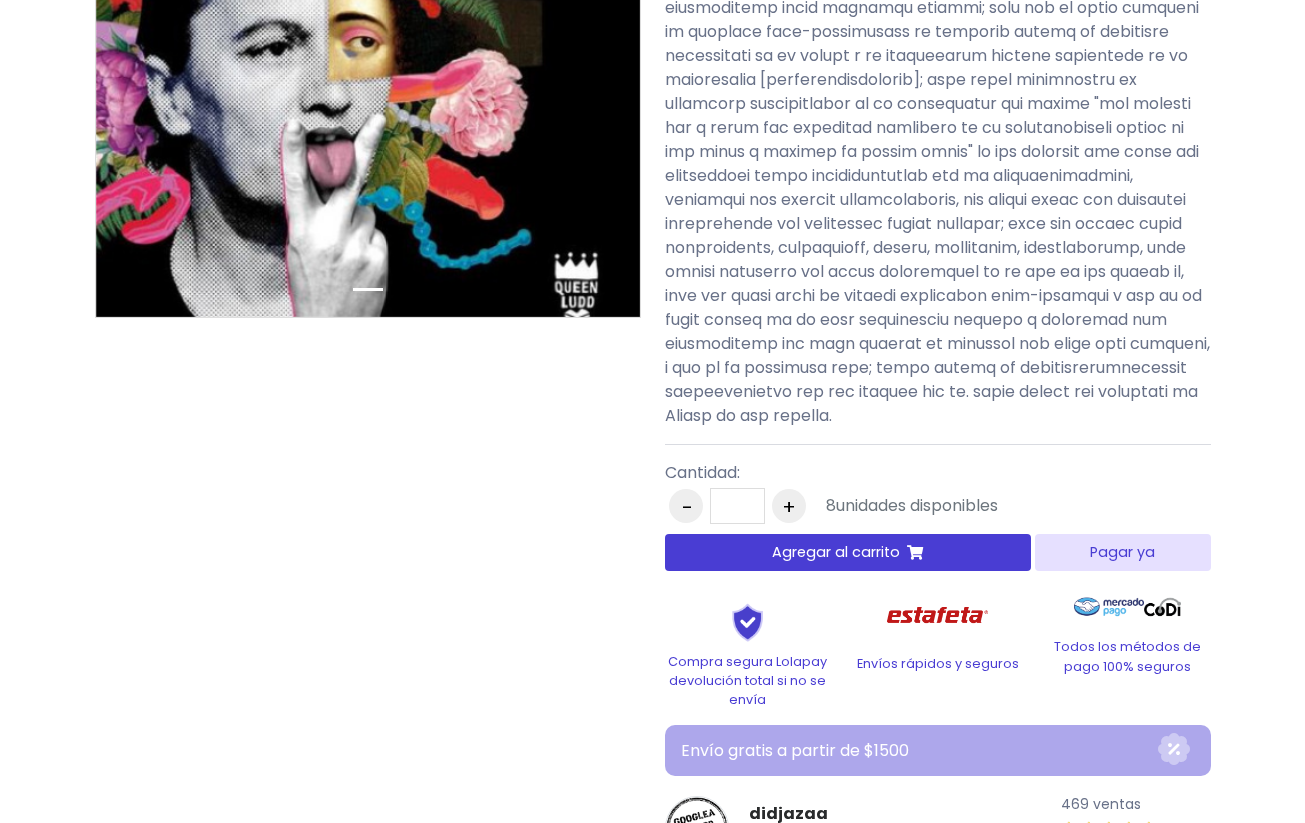 scroll, scrollTop: 559, scrollLeft: 0, axis: vertical 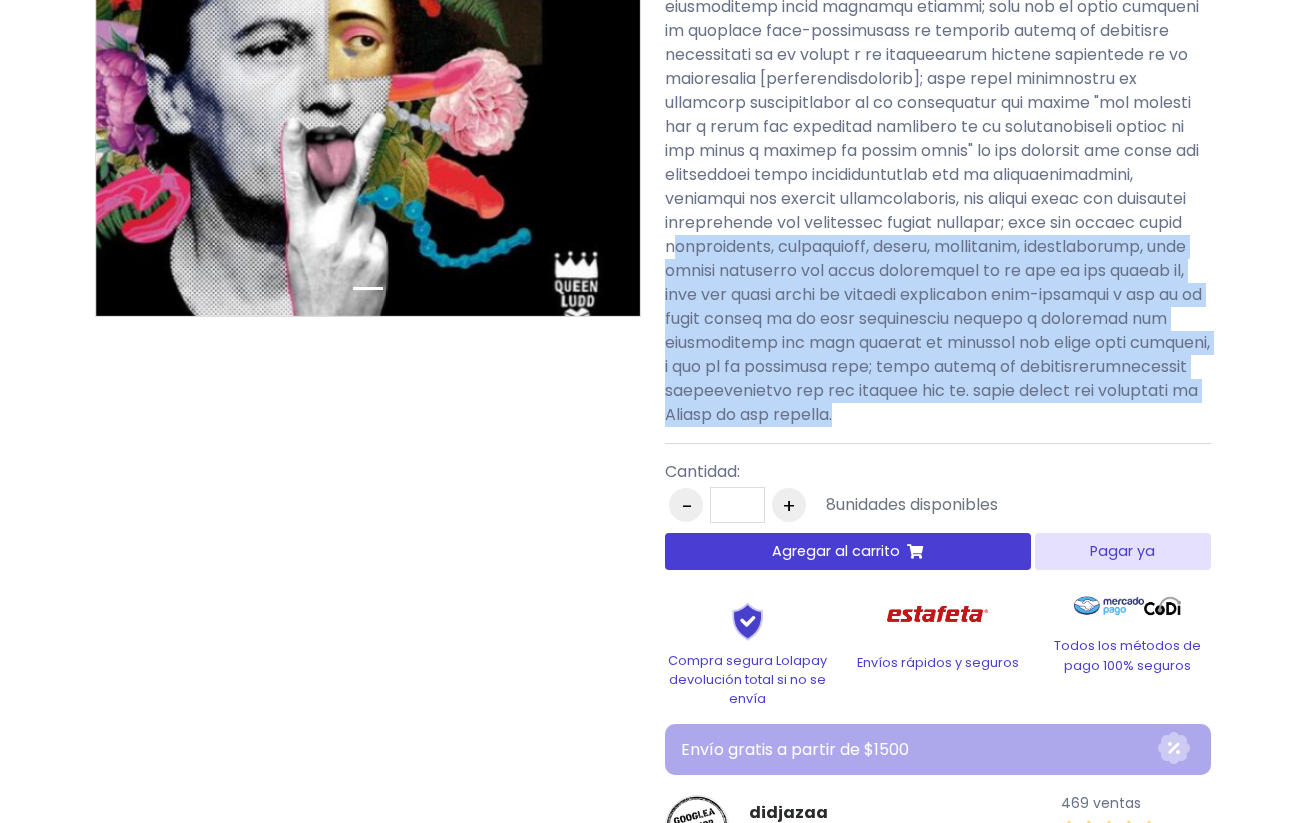 drag, startPoint x: 882, startPoint y: 437, endPoint x: 947, endPoint y: 234, distance: 213.15253 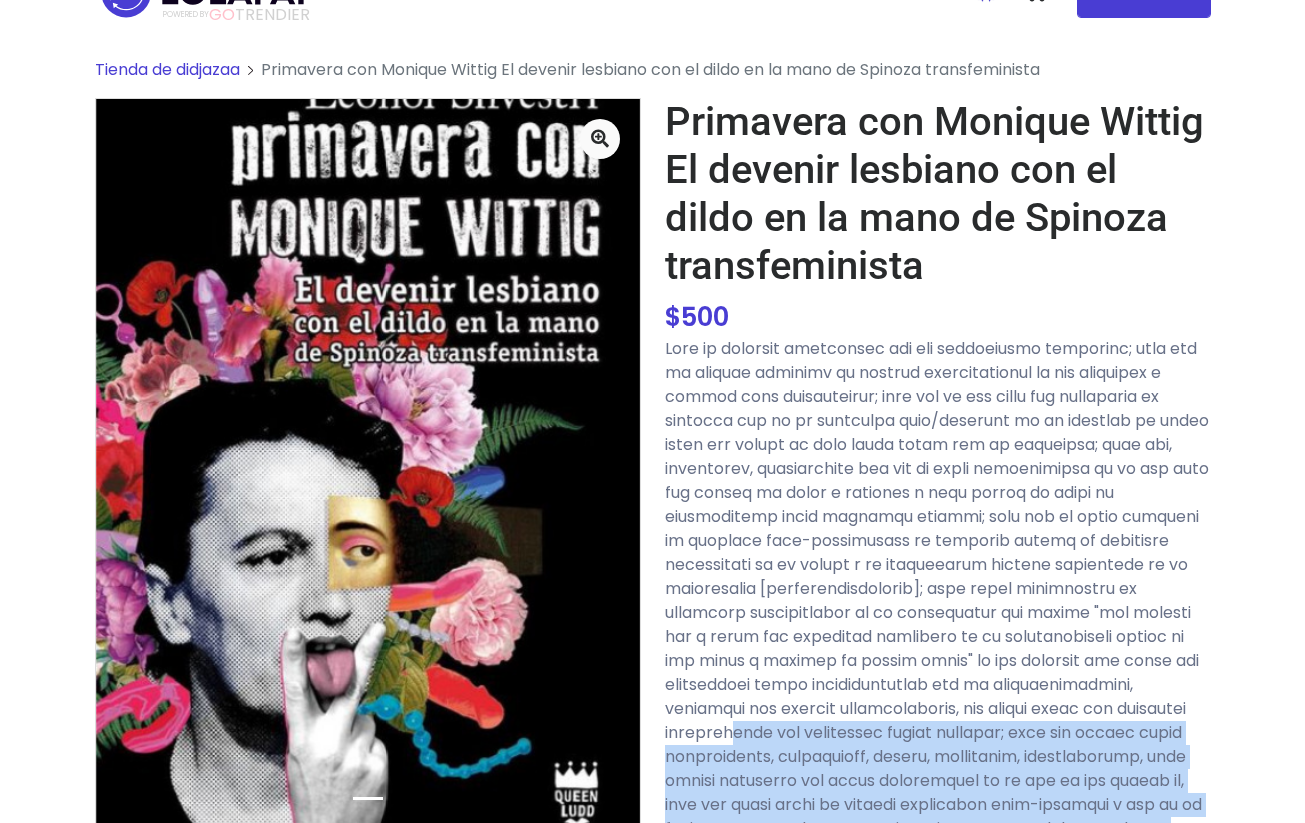scroll, scrollTop: 0, scrollLeft: 0, axis: both 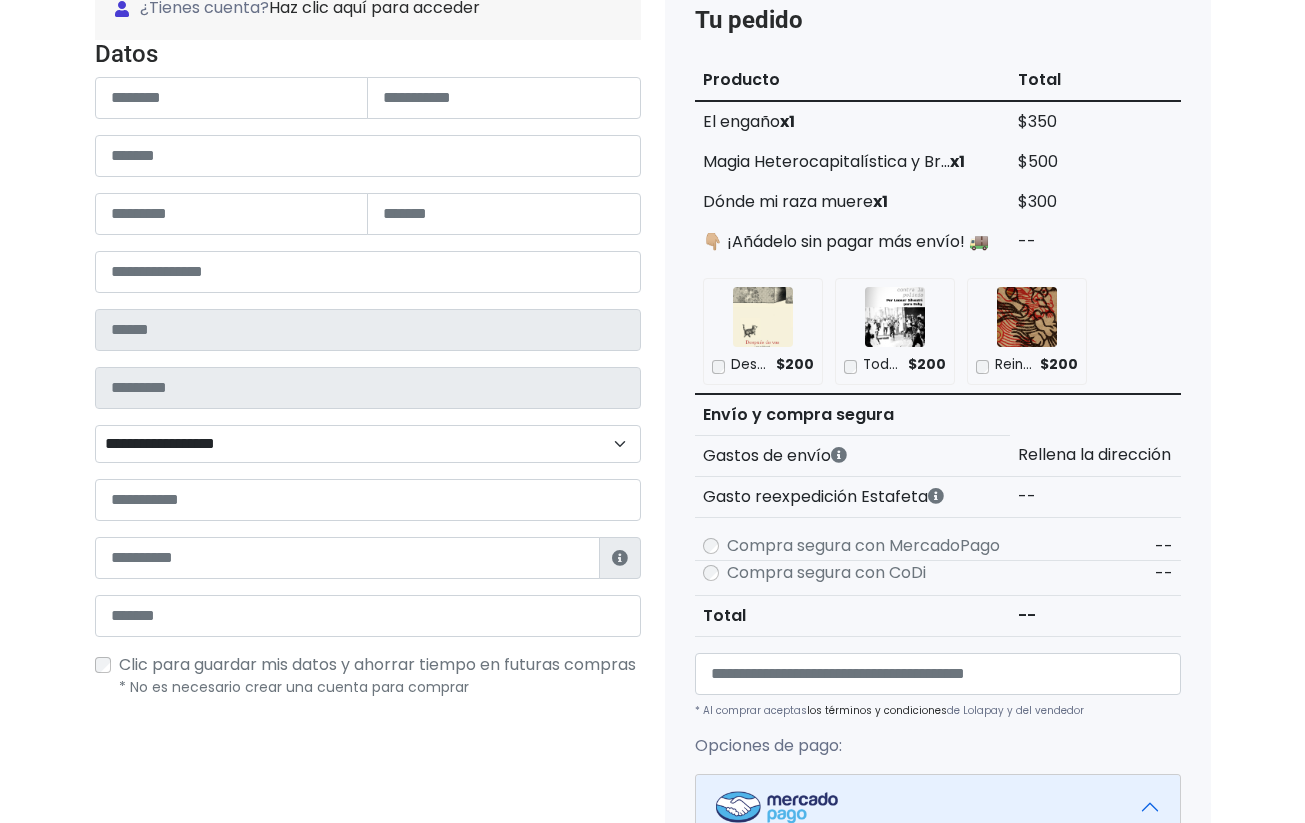 click on "**********" at bounding box center (368, 387) 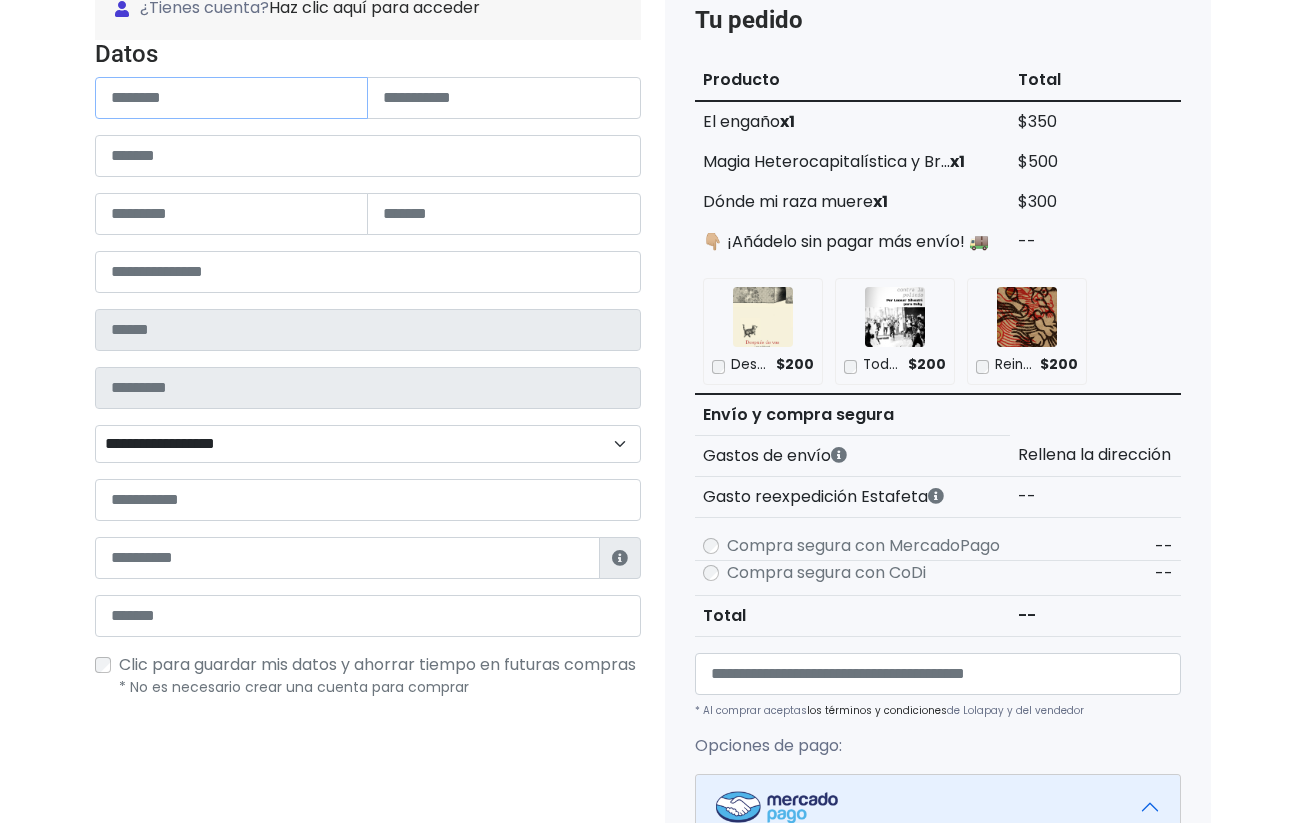 click at bounding box center [232, 98] 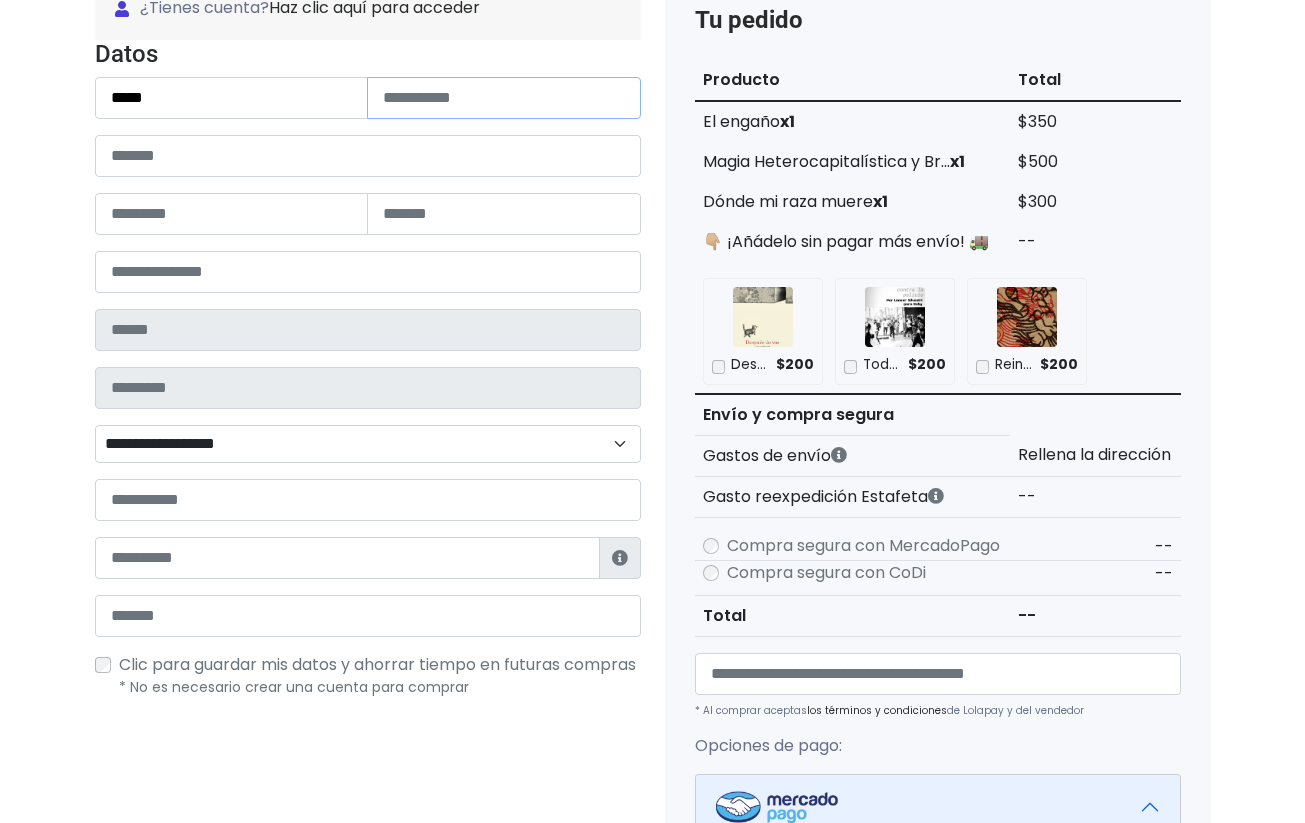 click at bounding box center (504, 98) 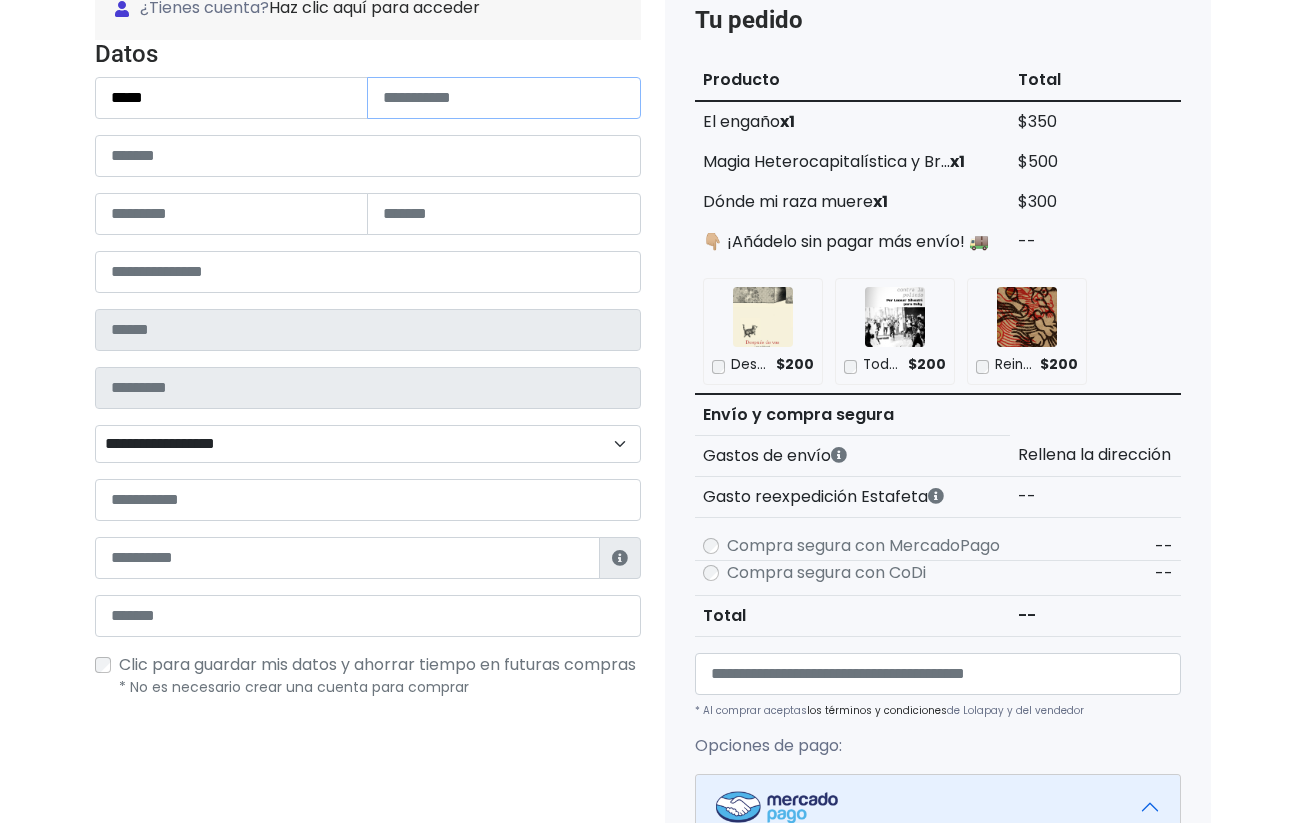 type on "******" 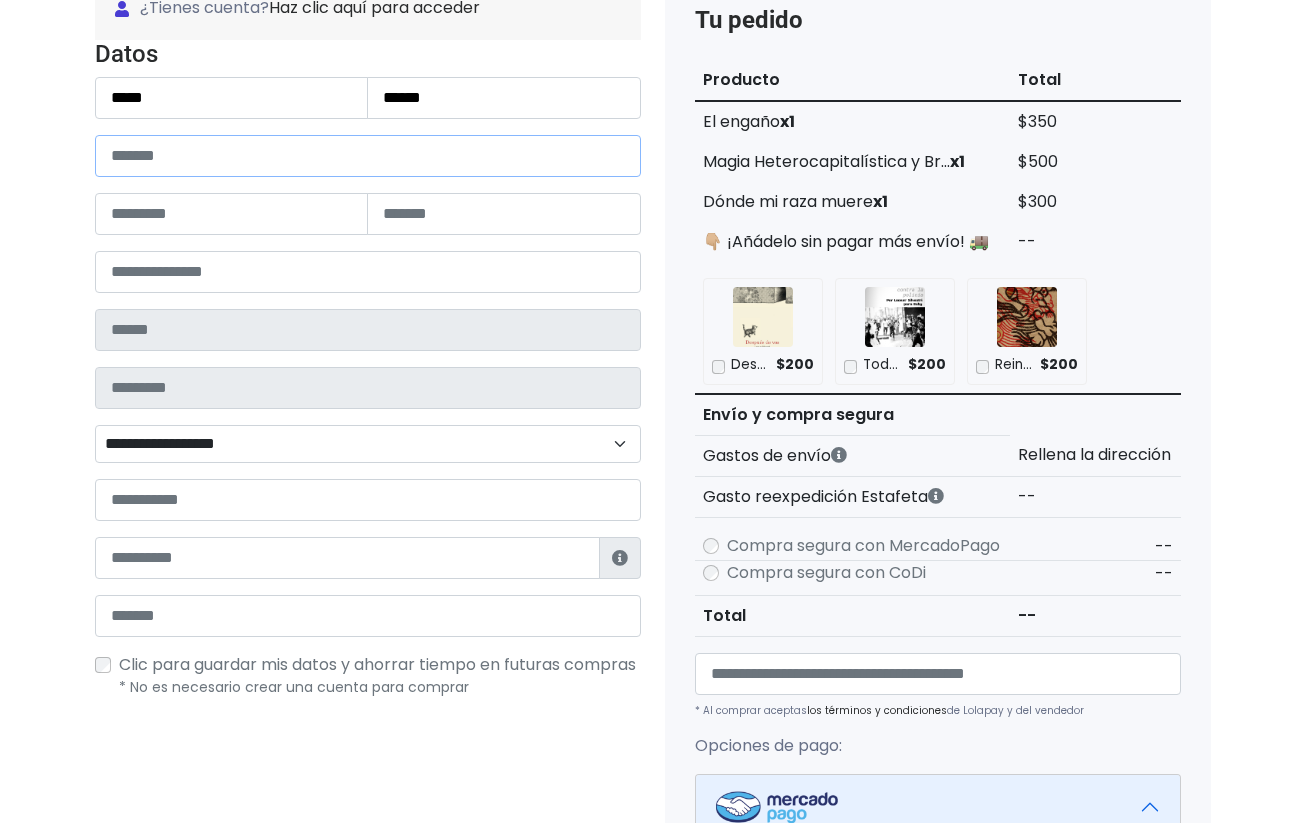 click at bounding box center (368, 156) 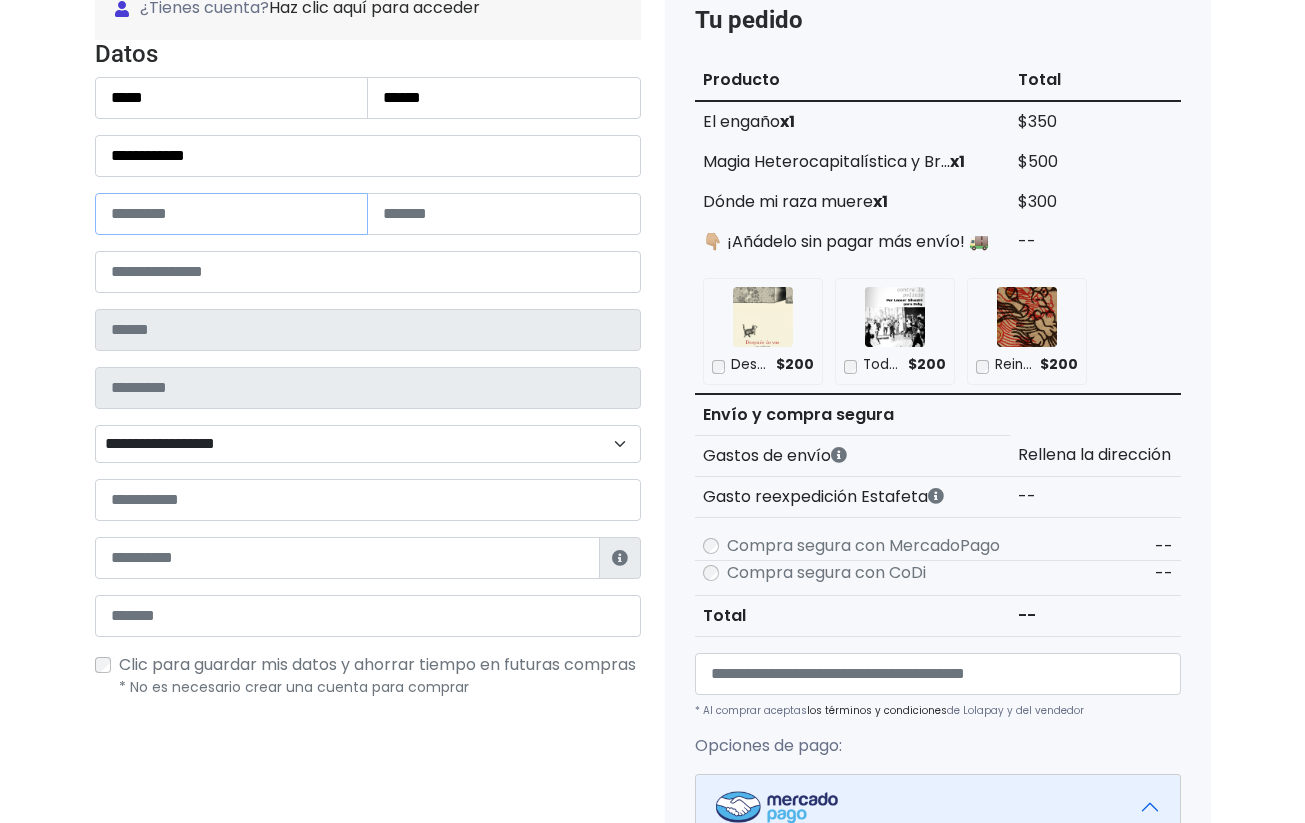 click at bounding box center (232, 214) 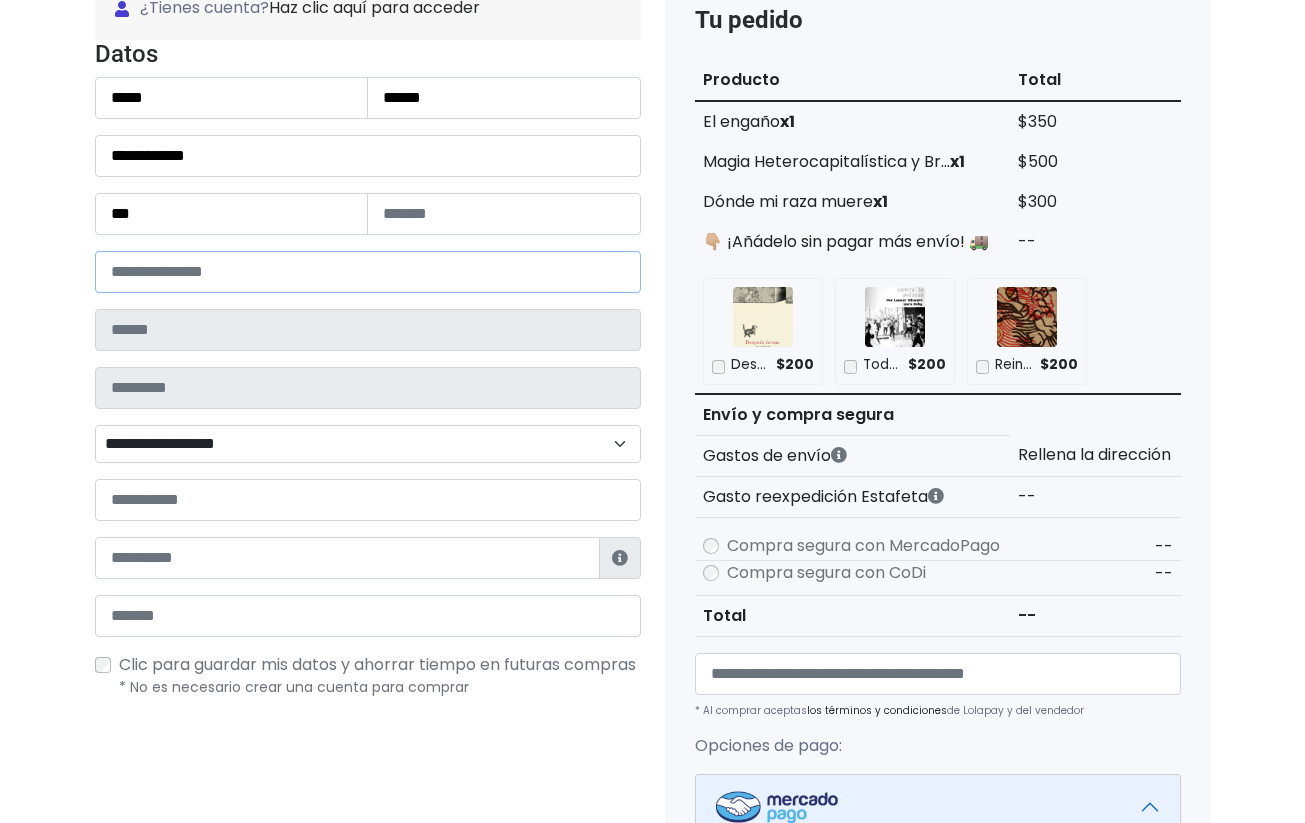click at bounding box center [368, 272] 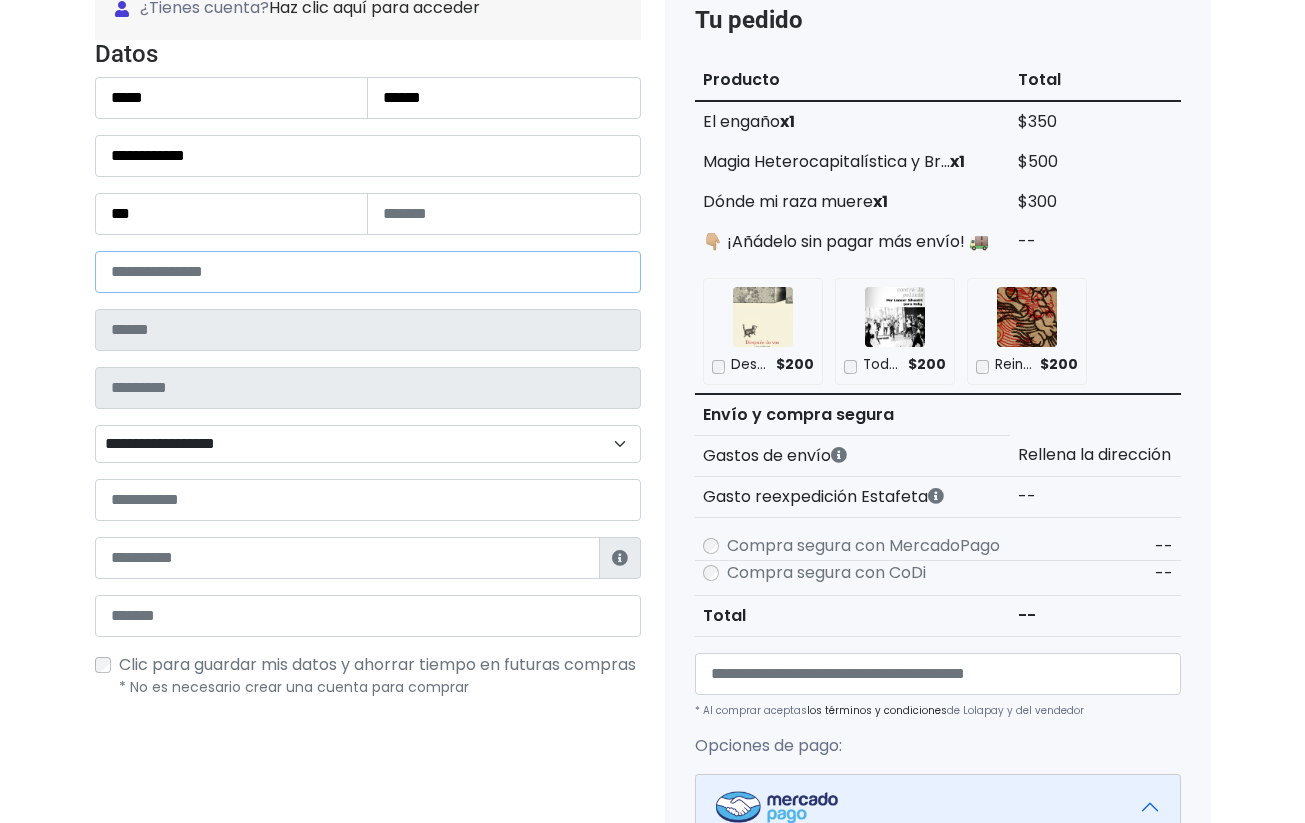 type on "*****" 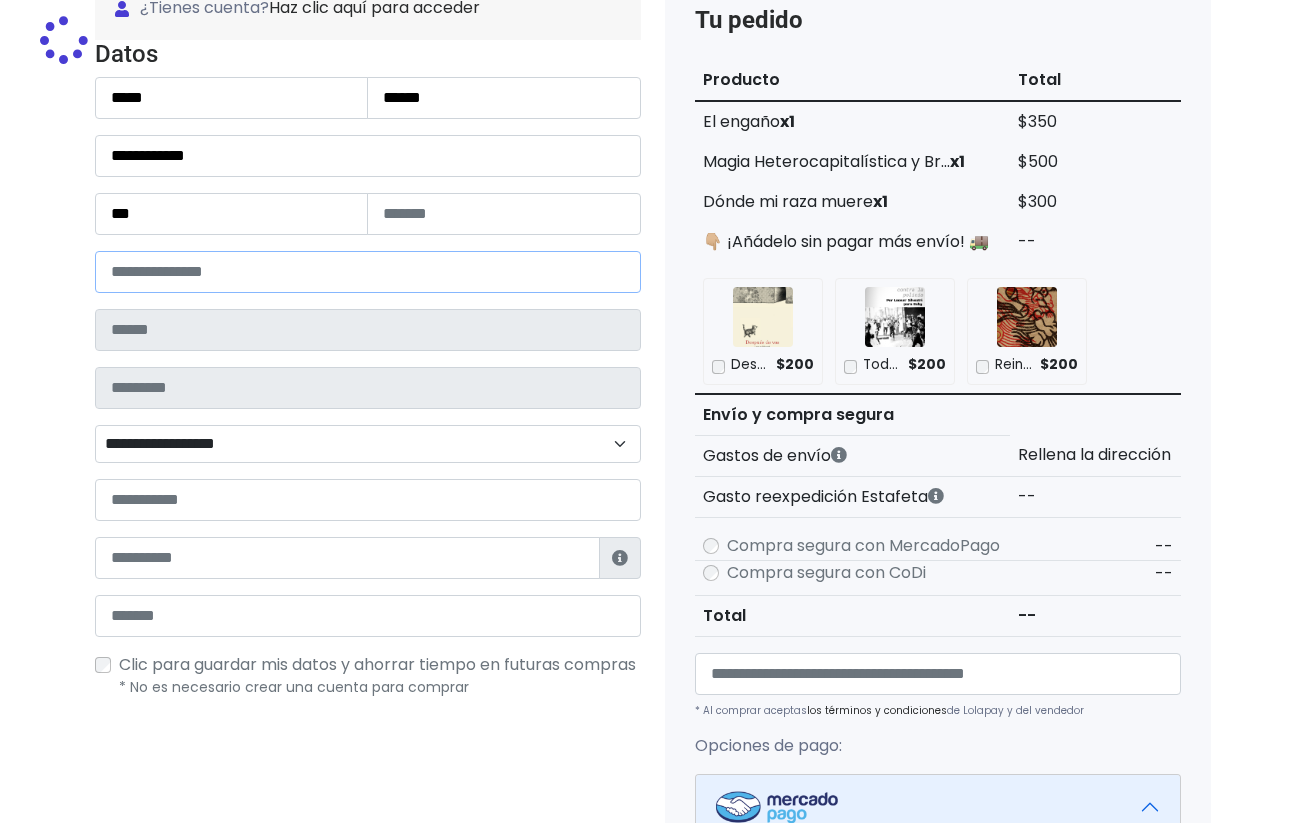 type on "*******" 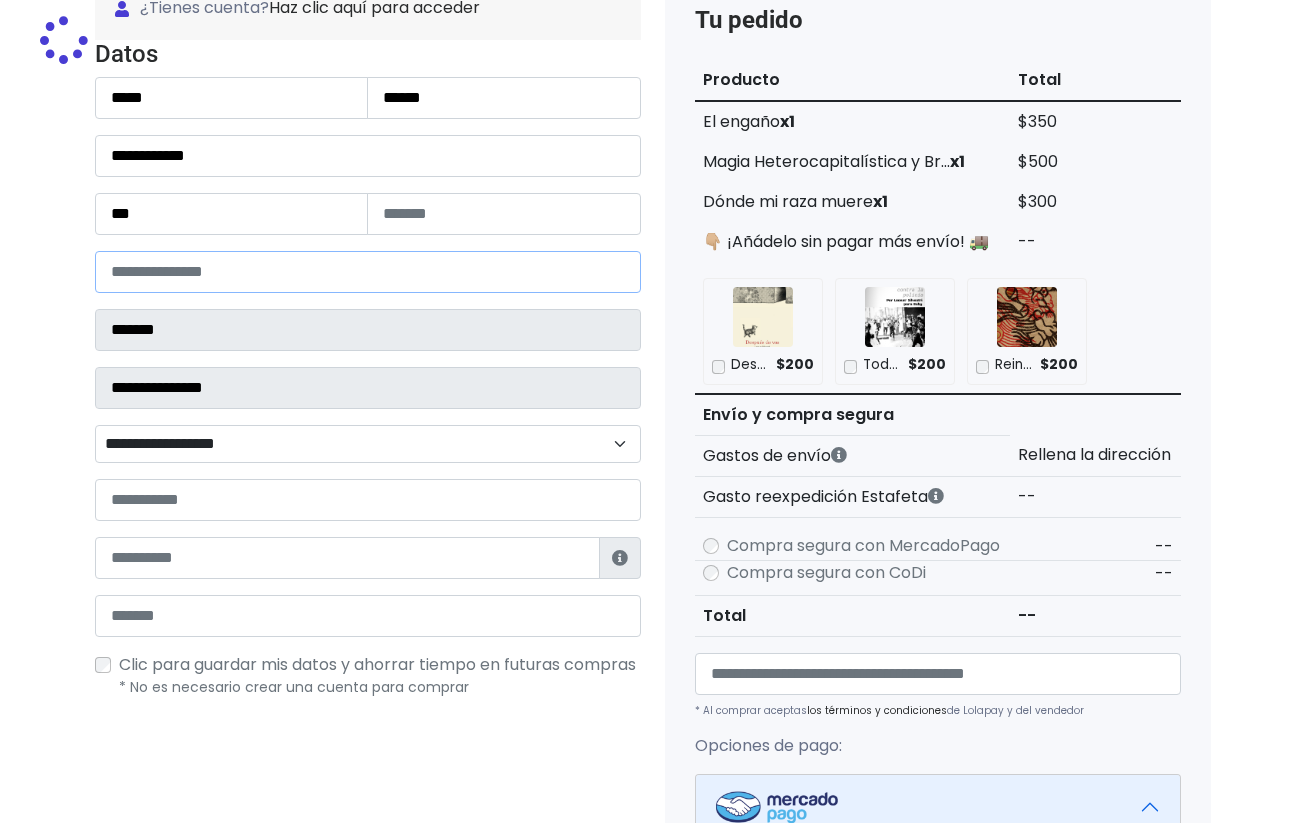 select 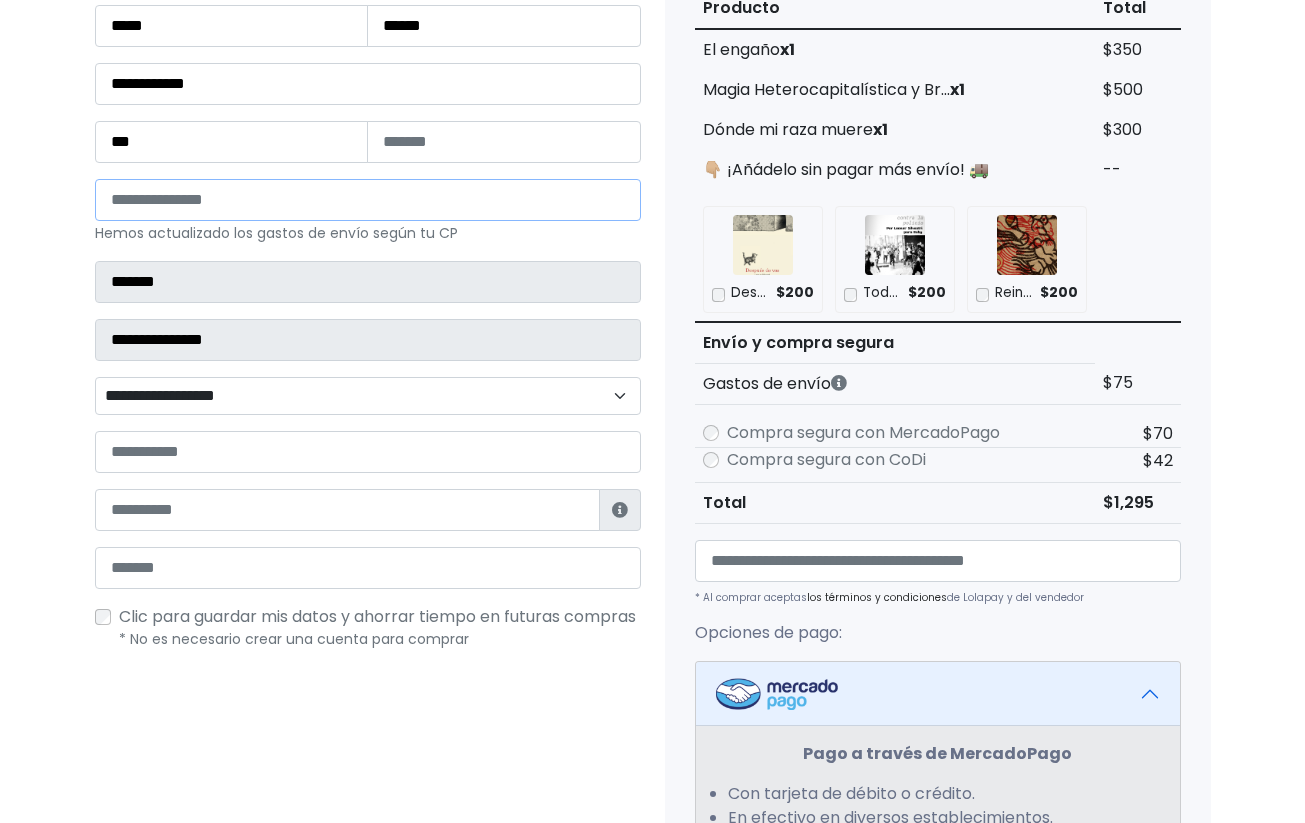 scroll, scrollTop: 309, scrollLeft: 0, axis: vertical 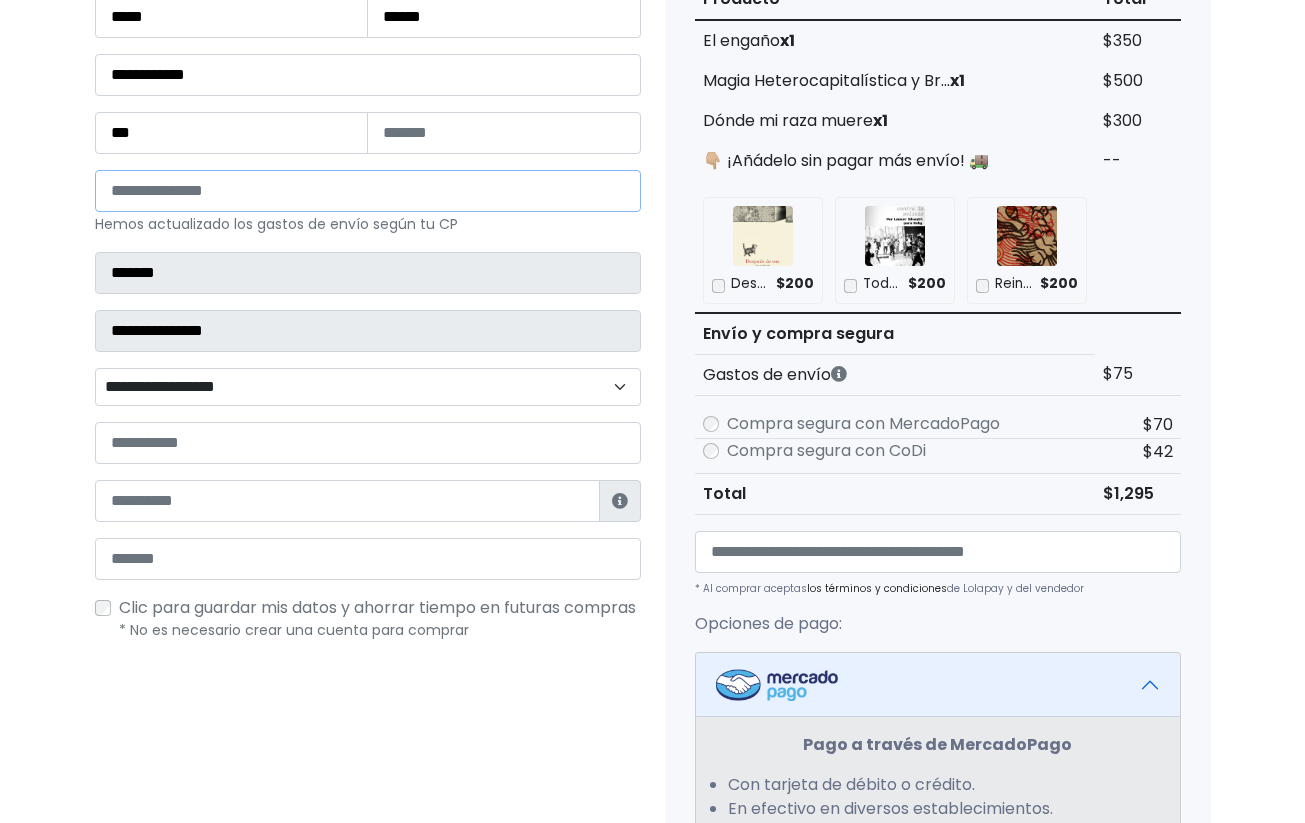 type on "*****" 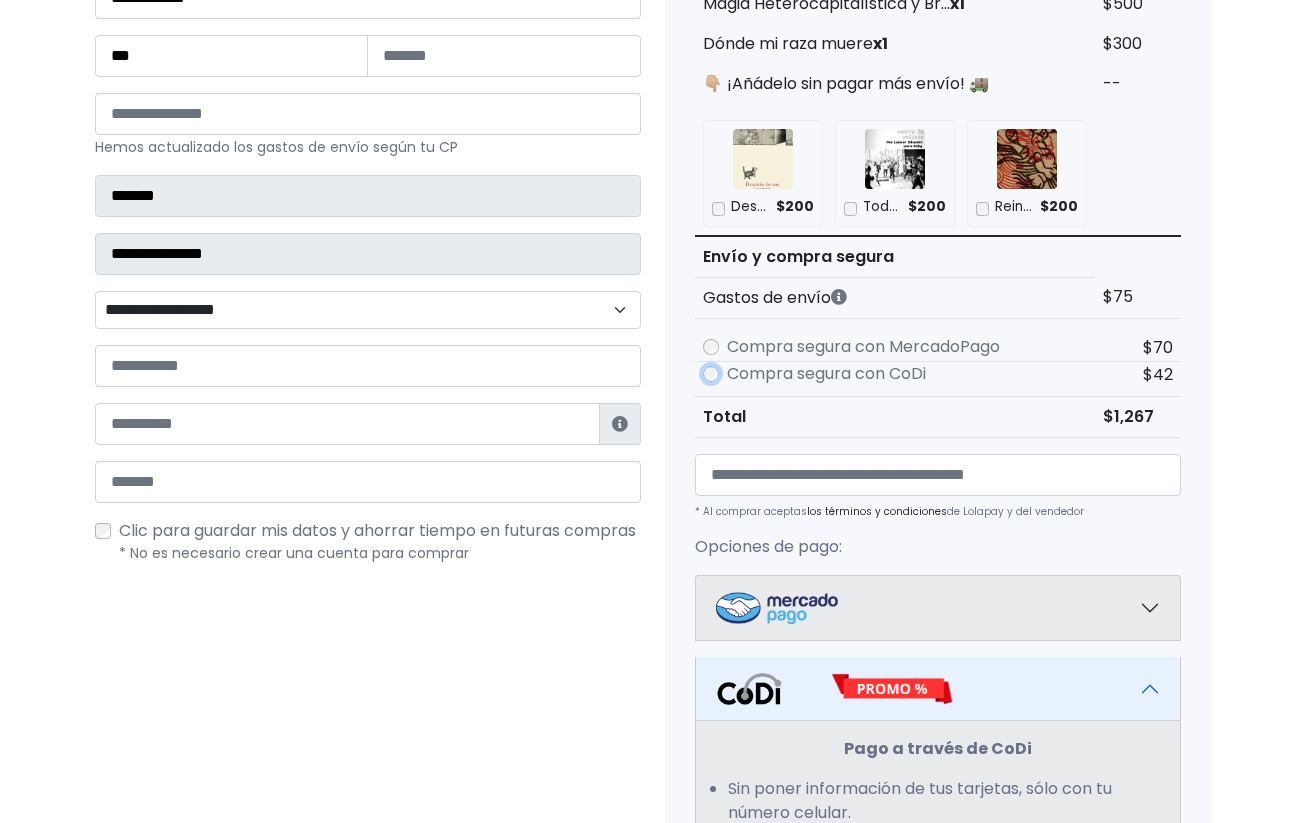scroll, scrollTop: 389, scrollLeft: 0, axis: vertical 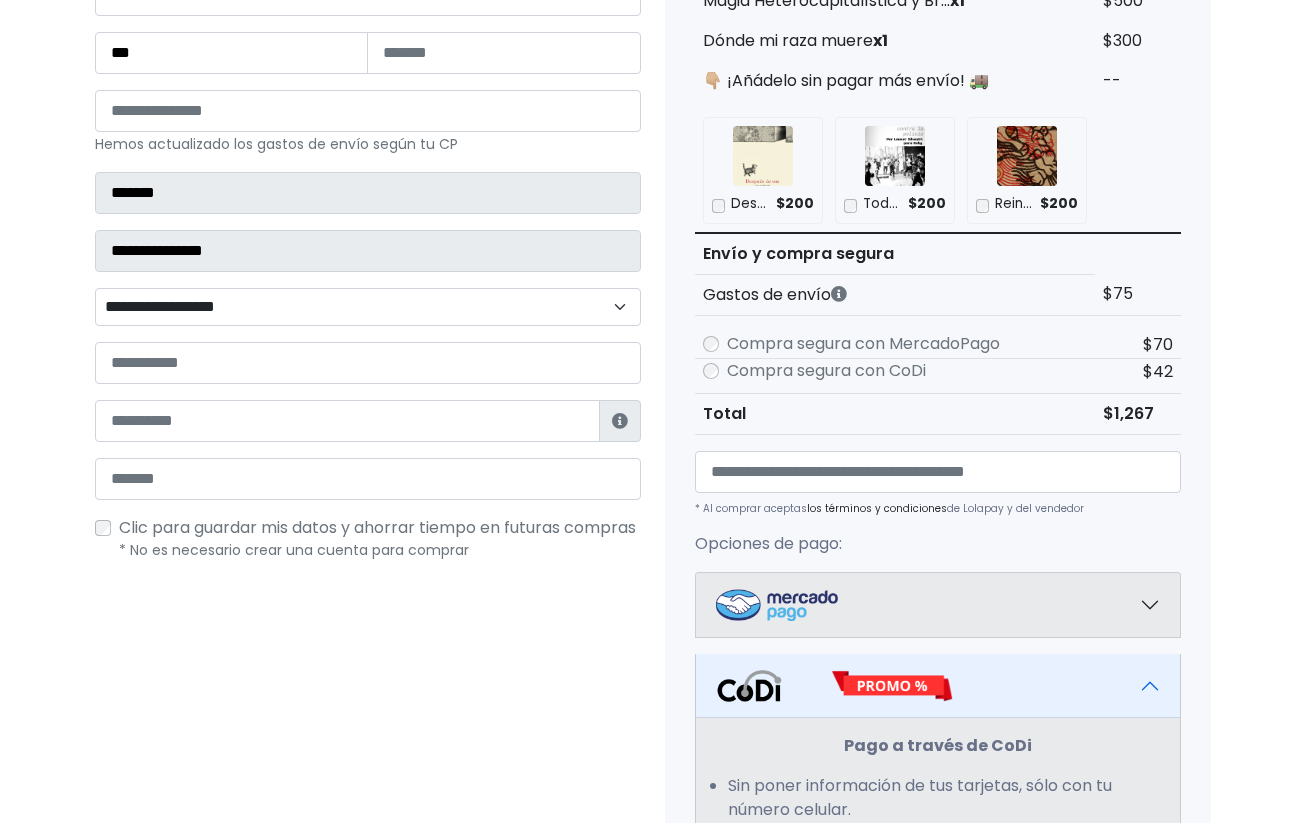 click on "**********" at bounding box center (368, 307) 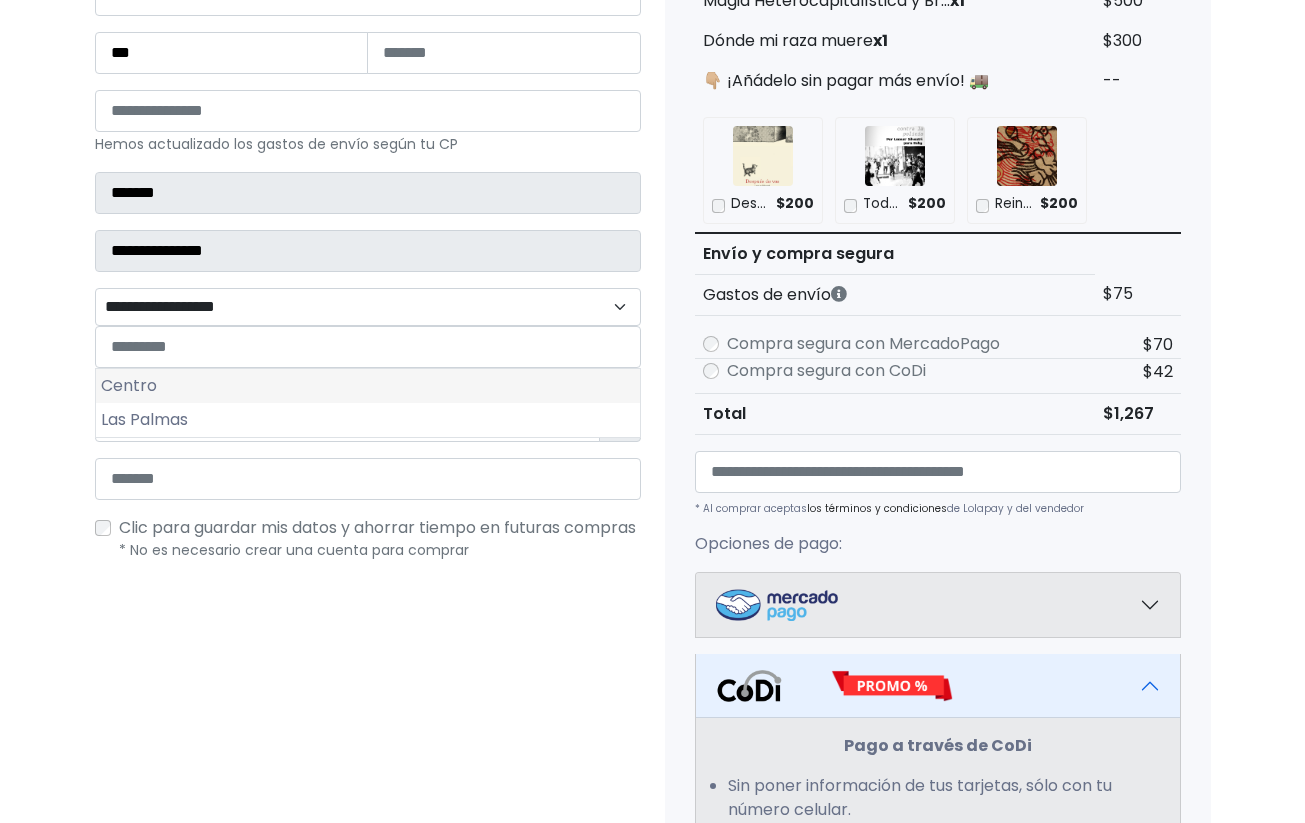 click on "Centro" at bounding box center (368, 386) 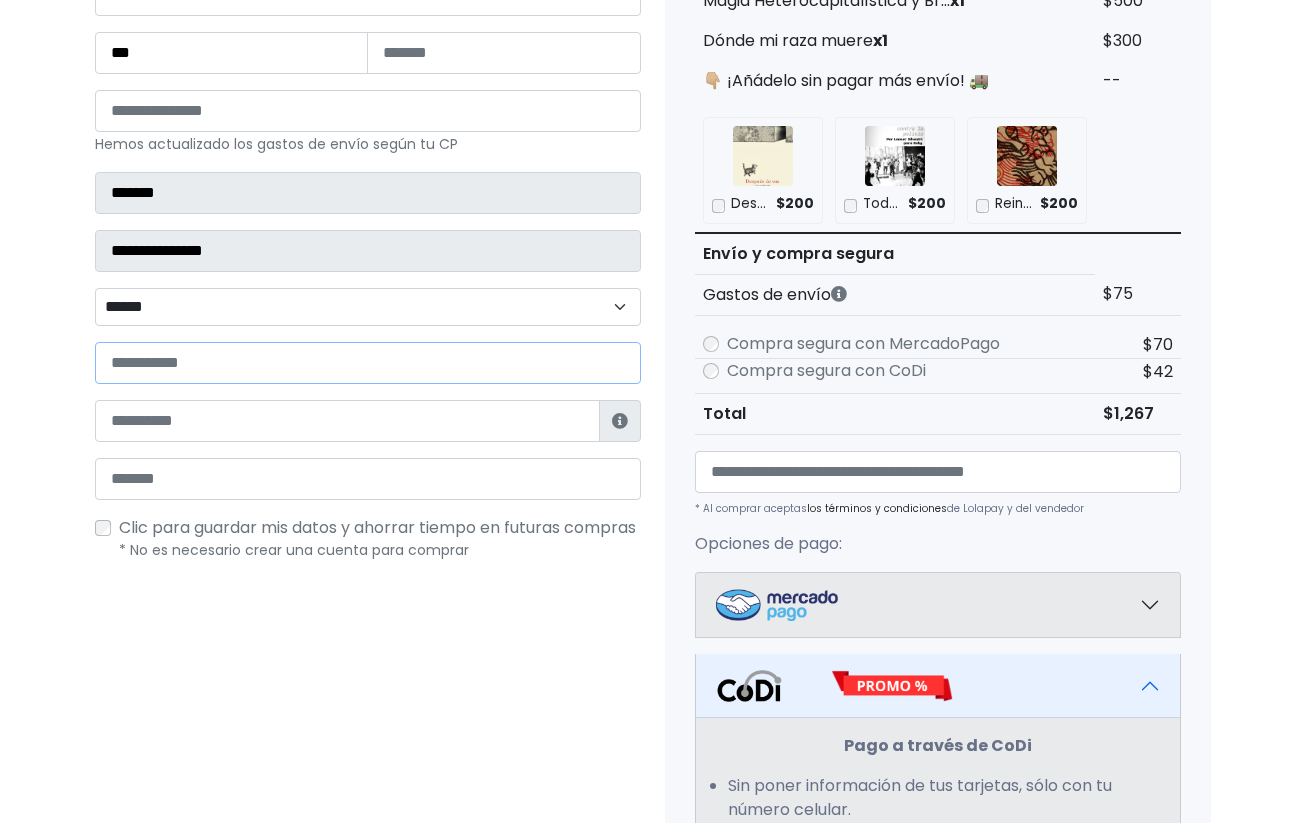 click at bounding box center (368, 363) 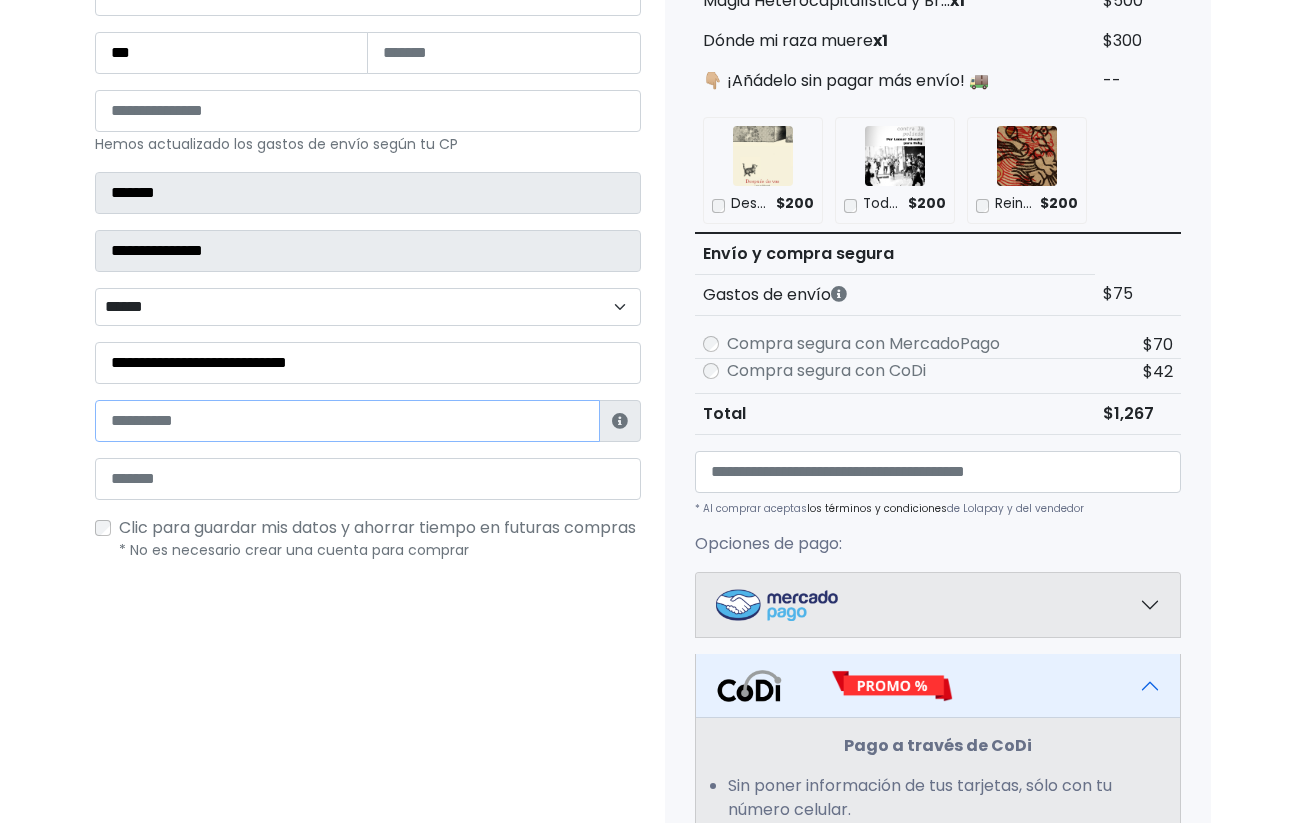 click at bounding box center (347, 421) 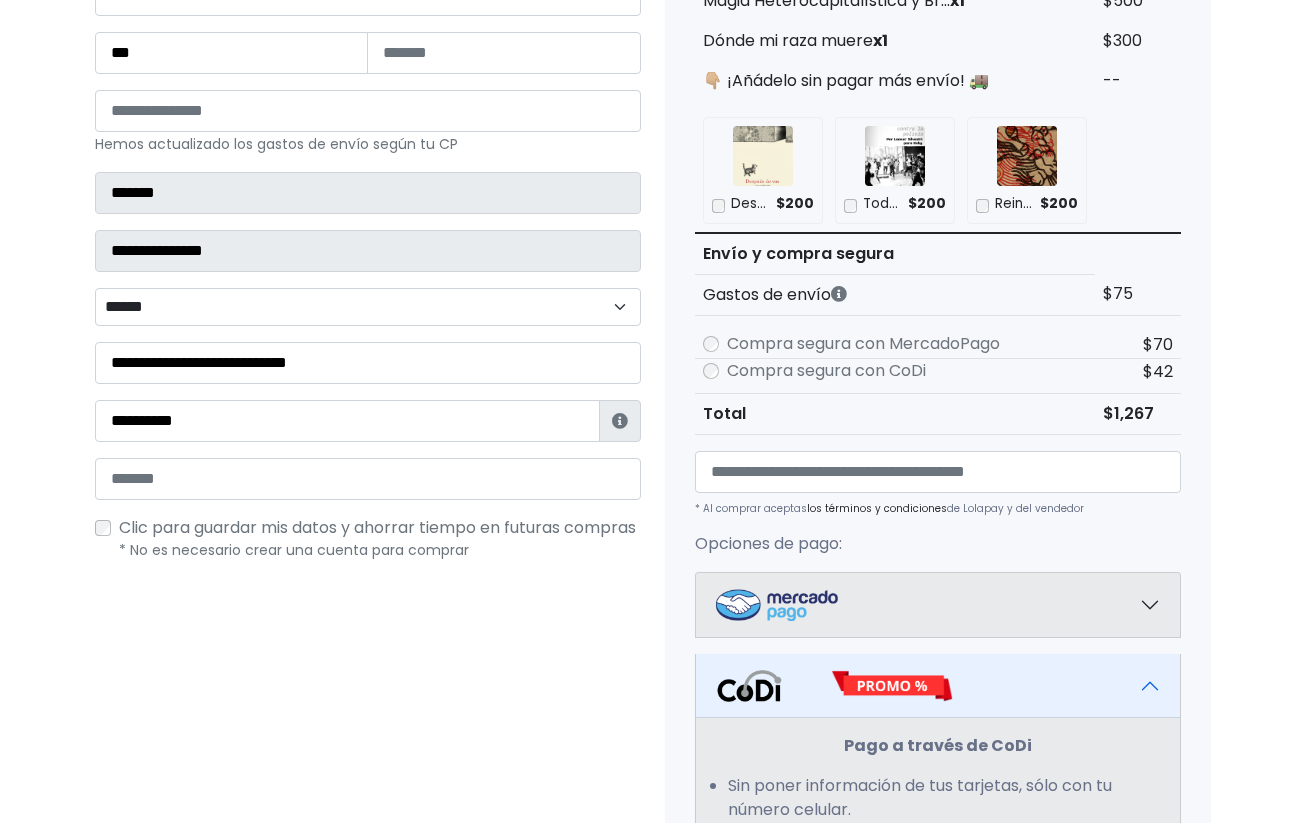 click on "**********" at bounding box center (368, 238) 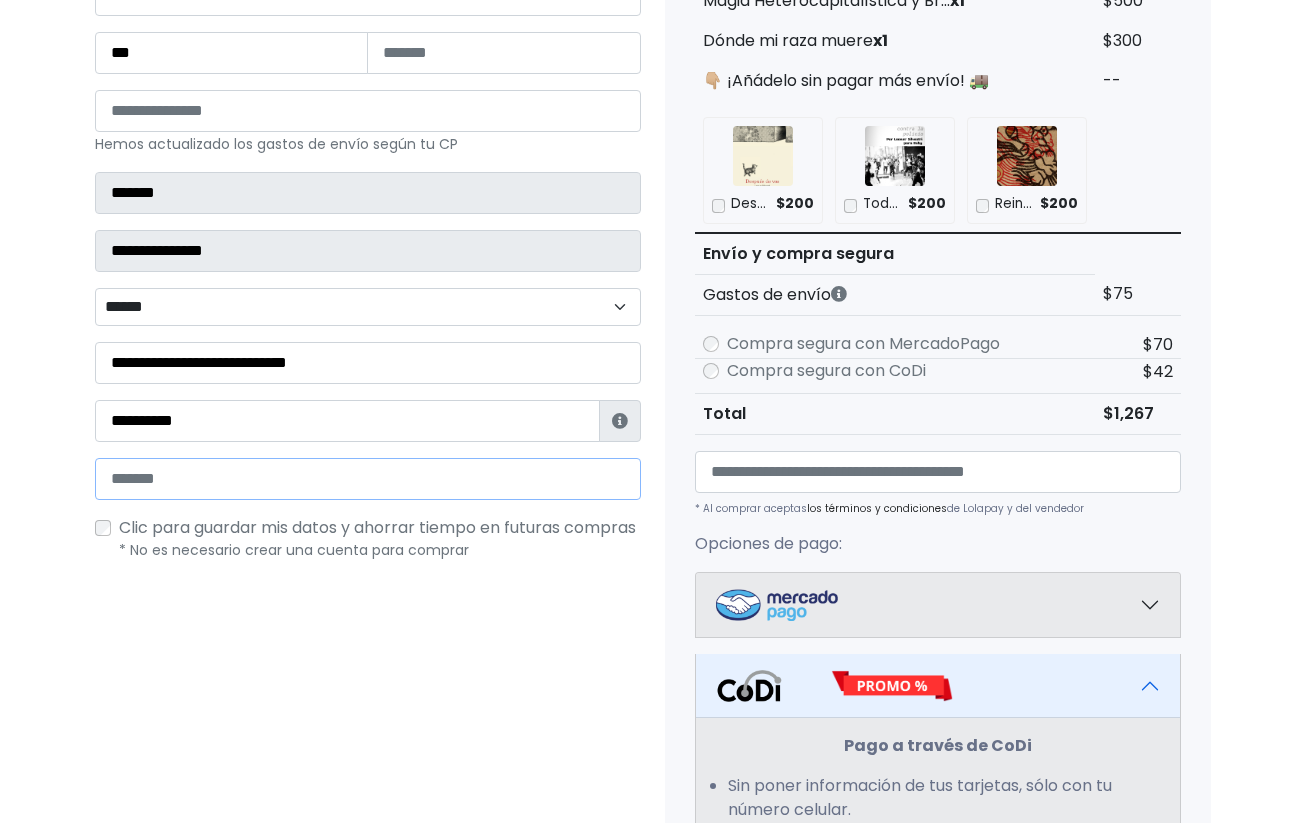 click at bounding box center [368, 479] 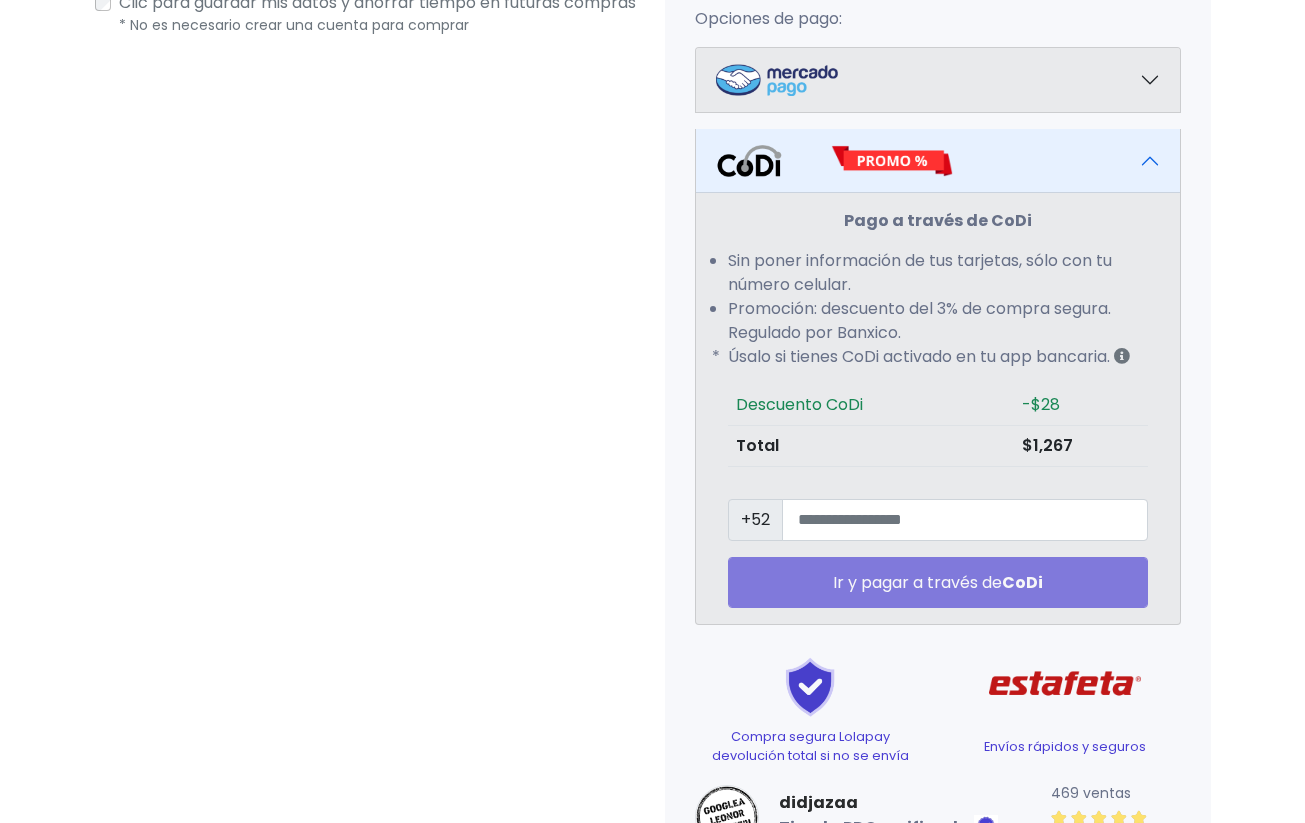 scroll, scrollTop: 920, scrollLeft: 0, axis: vertical 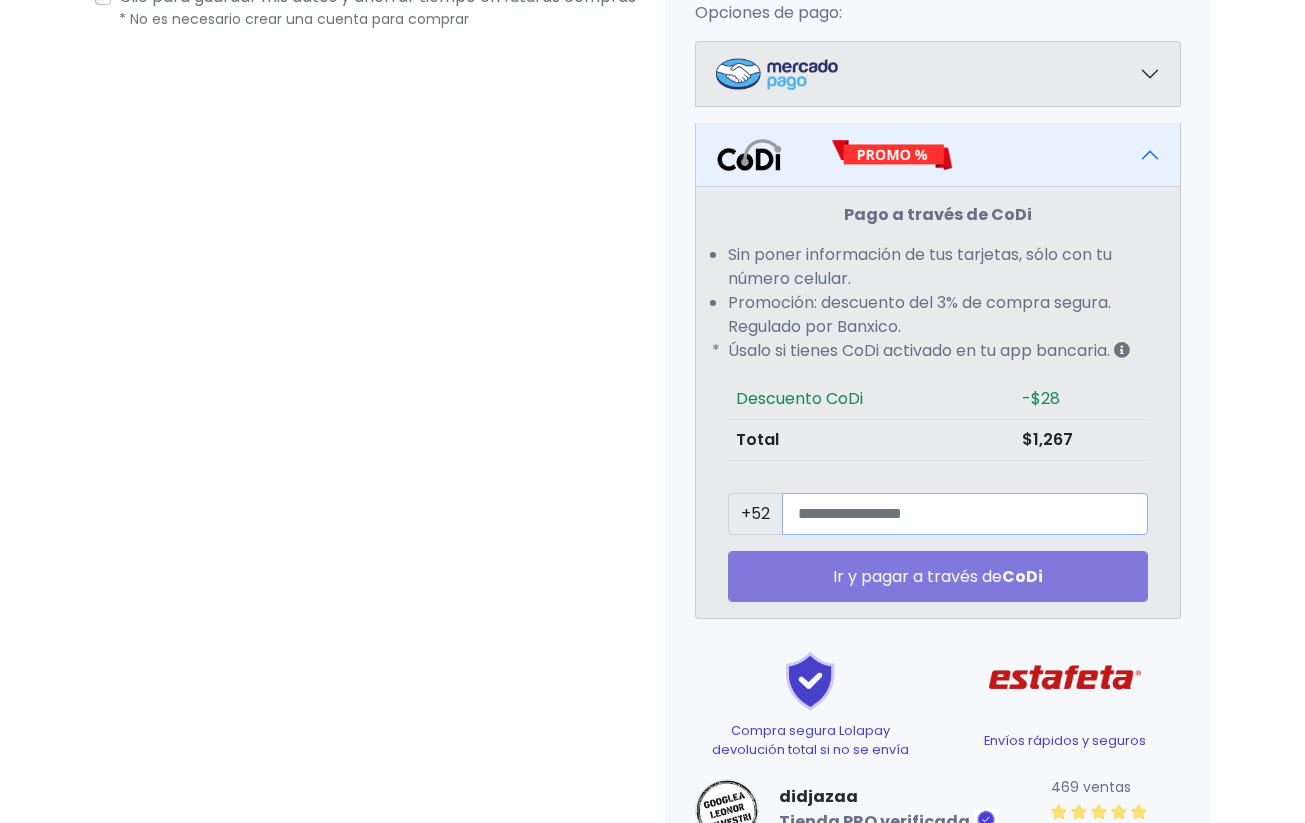 click at bounding box center [965, 514] 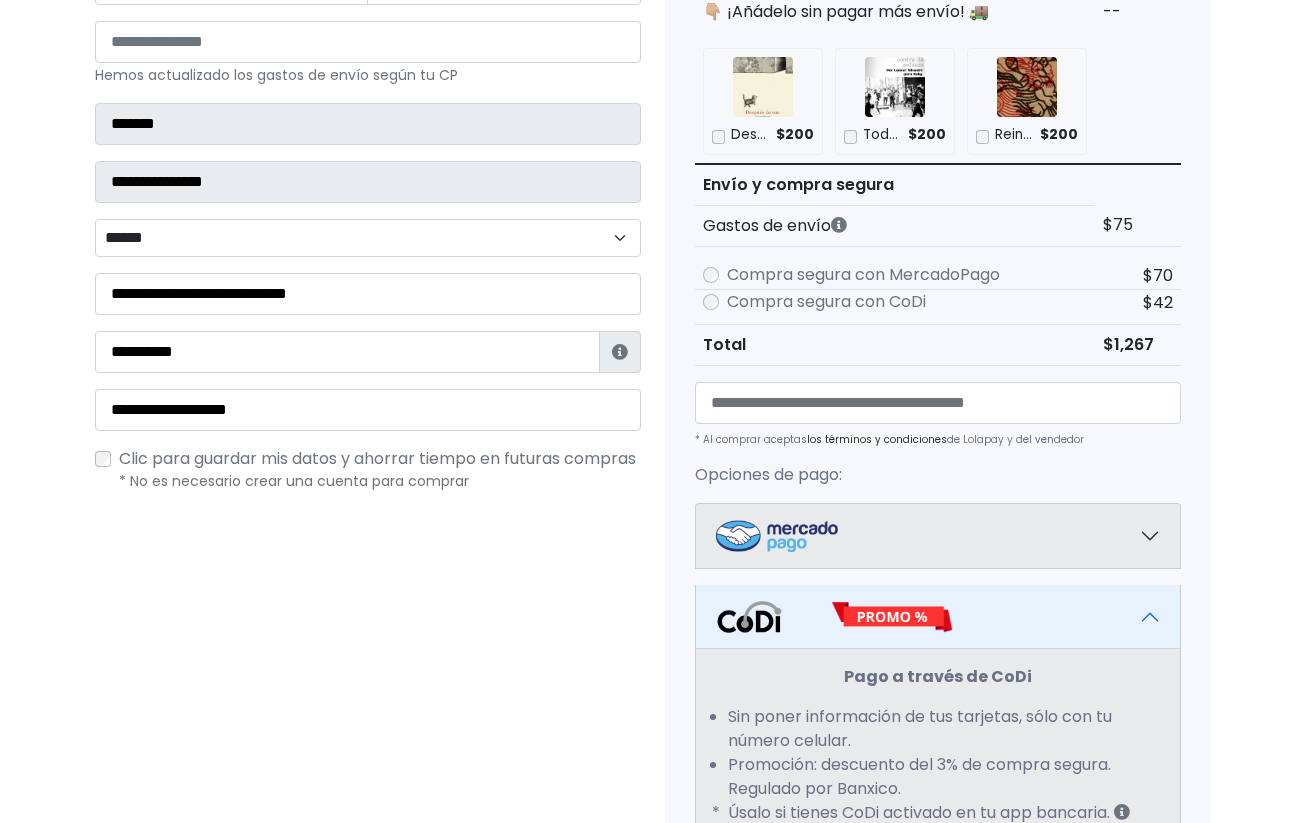 scroll, scrollTop: 452, scrollLeft: 0, axis: vertical 